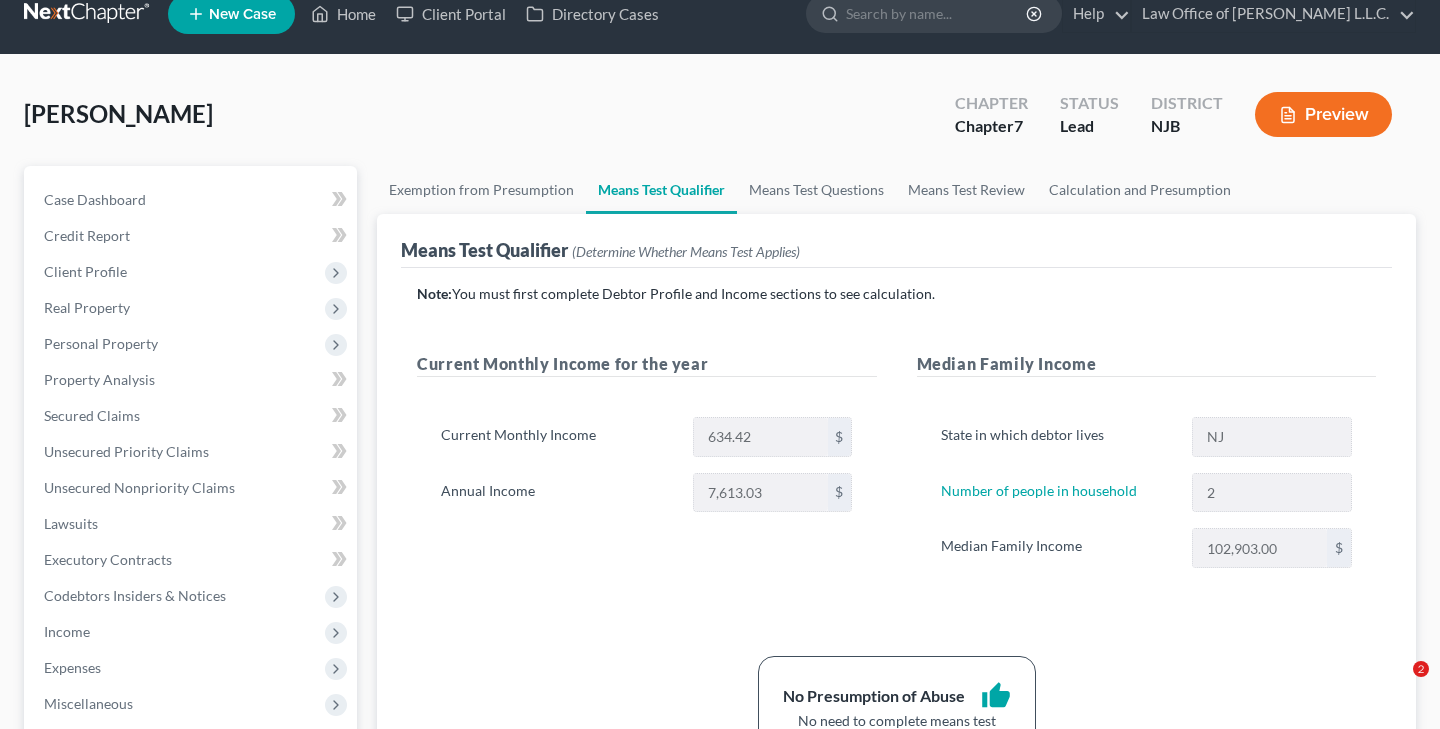 scroll, scrollTop: 68, scrollLeft: 0, axis: vertical 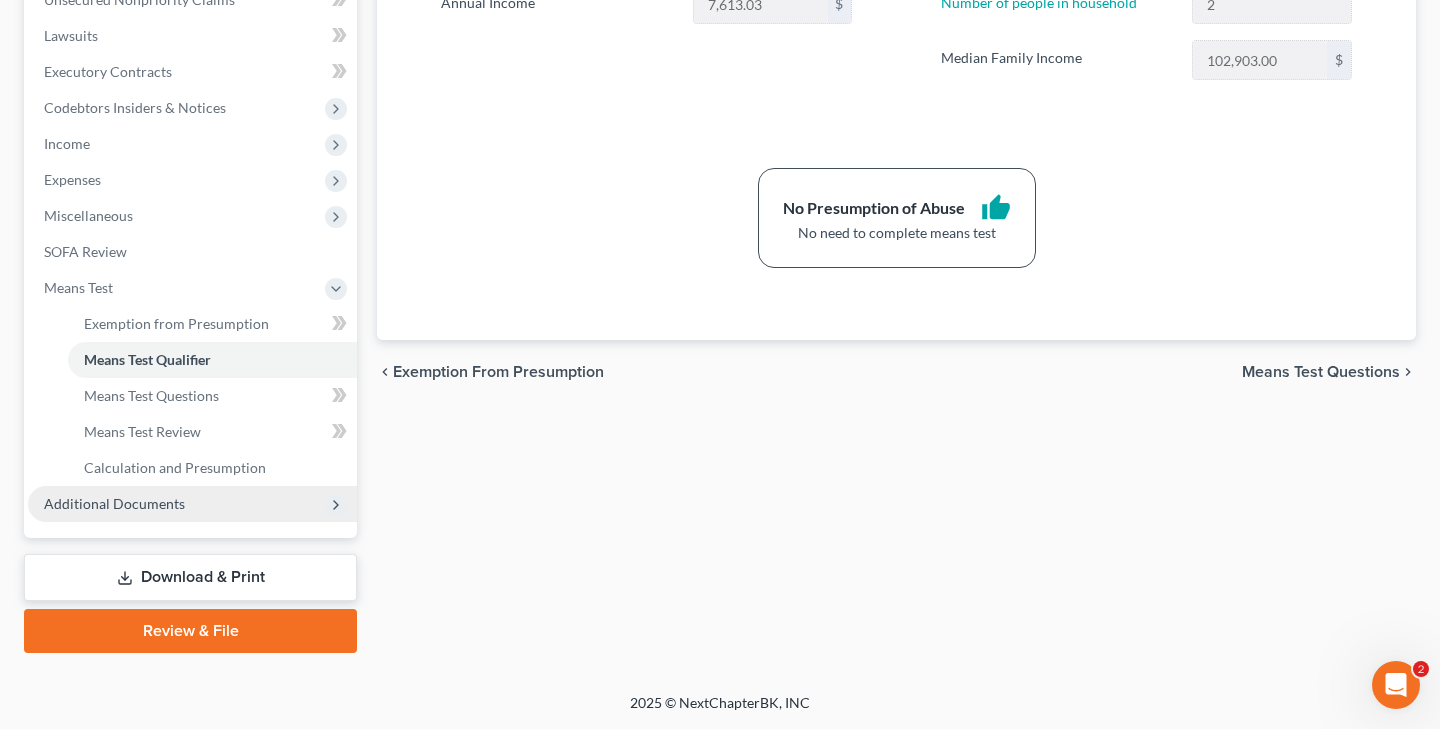 click on "Additional Documents" at bounding box center [192, 504] 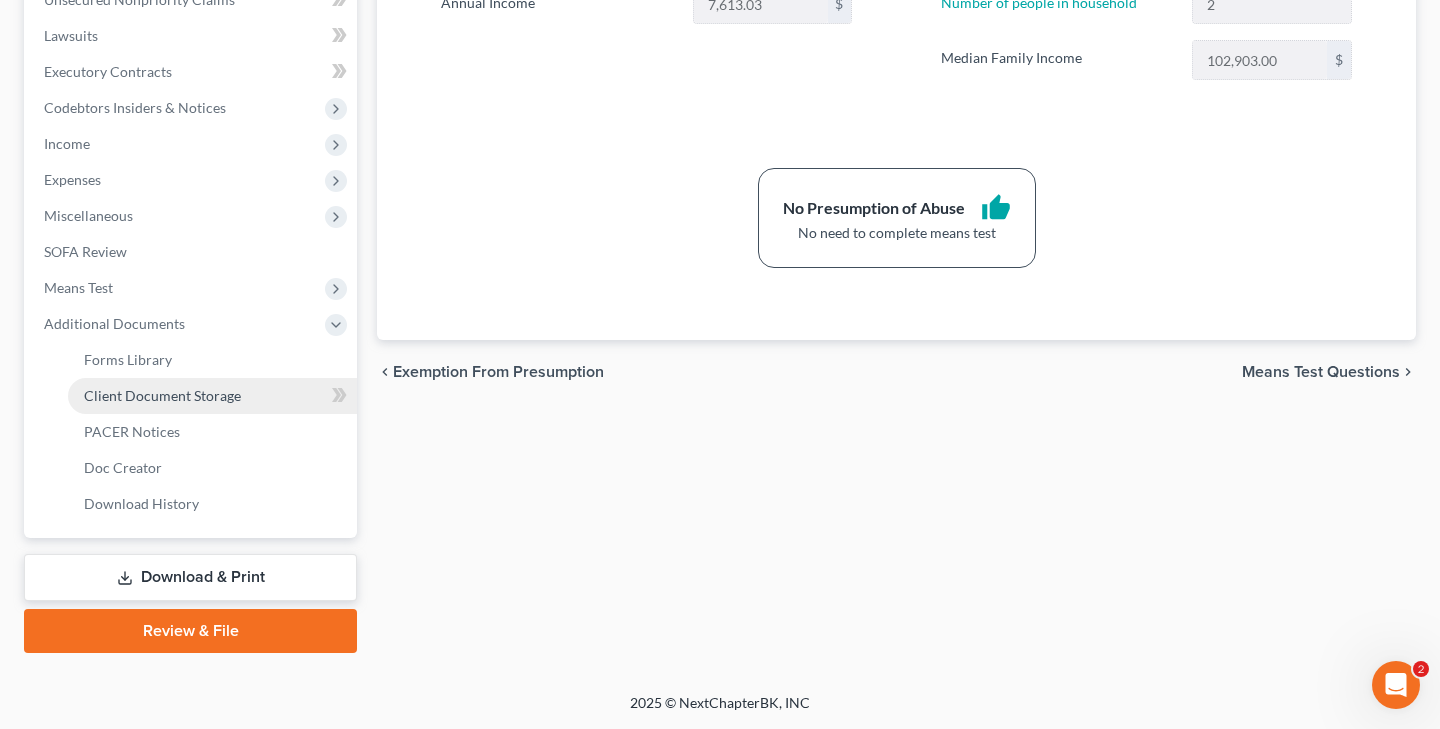click on "Client Document Storage" at bounding box center [162, 395] 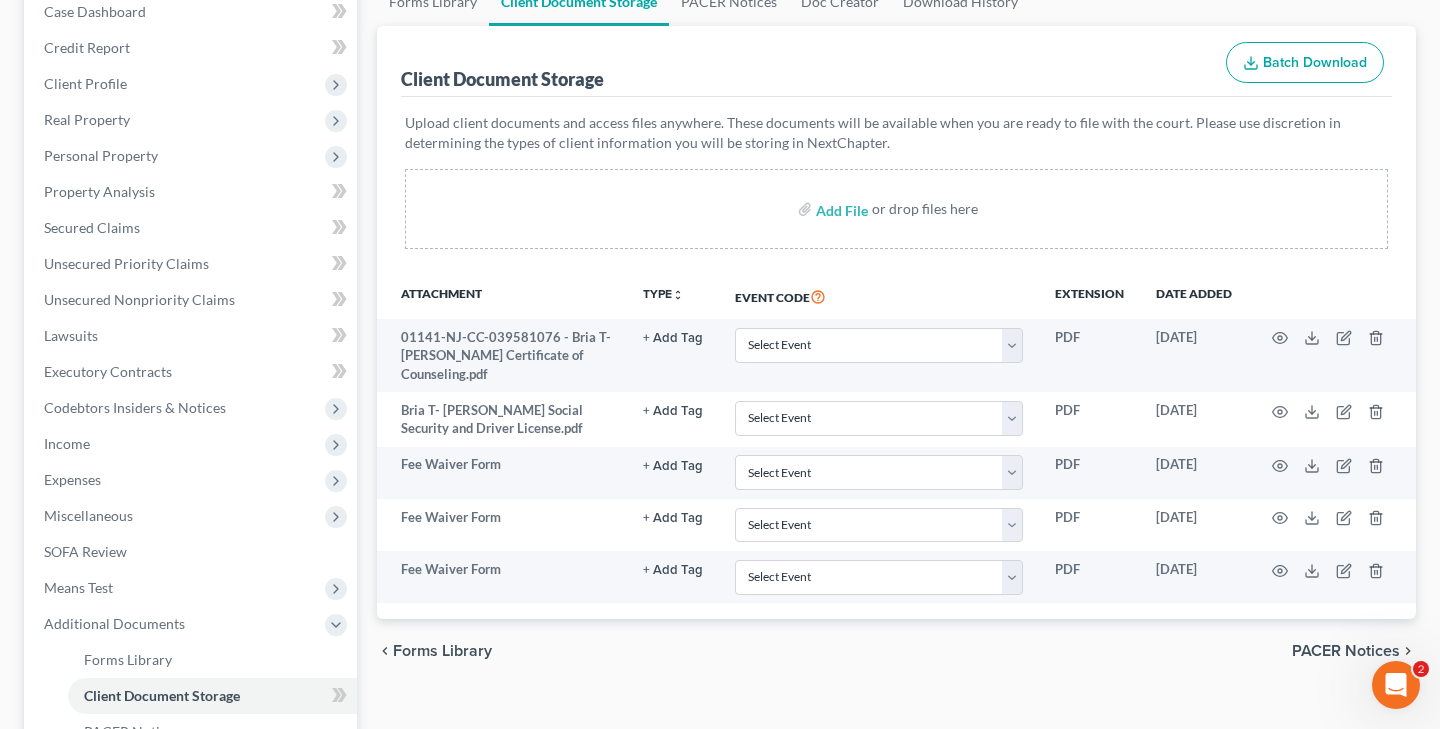 scroll, scrollTop: 216, scrollLeft: 0, axis: vertical 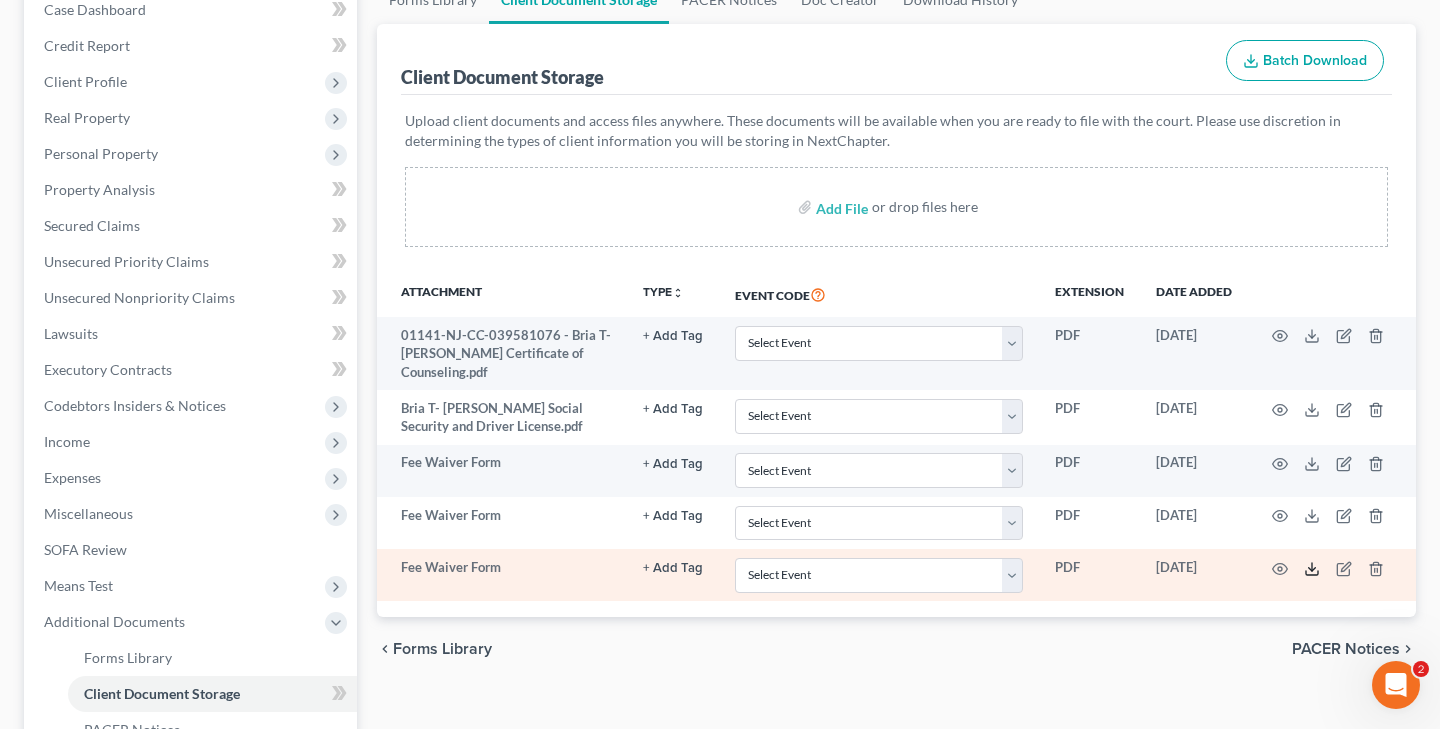 click 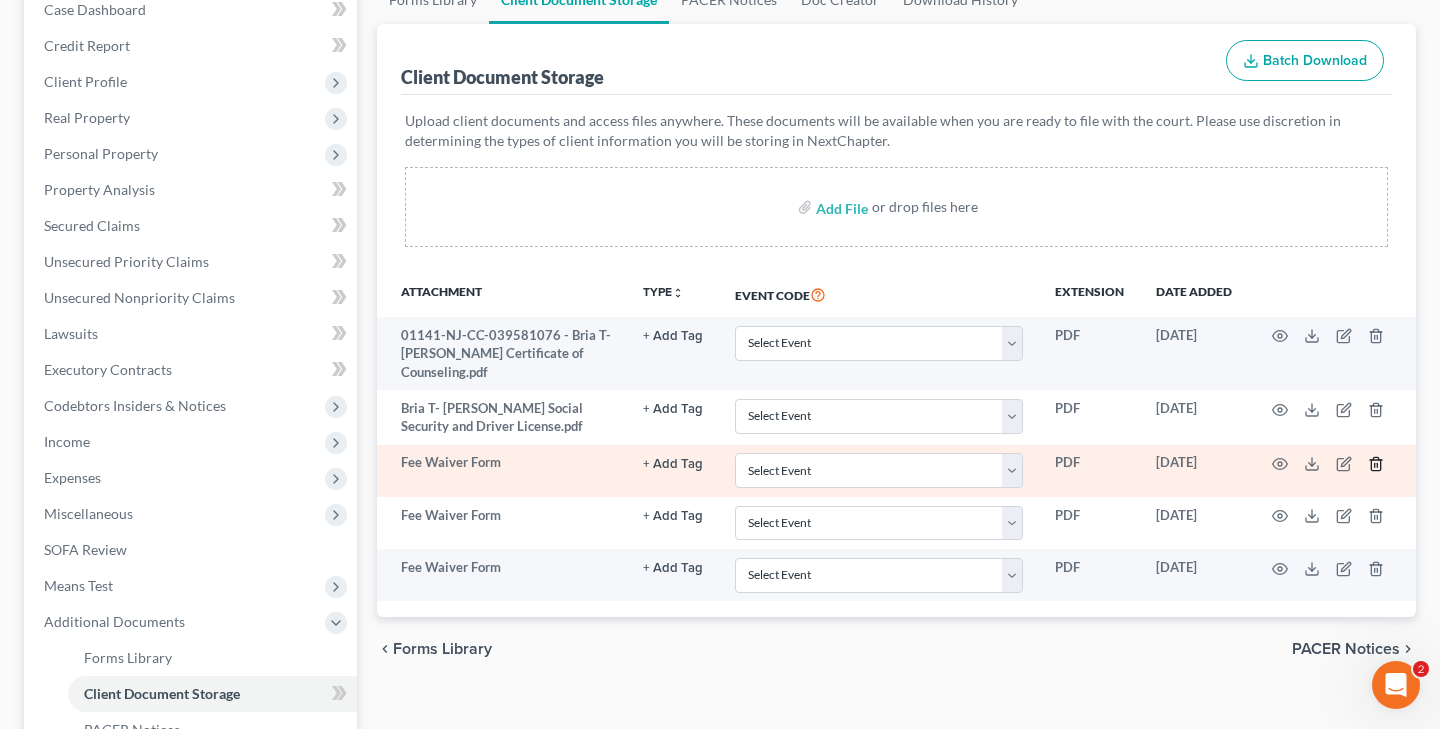 click 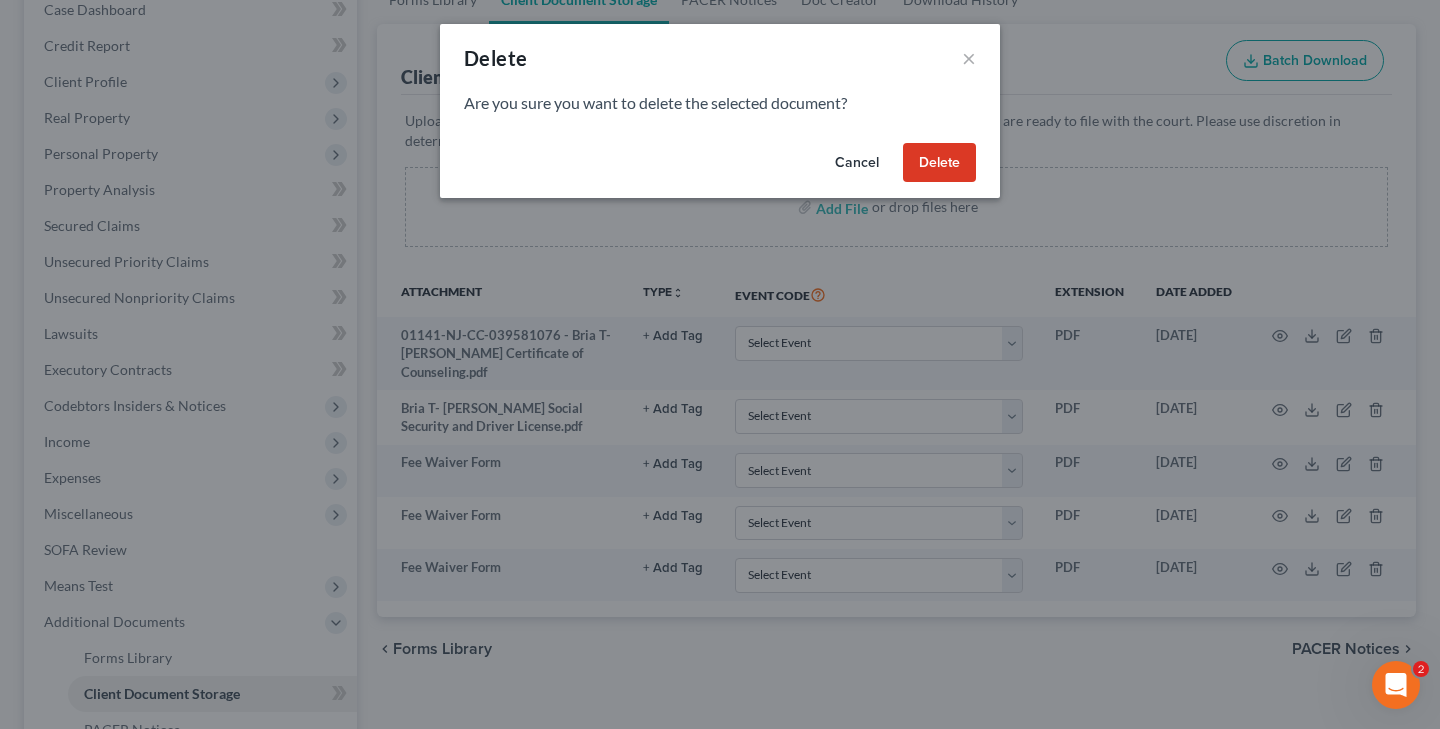 click on "Delete" at bounding box center (939, 163) 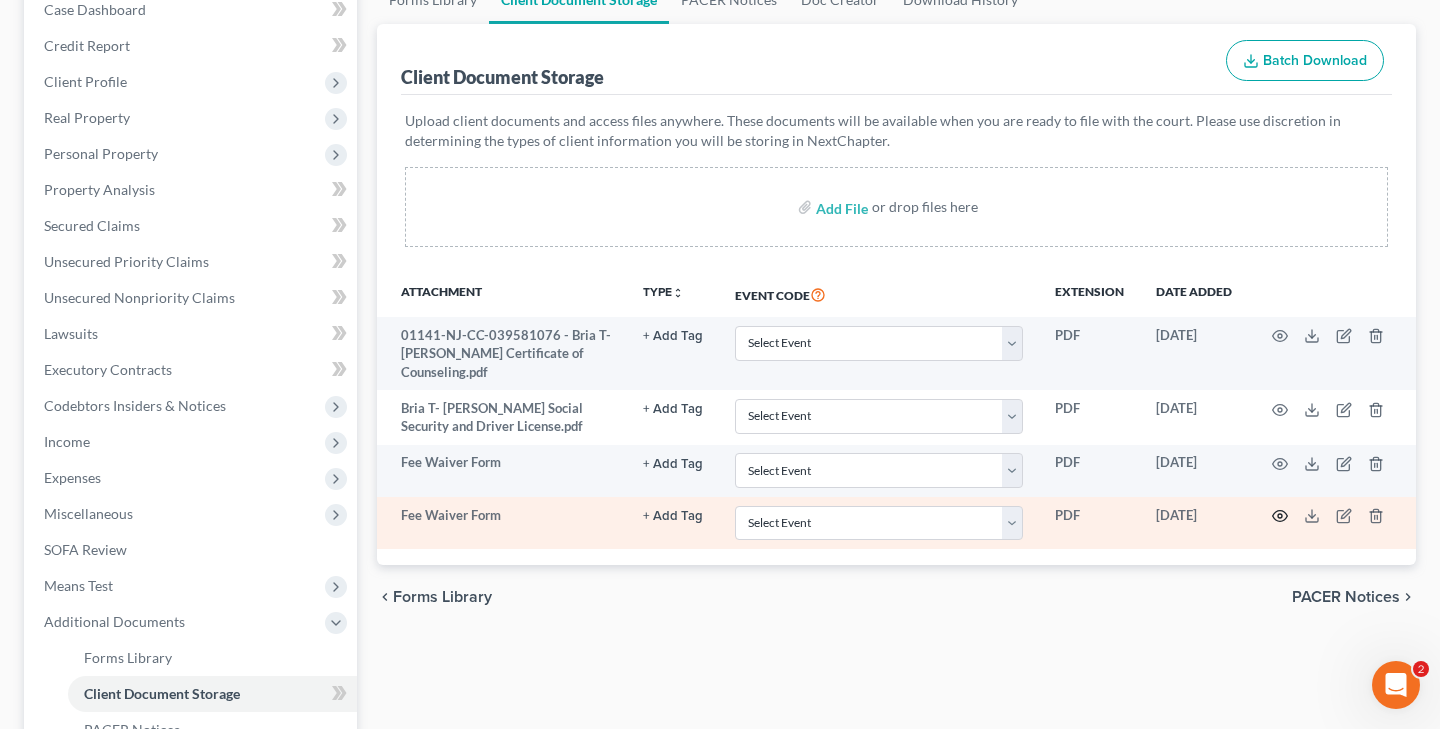click 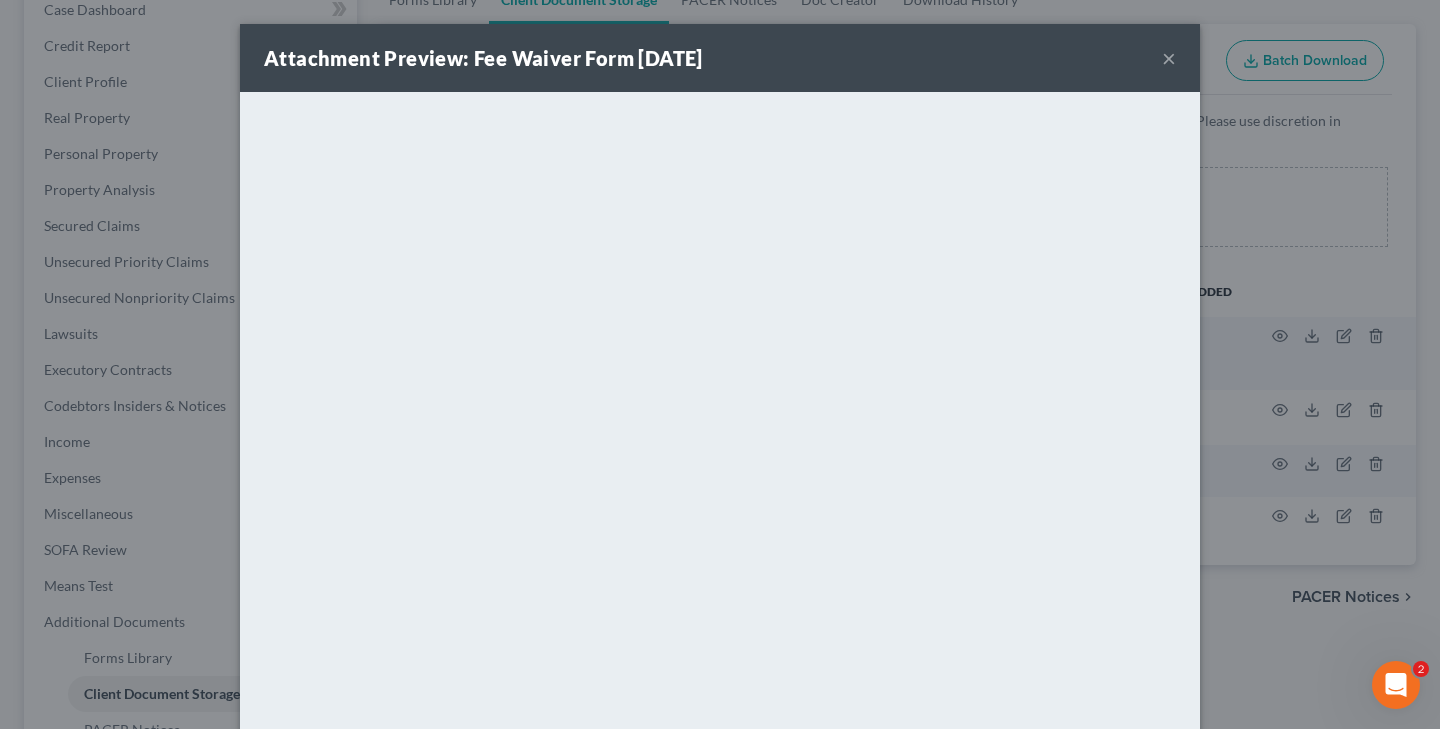 click on "×" at bounding box center (1169, 58) 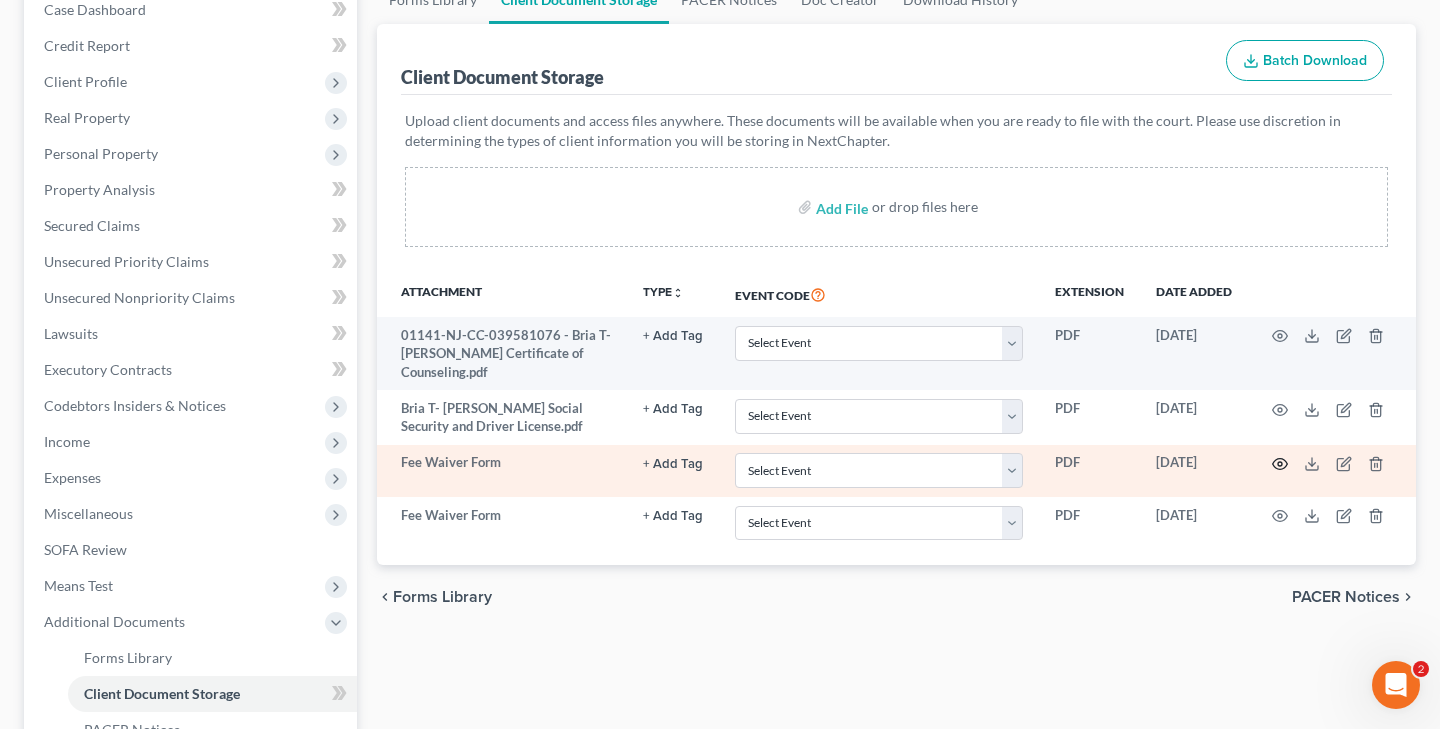 click 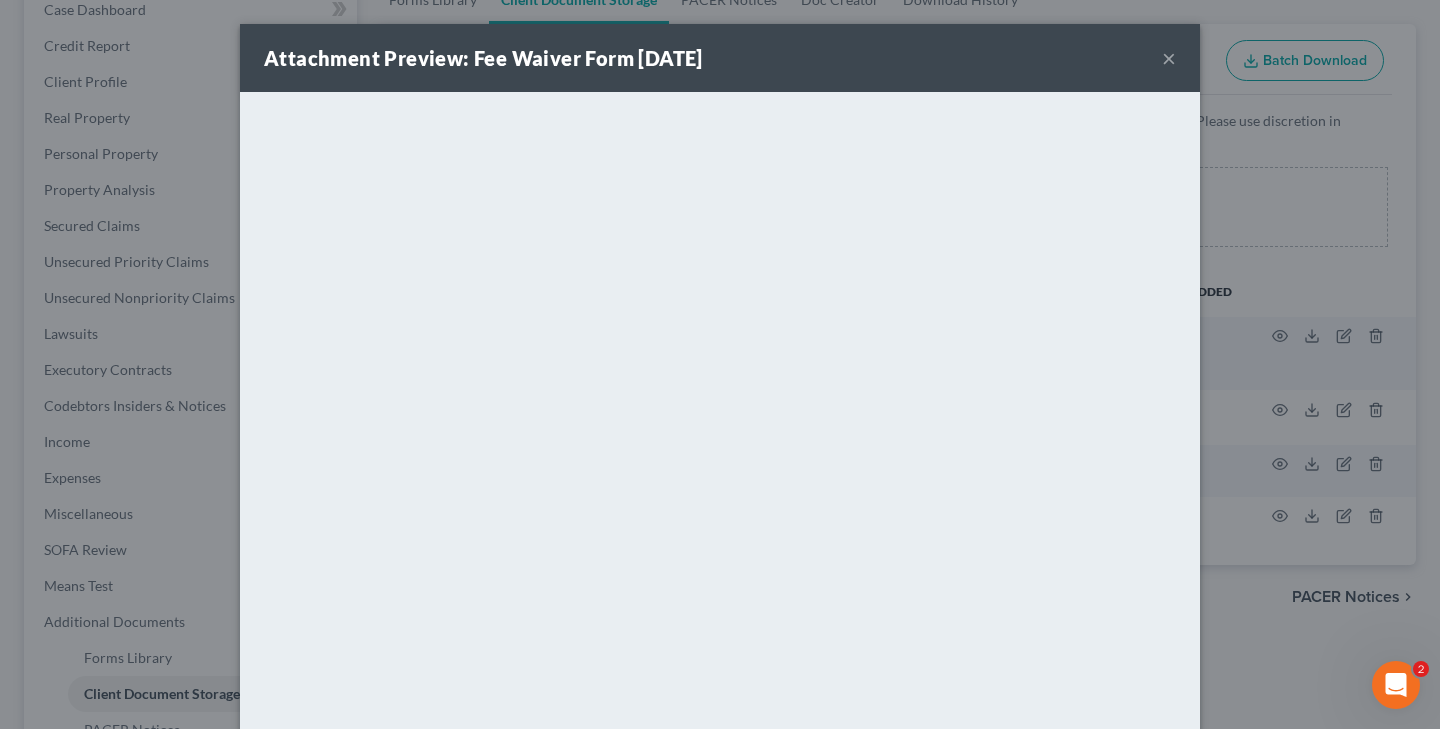 click on "×" at bounding box center [1169, 58] 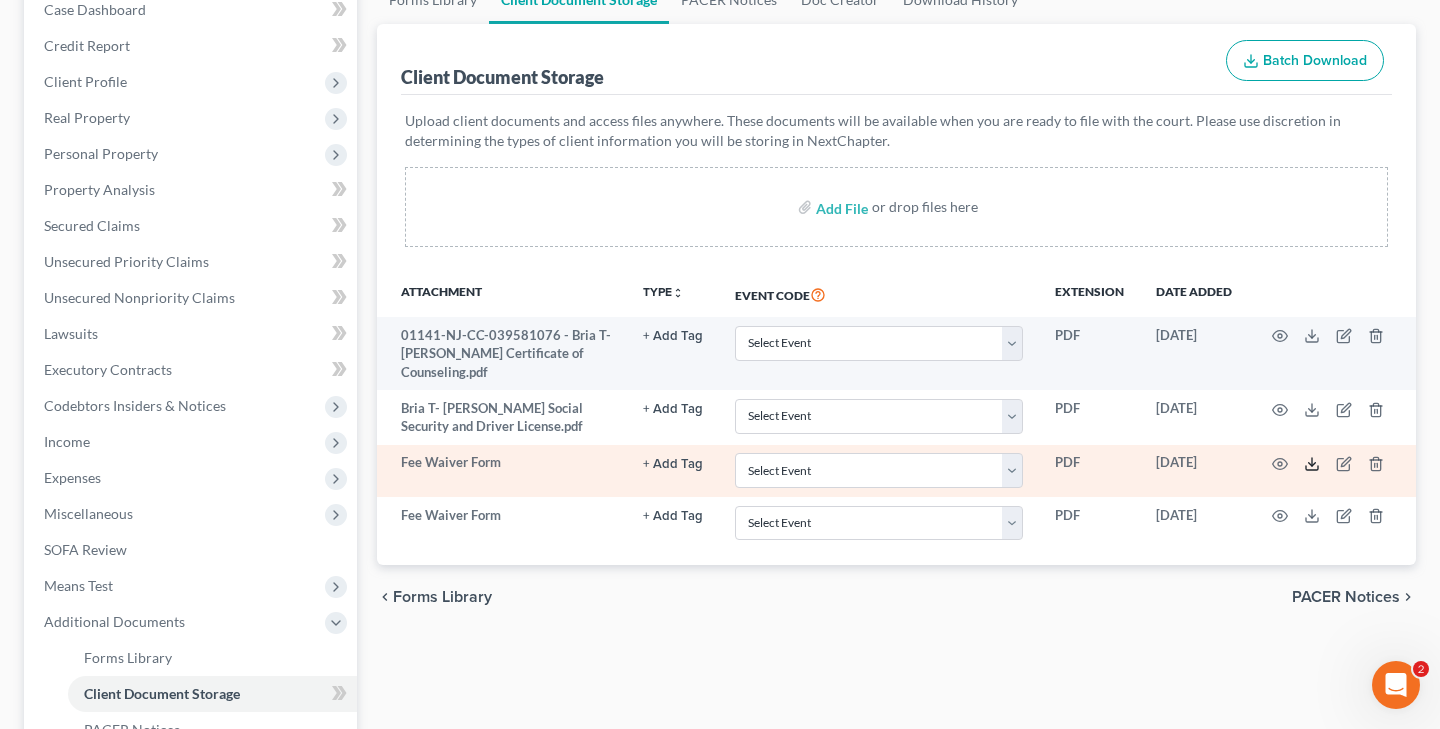click 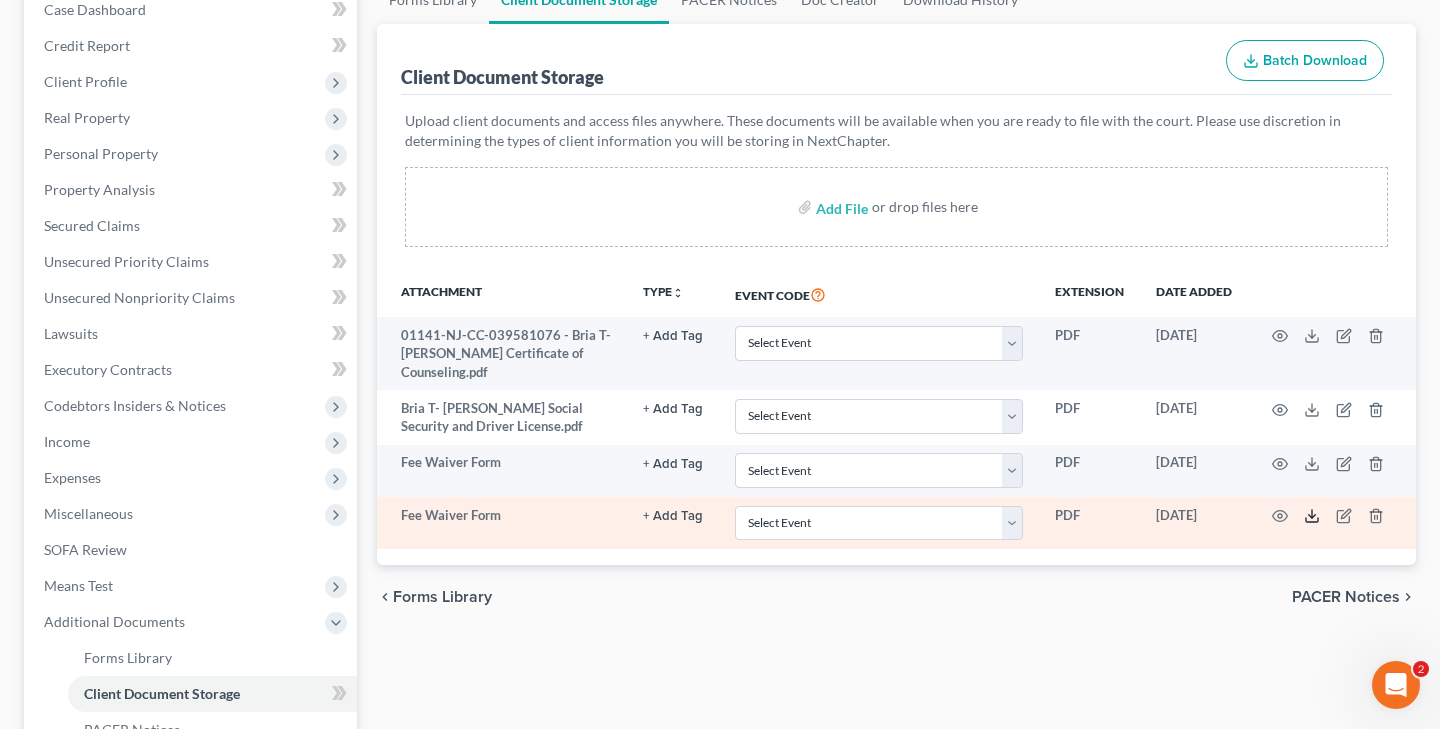 click 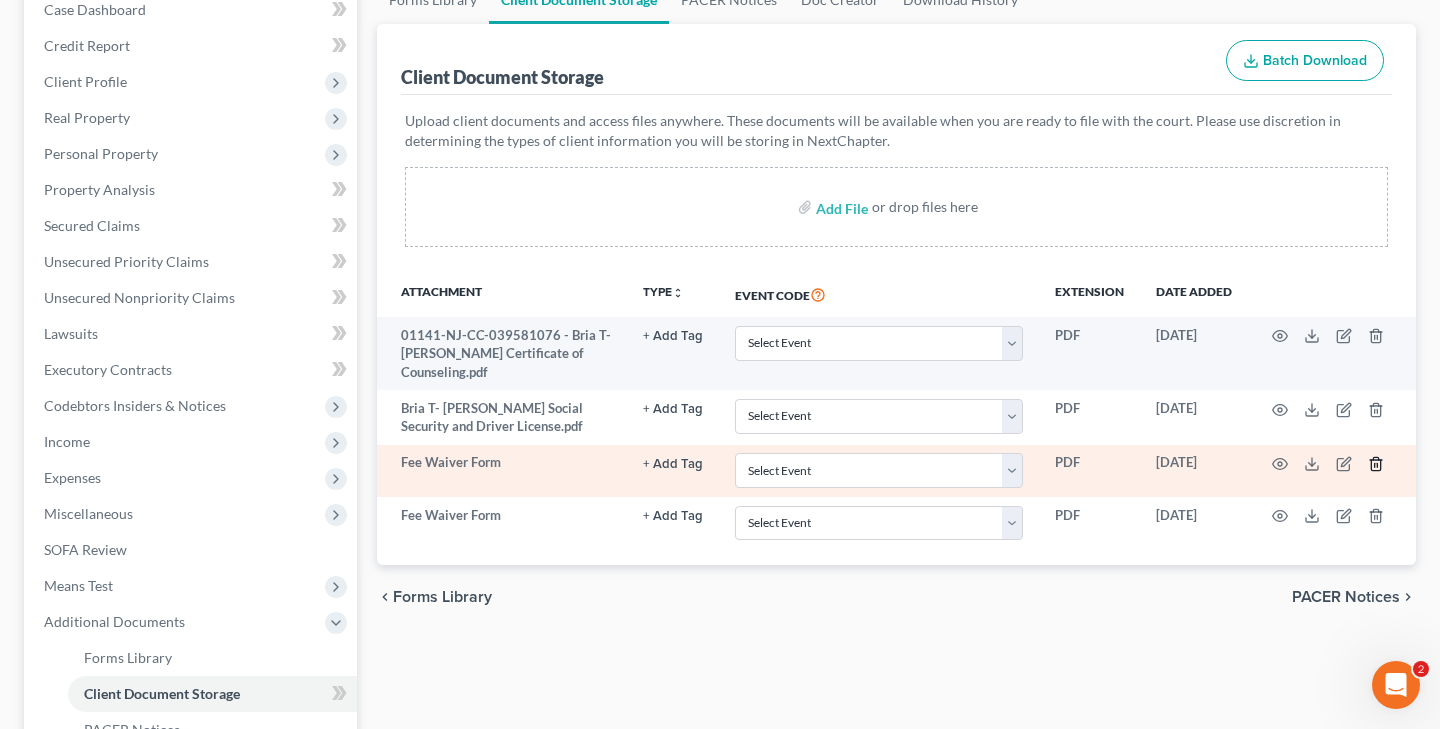 click 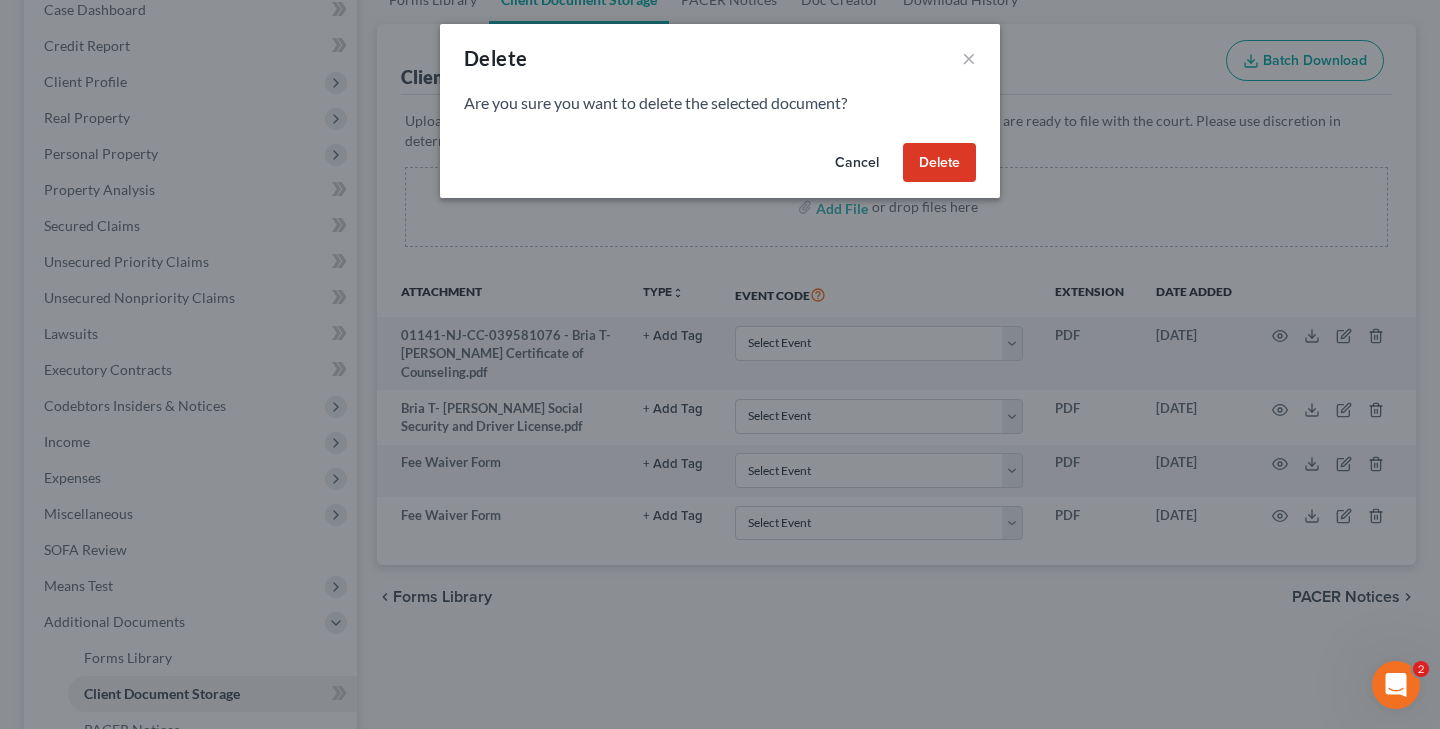 click on "Delete" at bounding box center [939, 163] 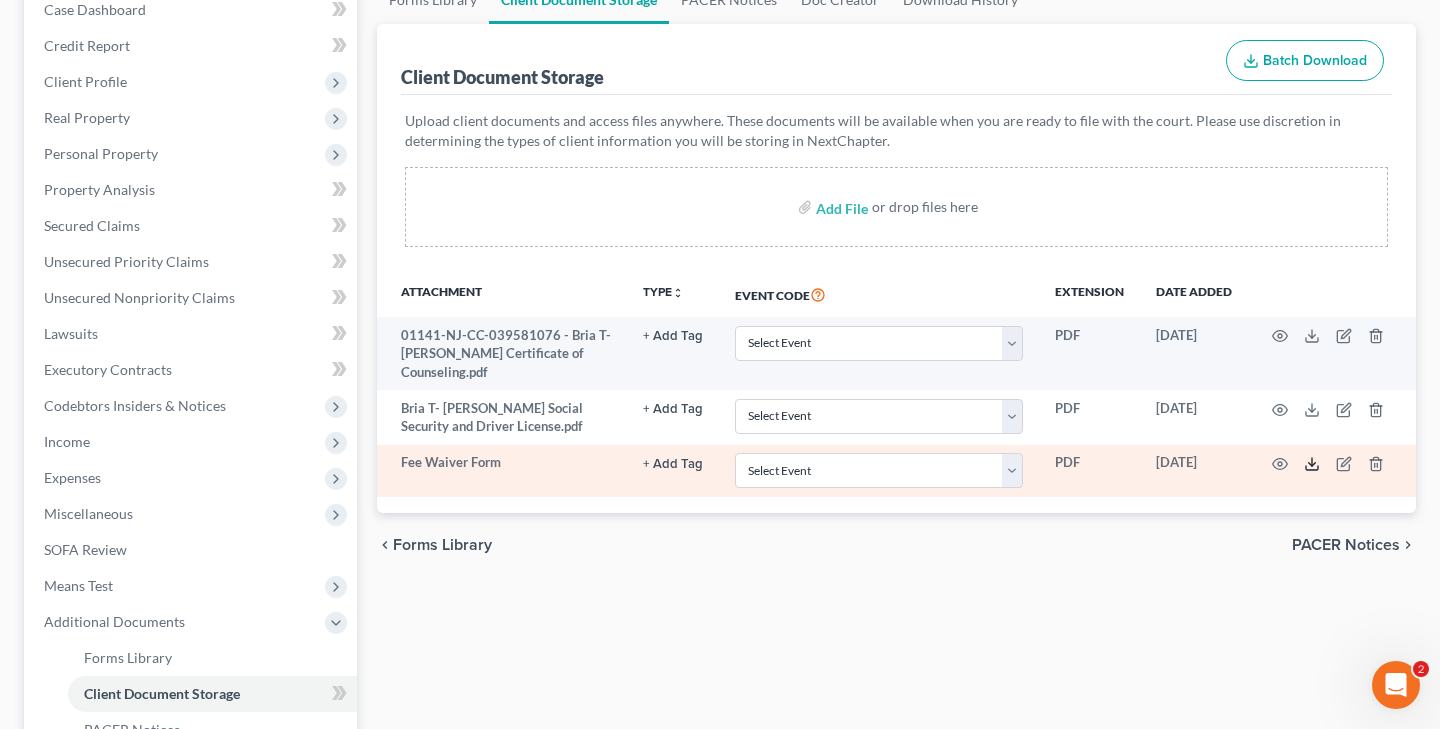 click 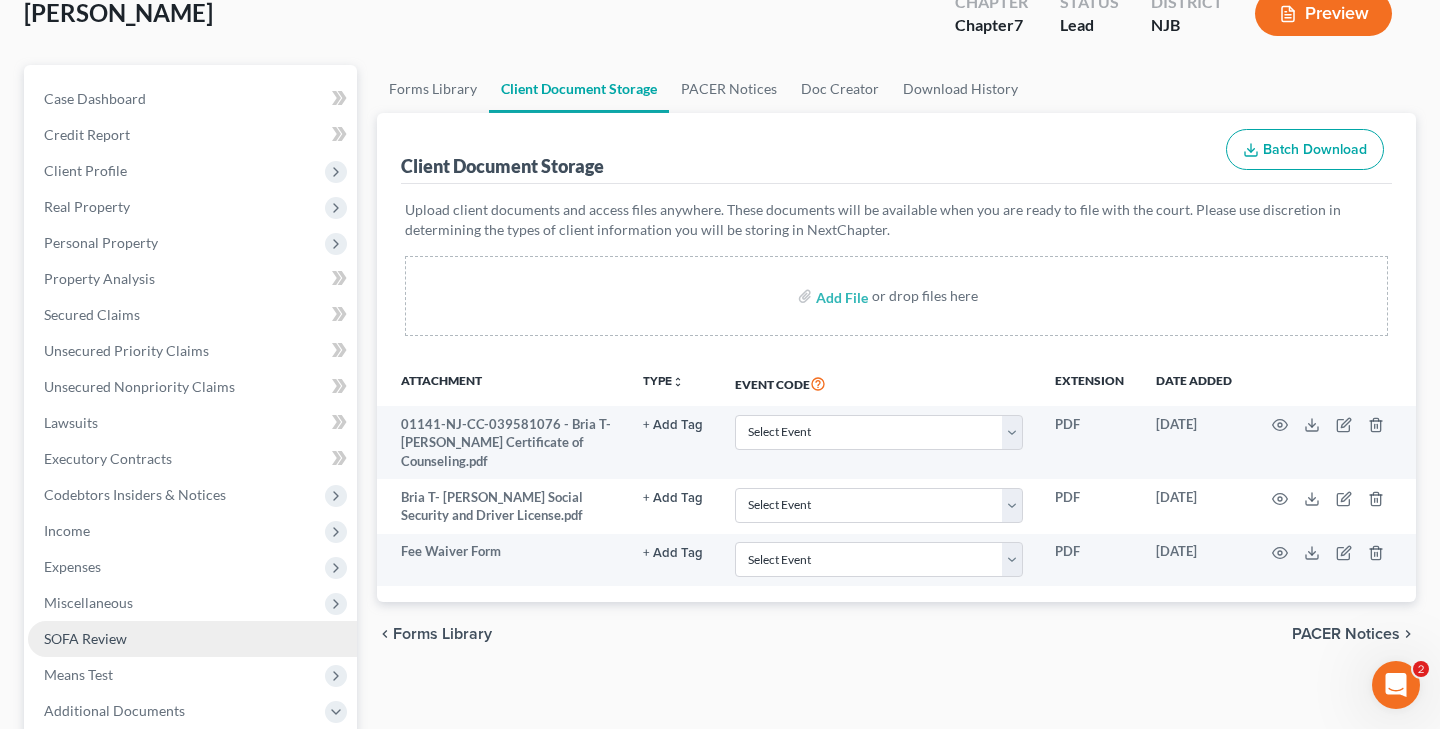 scroll, scrollTop: 125, scrollLeft: 0, axis: vertical 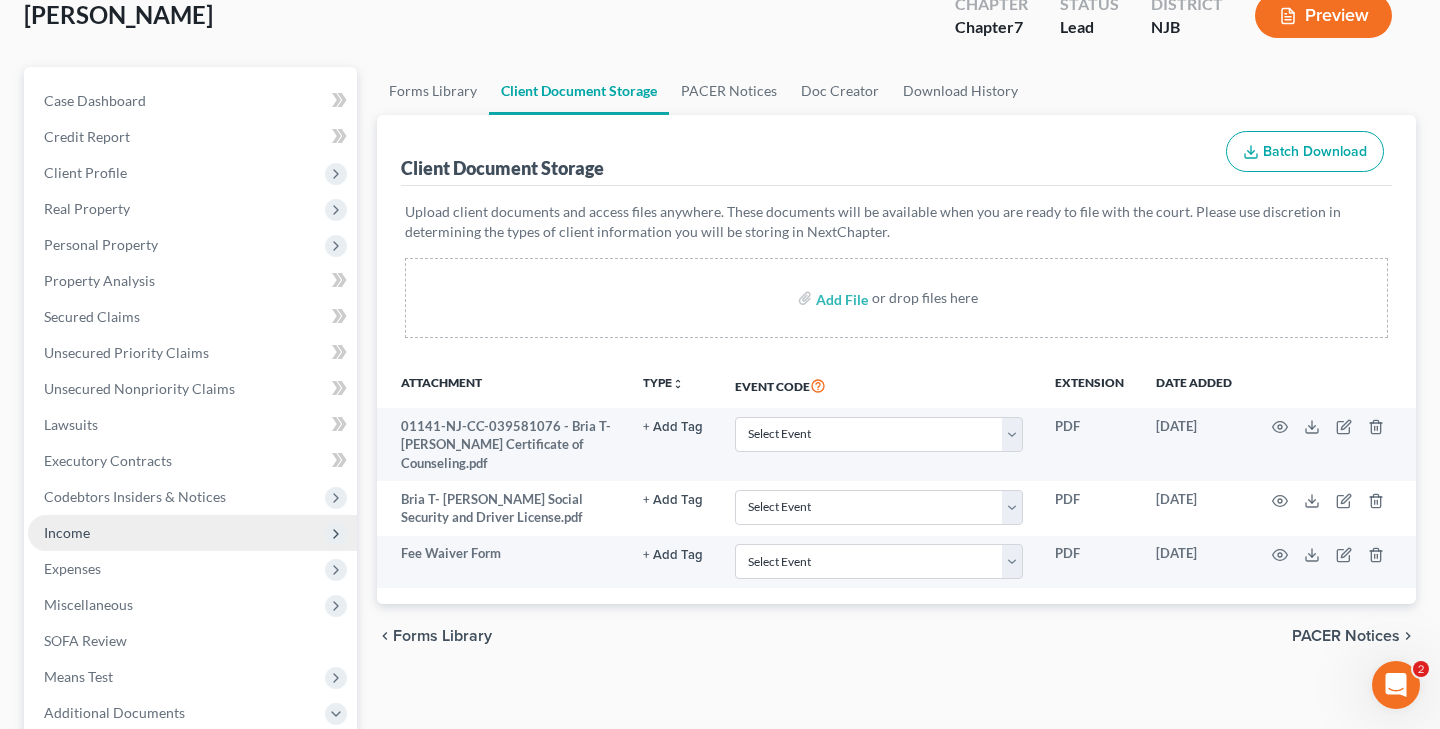 click on "Income" at bounding box center [192, 533] 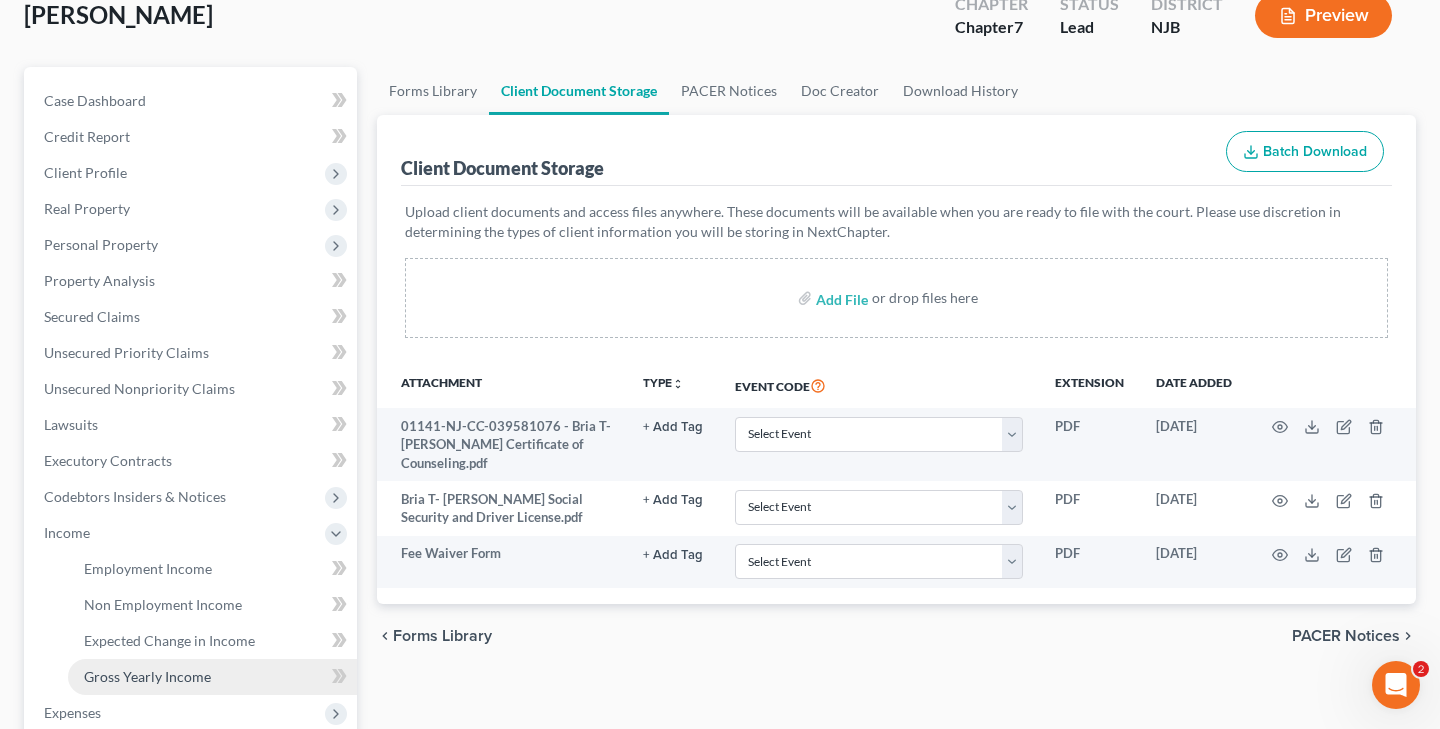 click on "Gross Yearly Income" at bounding box center (212, 677) 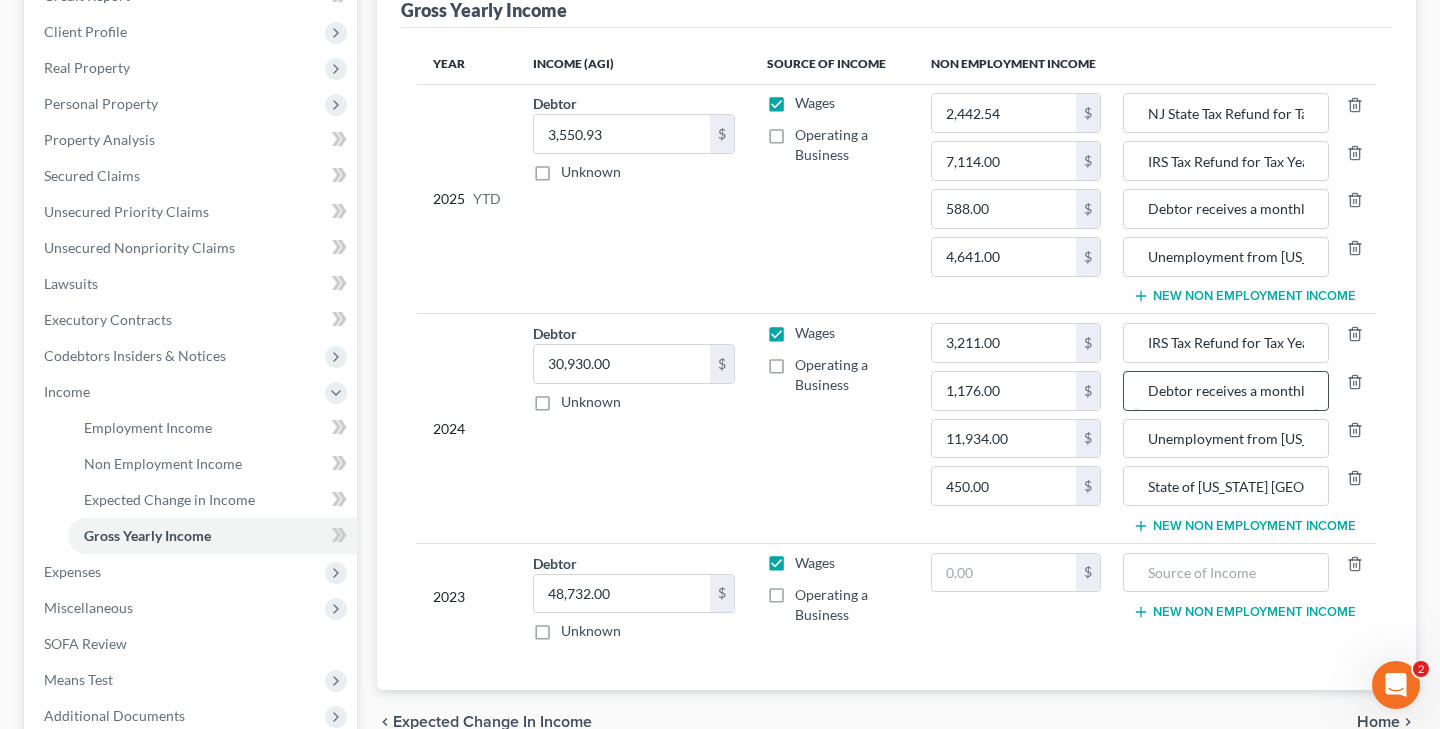 scroll, scrollTop: 252, scrollLeft: 0, axis: vertical 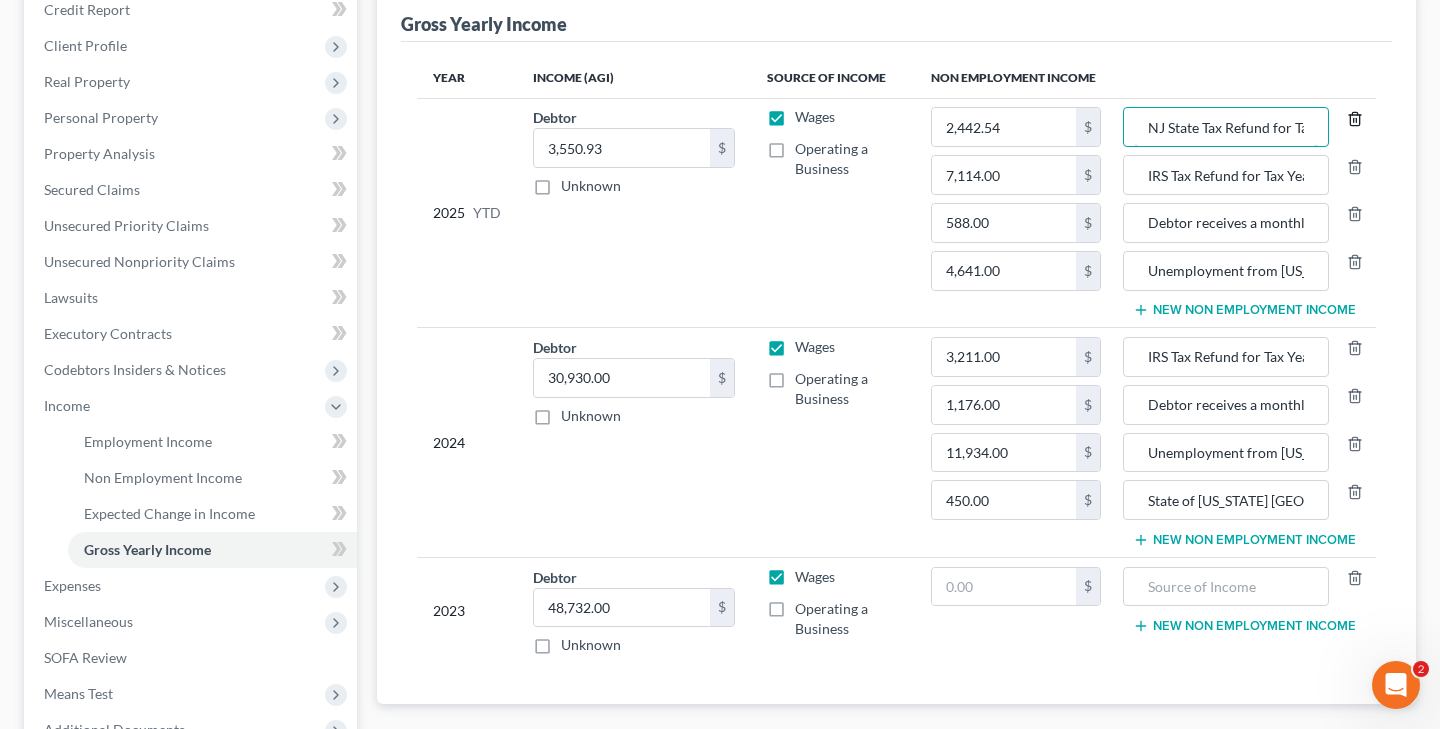 drag, startPoint x: 1150, startPoint y: 132, endPoint x: 1356, endPoint y: 126, distance: 206.08736 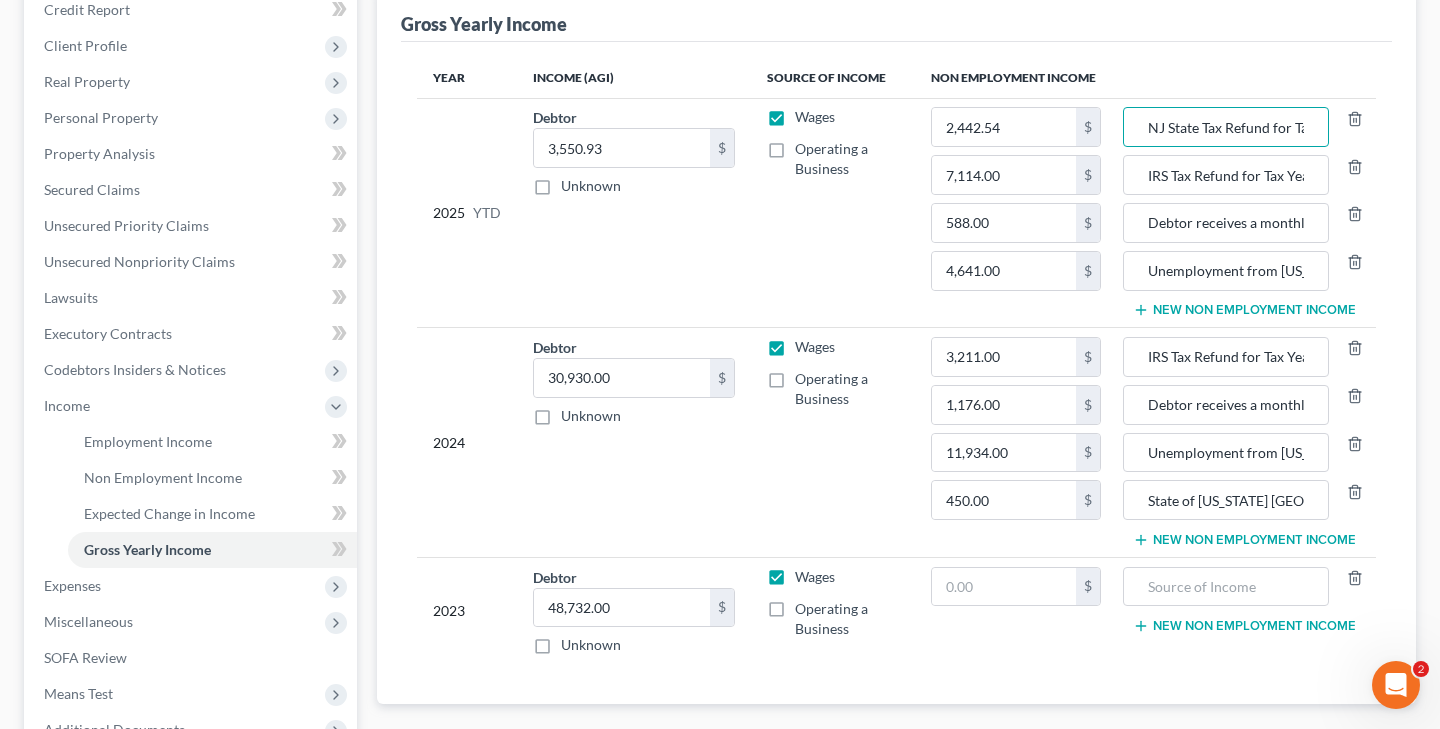 click on "New Non Employment Income" at bounding box center [1244, 540] 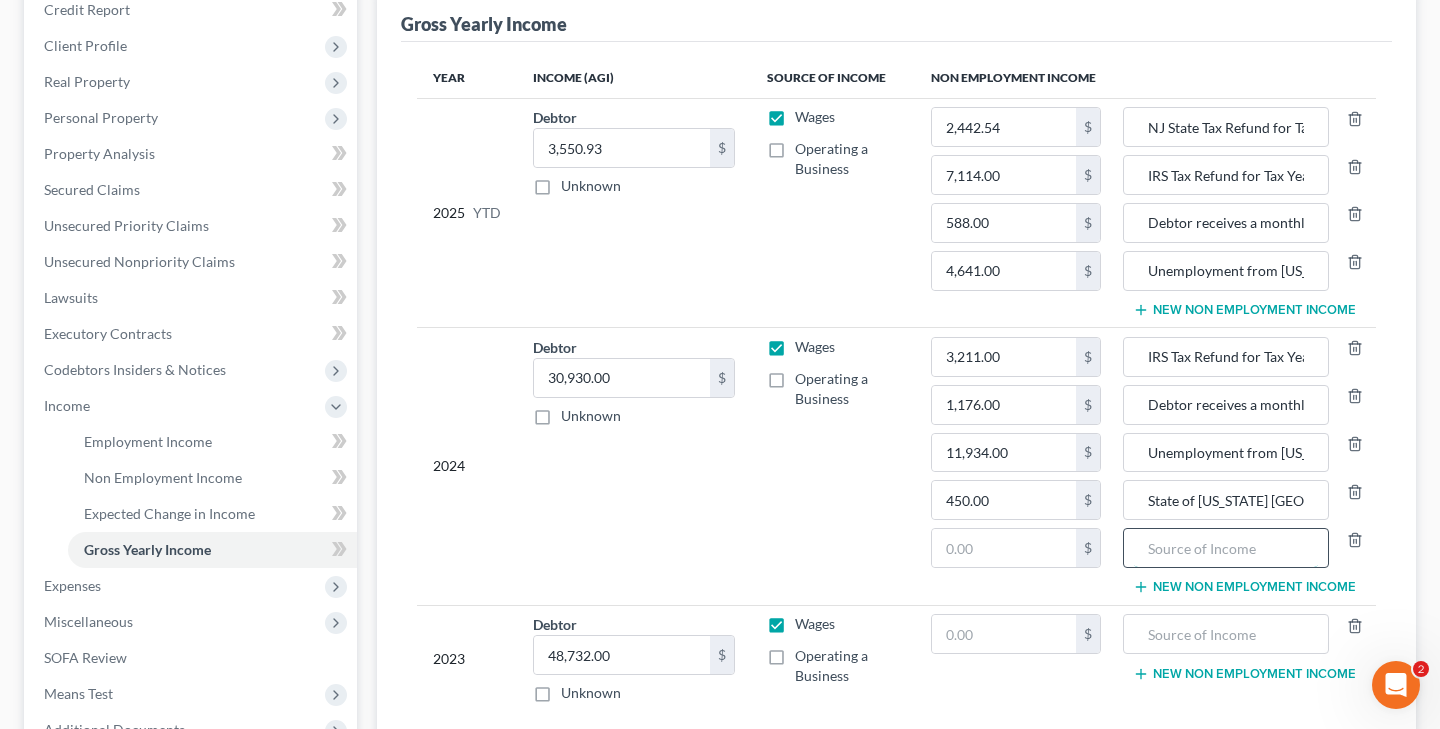 click at bounding box center [1226, 548] 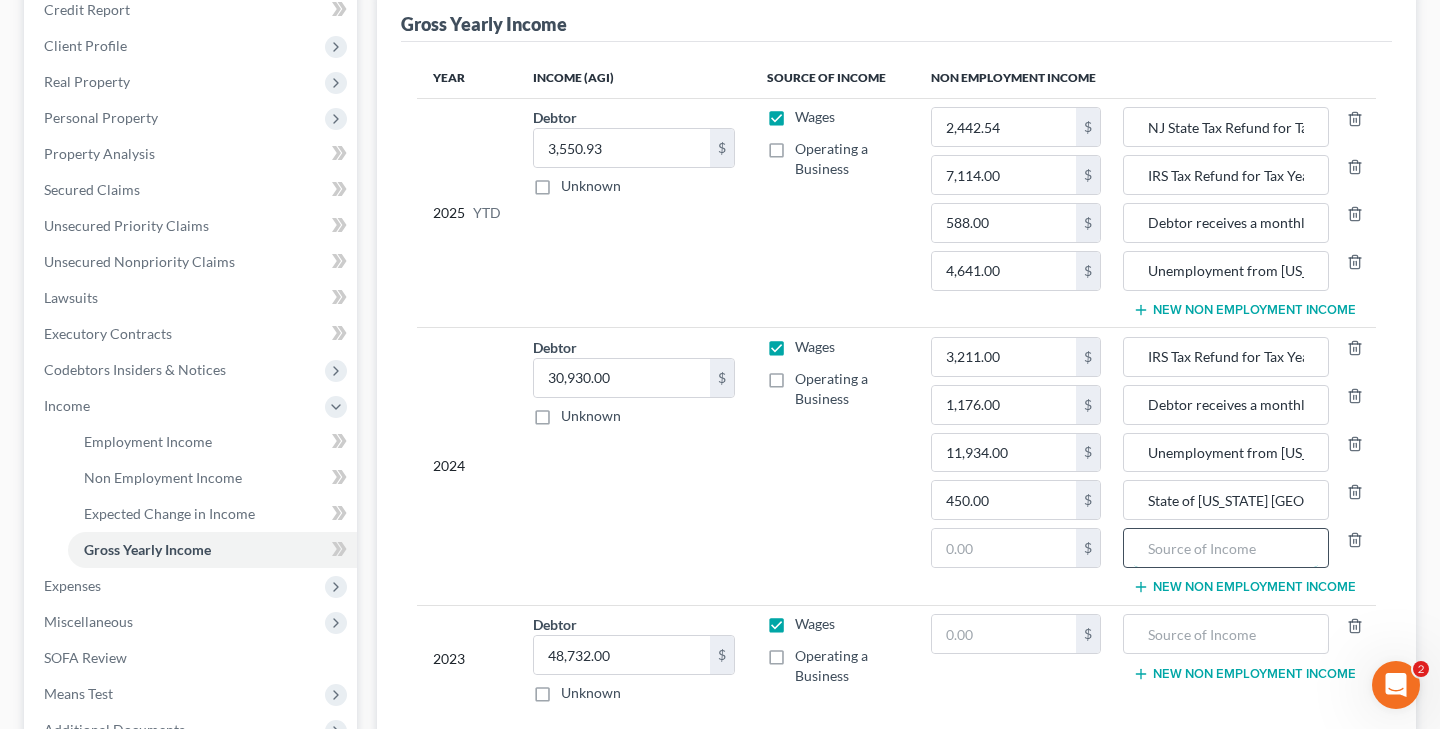 paste on "NJ State Tax Refund for Tax Year 2024" 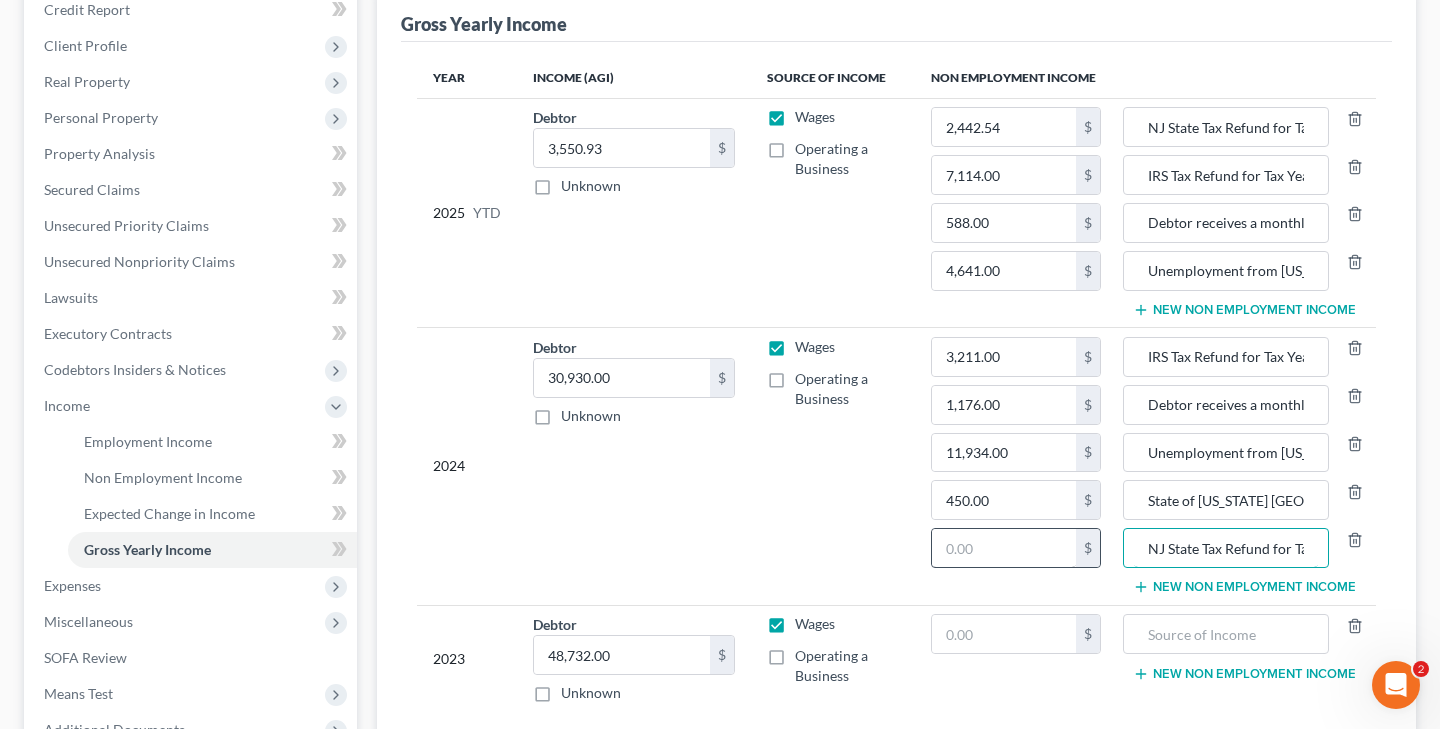 type on "NJ State Tax Refund for Tax Year 2023" 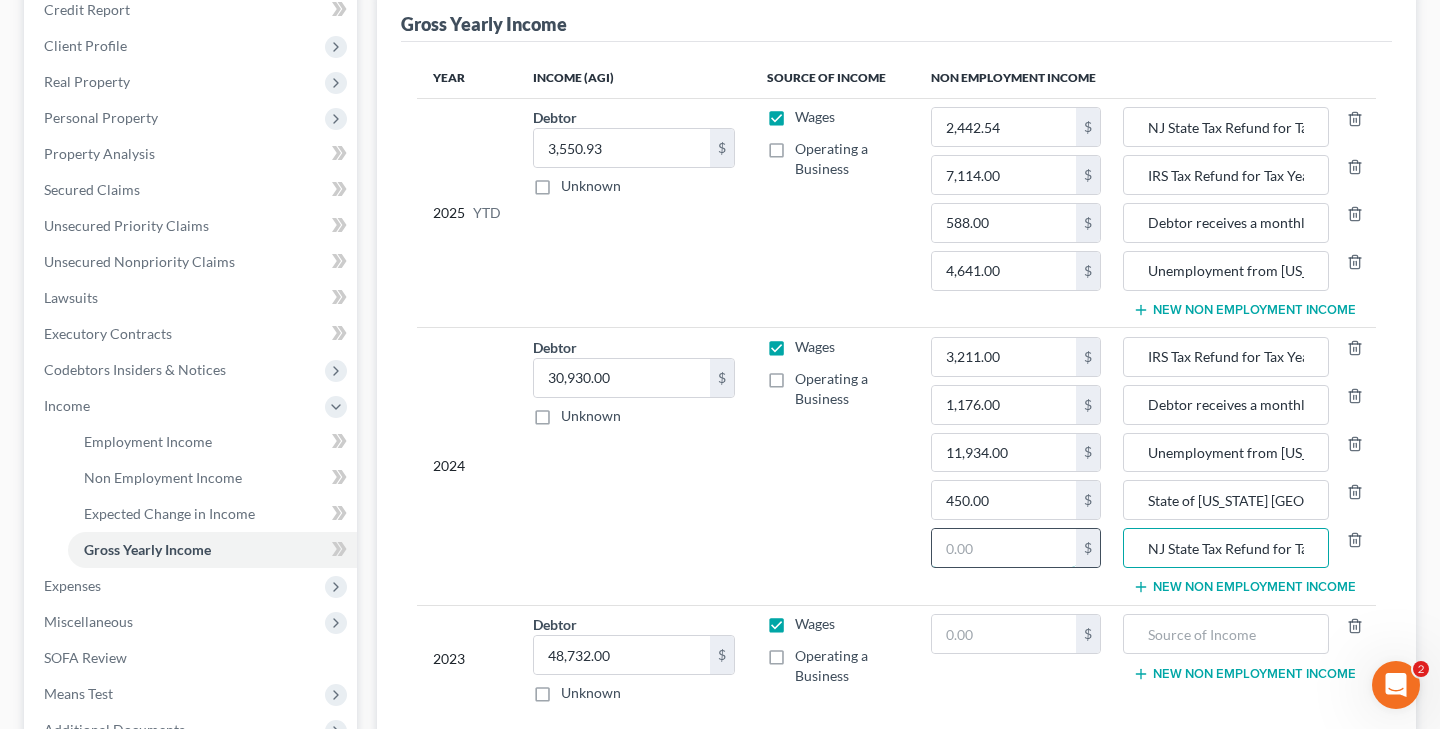 click at bounding box center (1004, 548) 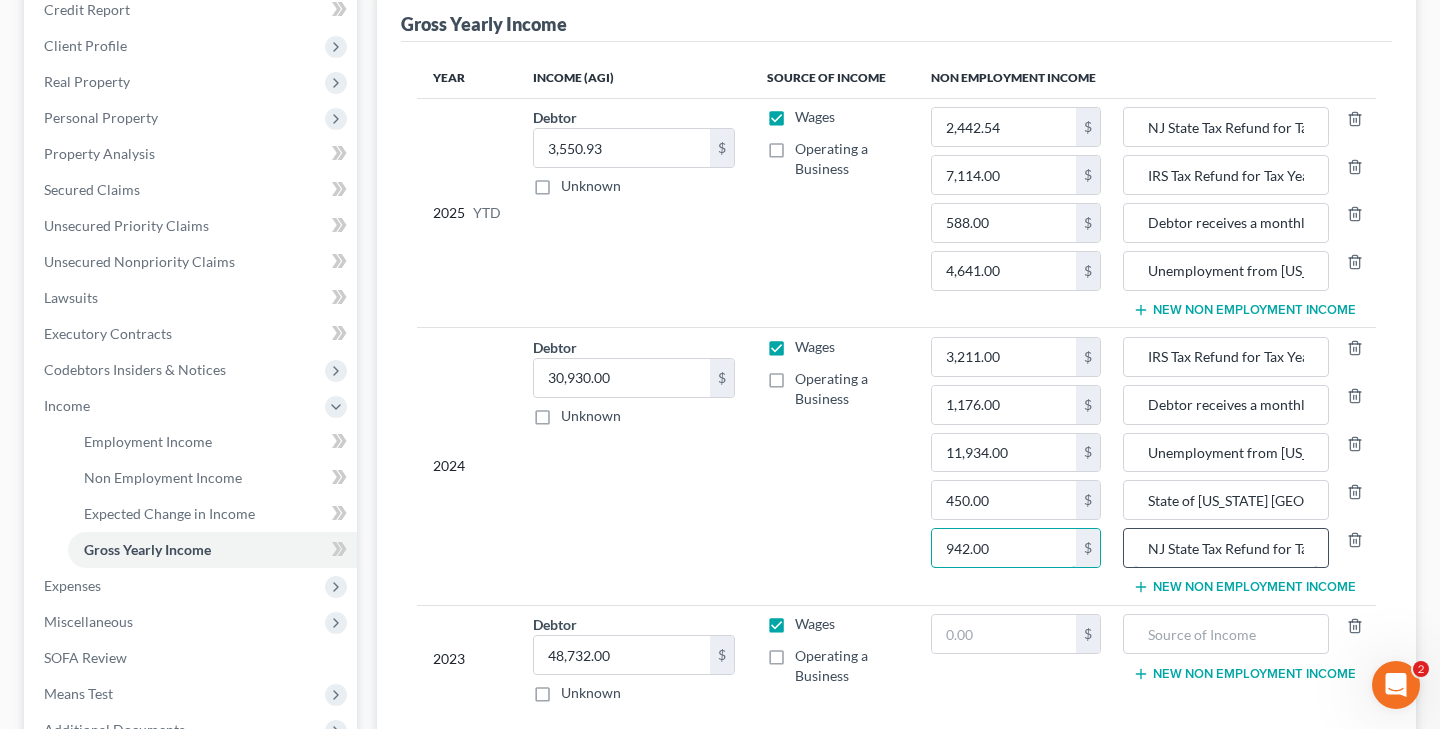 type on "942.00" 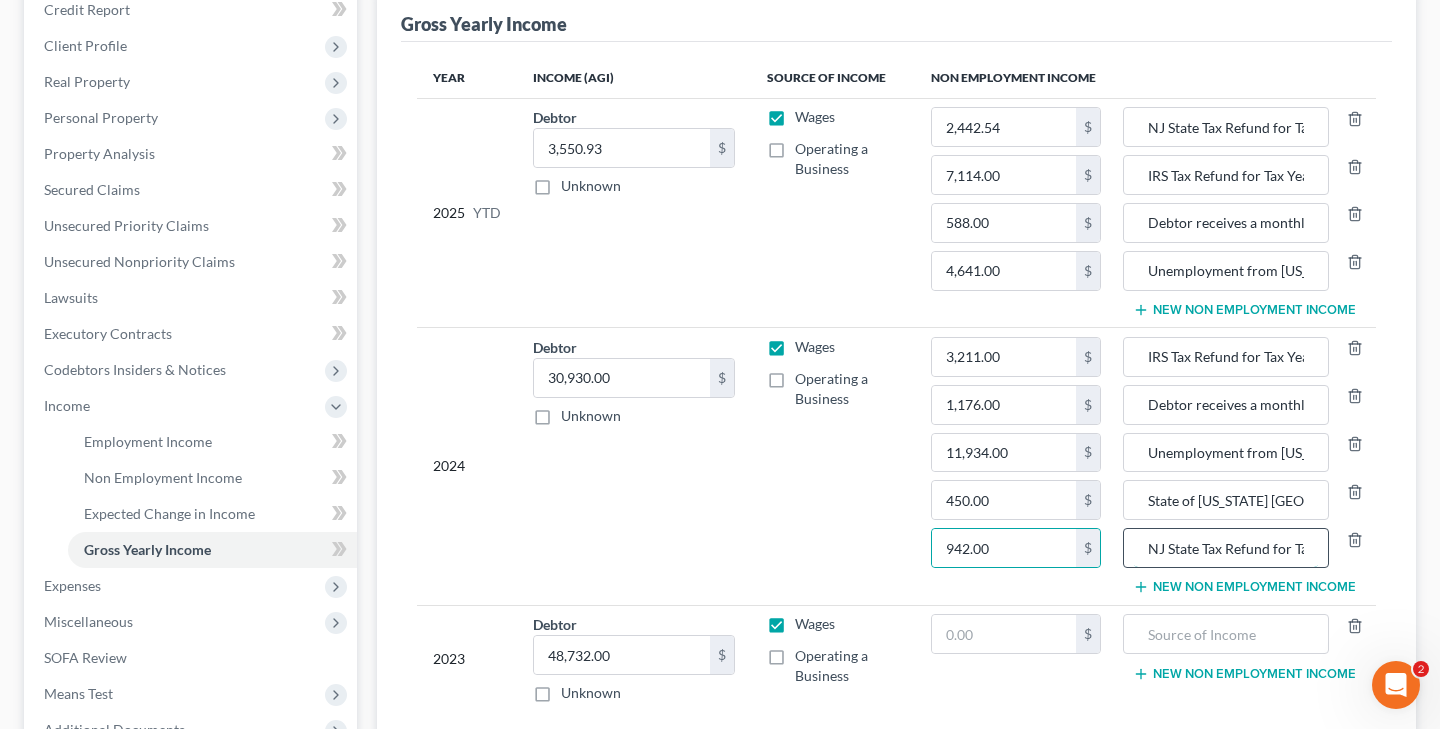 click on "NJ State Tax Refund for Tax Year 2023" at bounding box center (1226, 548) 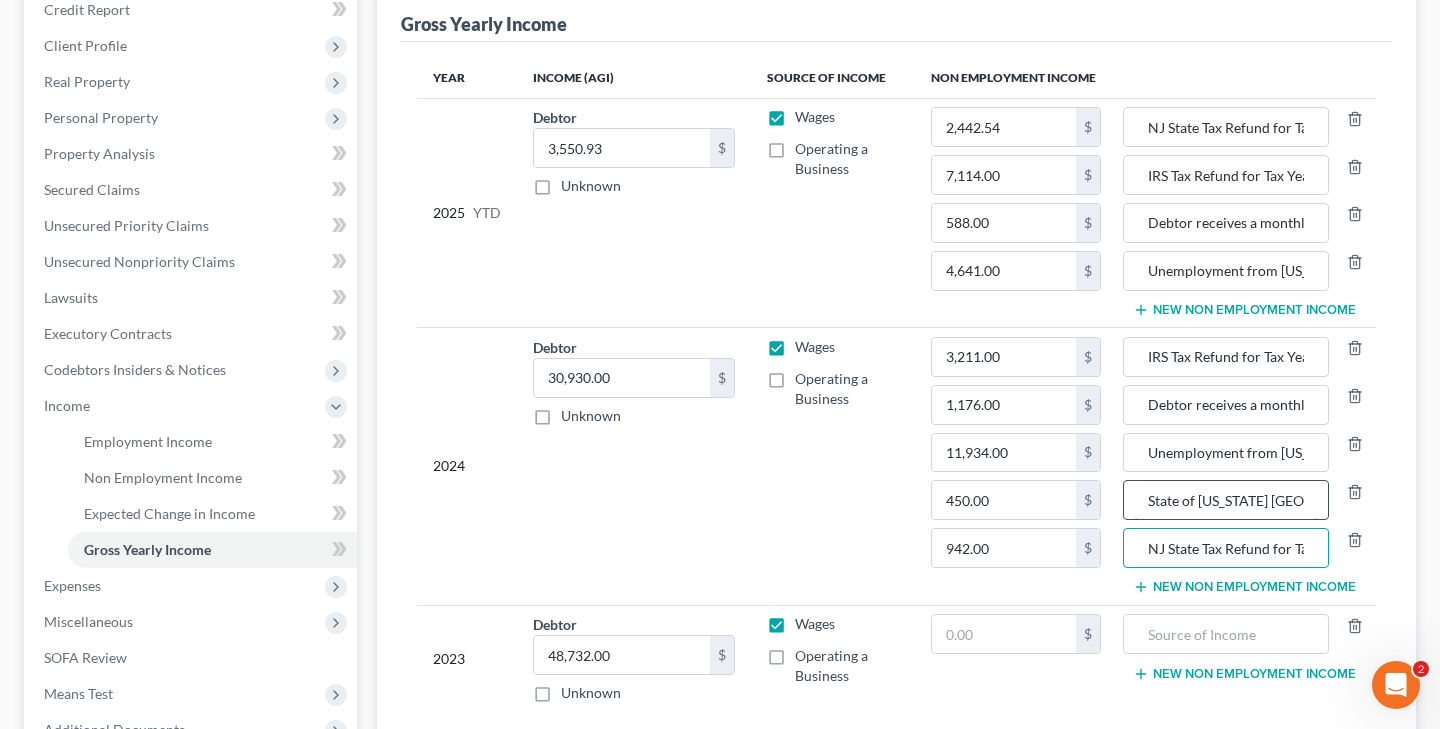 click on "State of New Jersey NJ ANCHOR Check (Received on 10/11/2024)" at bounding box center (1226, 500) 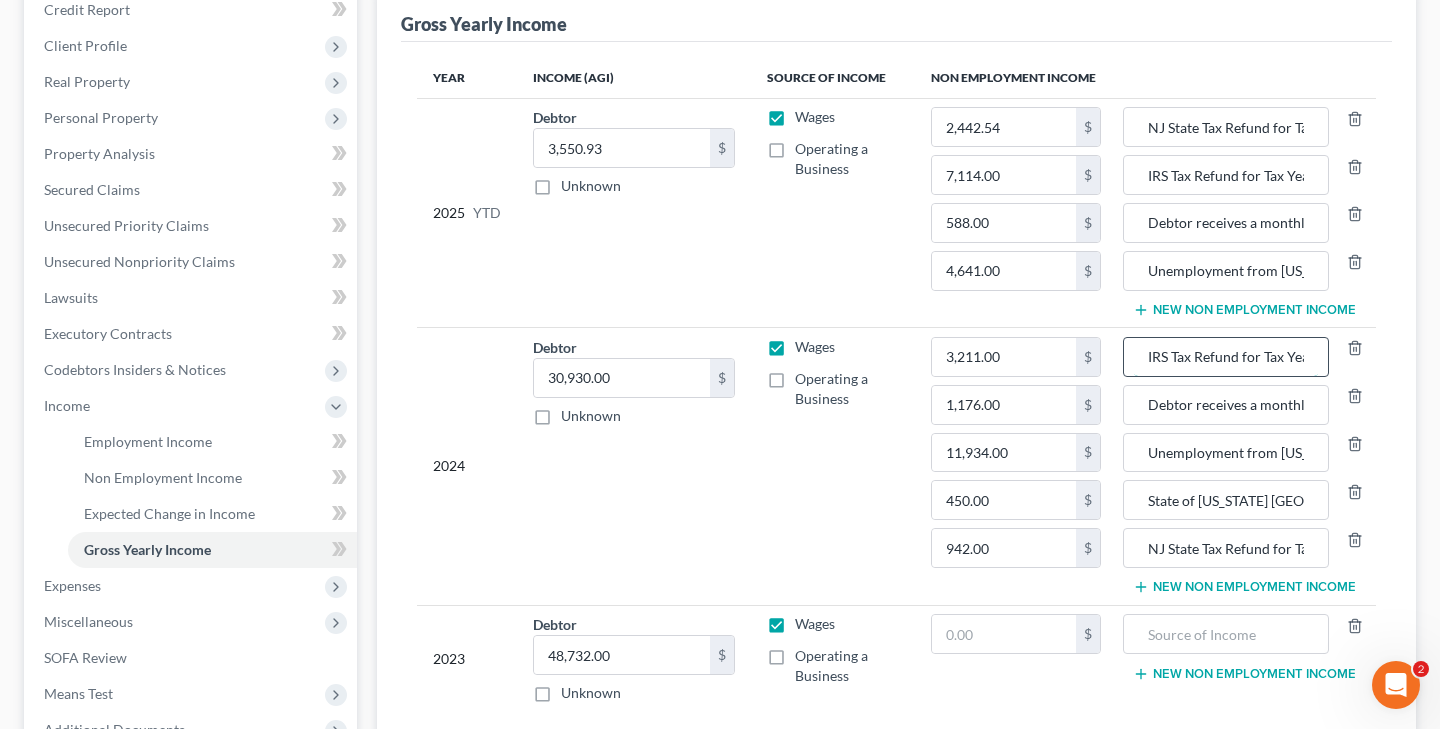 click on "IRS Tax Refund for Tax Year 2023" at bounding box center [1226, 357] 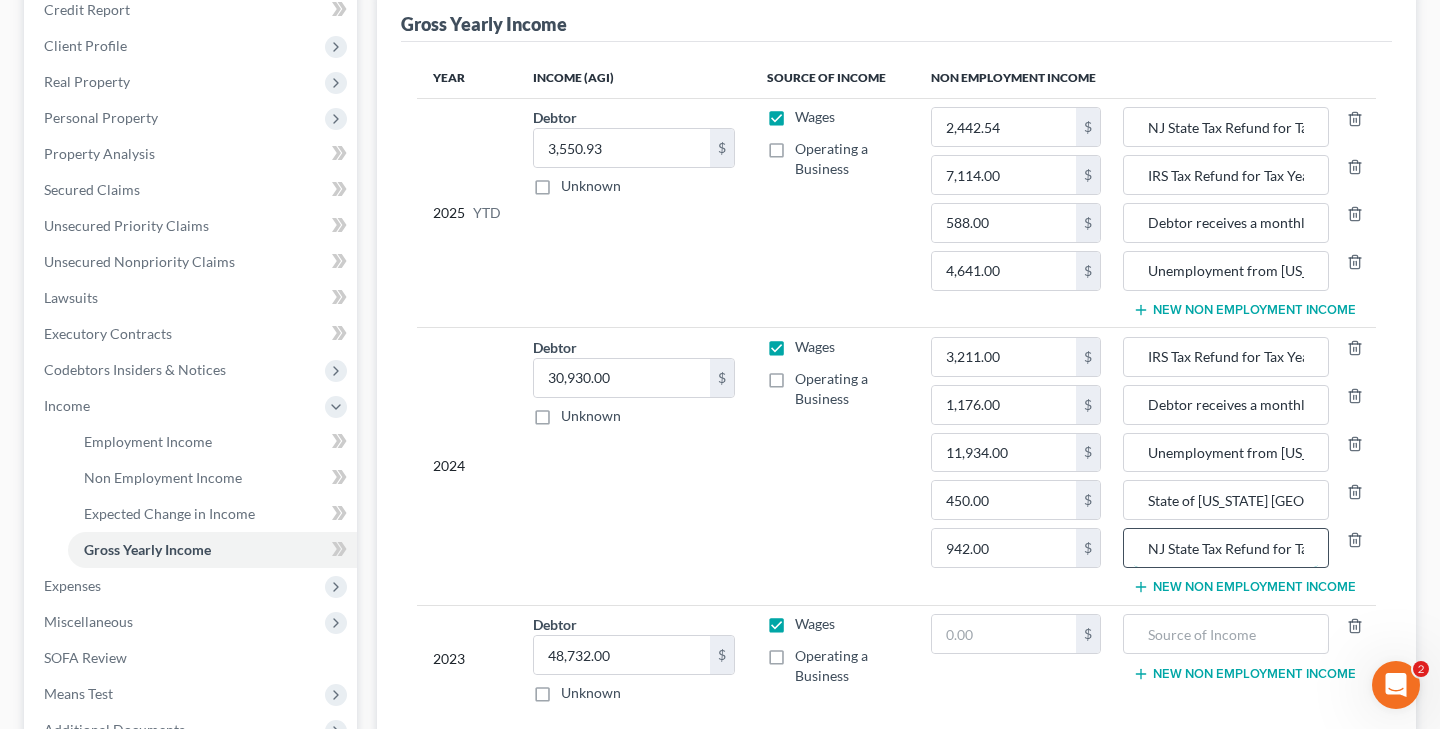 click on "NJ State Tax Refund for Tax Year 2023" at bounding box center [1226, 548] 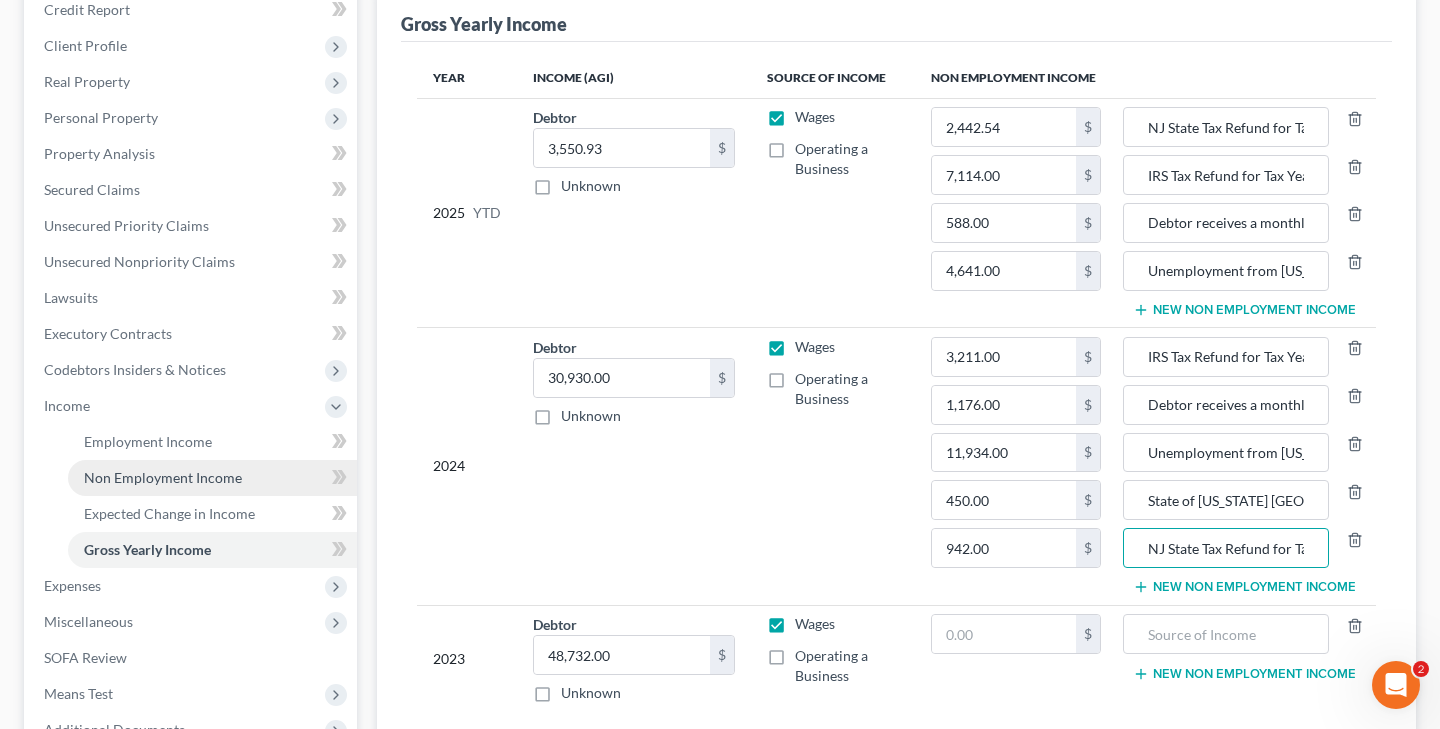 click on "Non Employment Income" at bounding box center [163, 477] 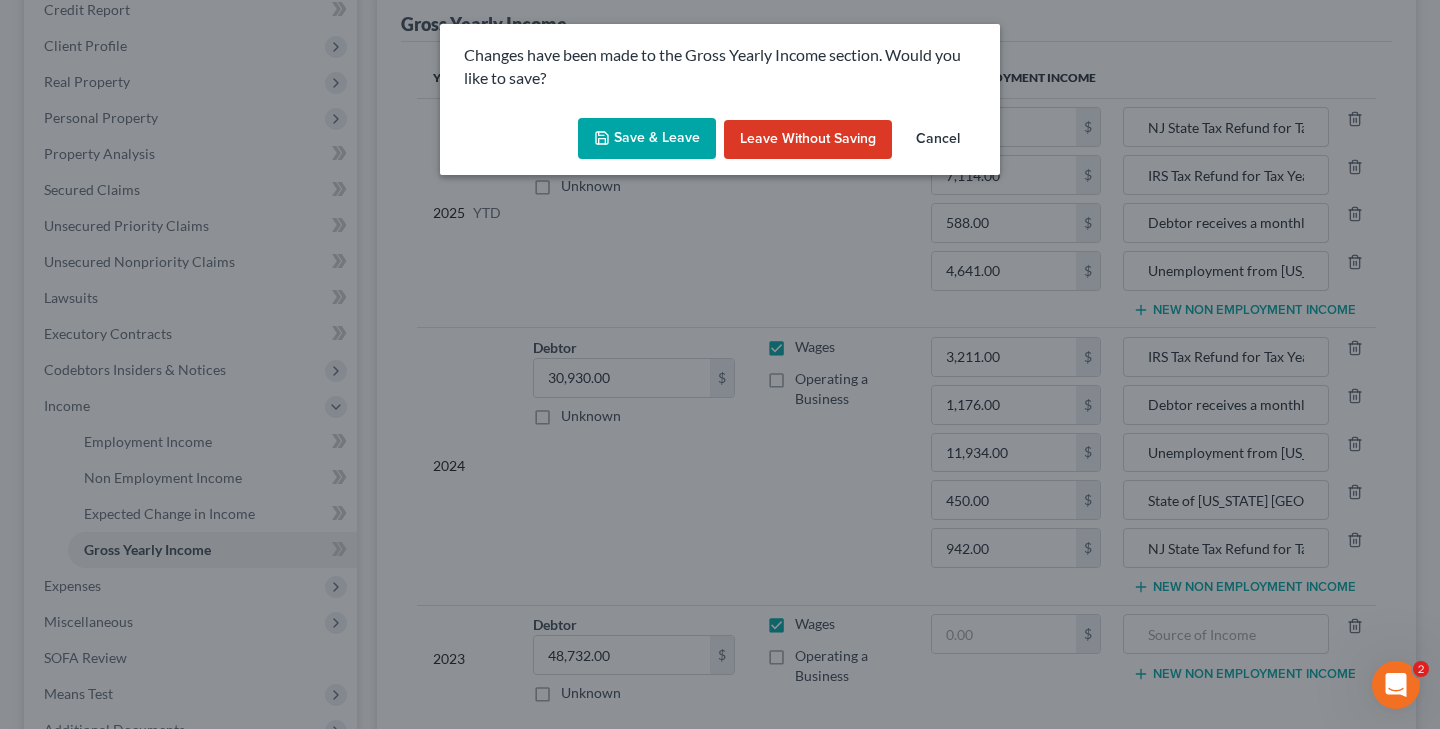 click on "Save & Leave" at bounding box center (647, 139) 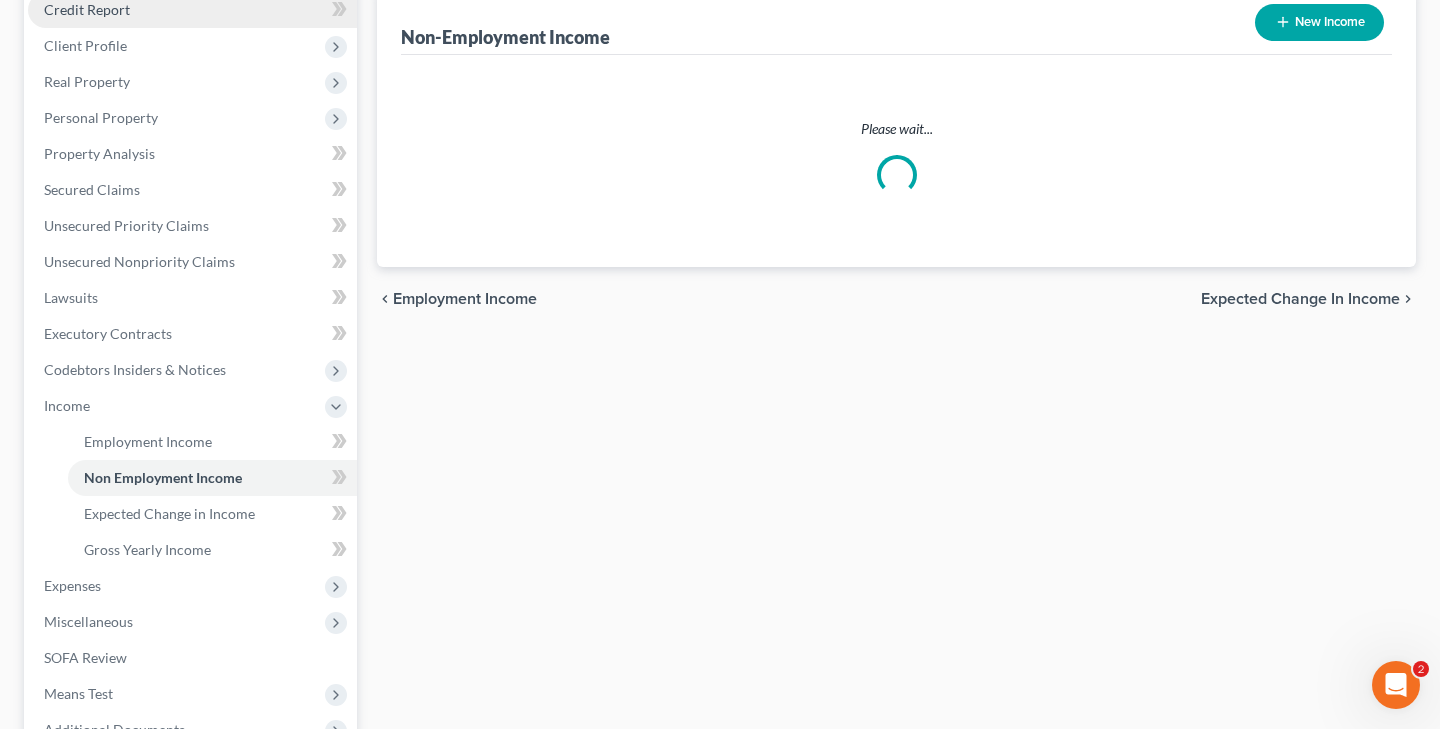 scroll, scrollTop: 0, scrollLeft: 0, axis: both 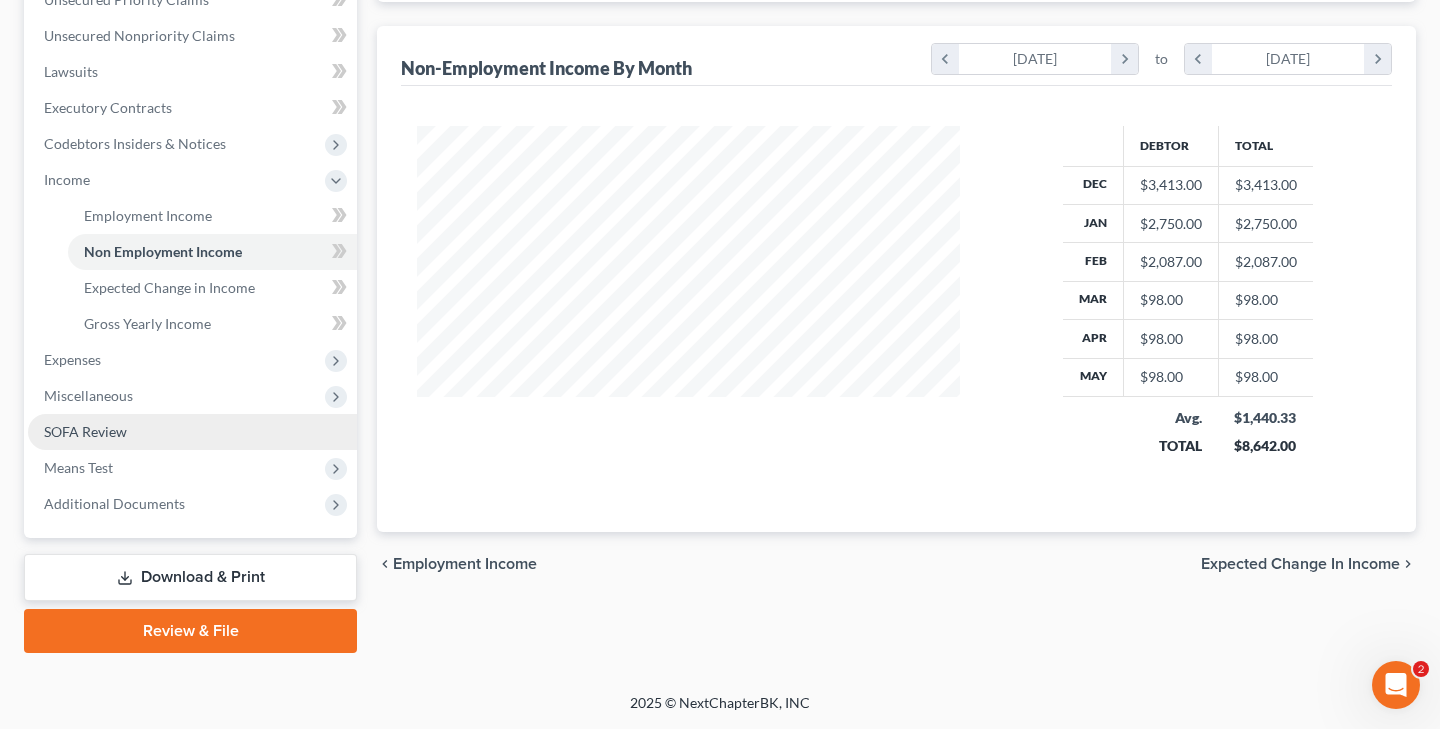 click on "SOFA Review" at bounding box center [192, 432] 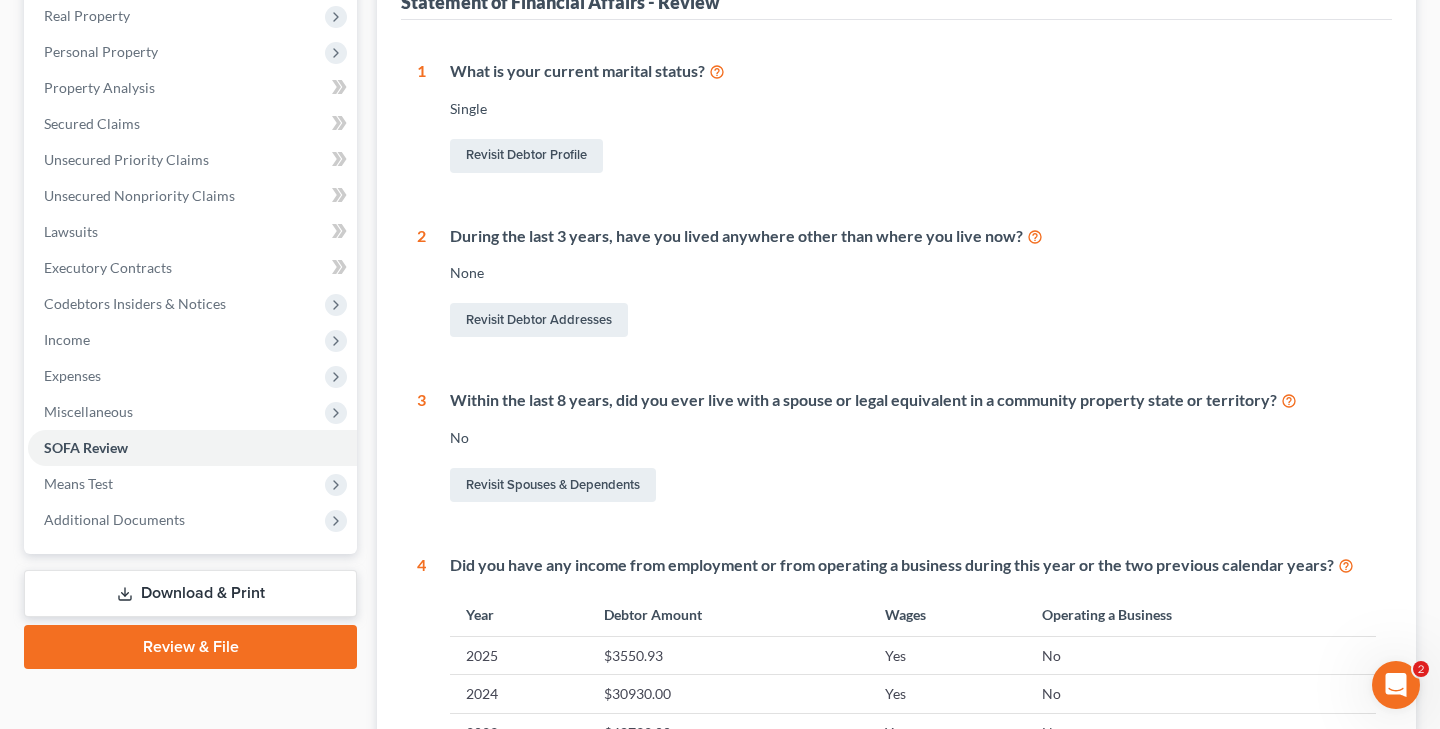 scroll, scrollTop: 314, scrollLeft: 0, axis: vertical 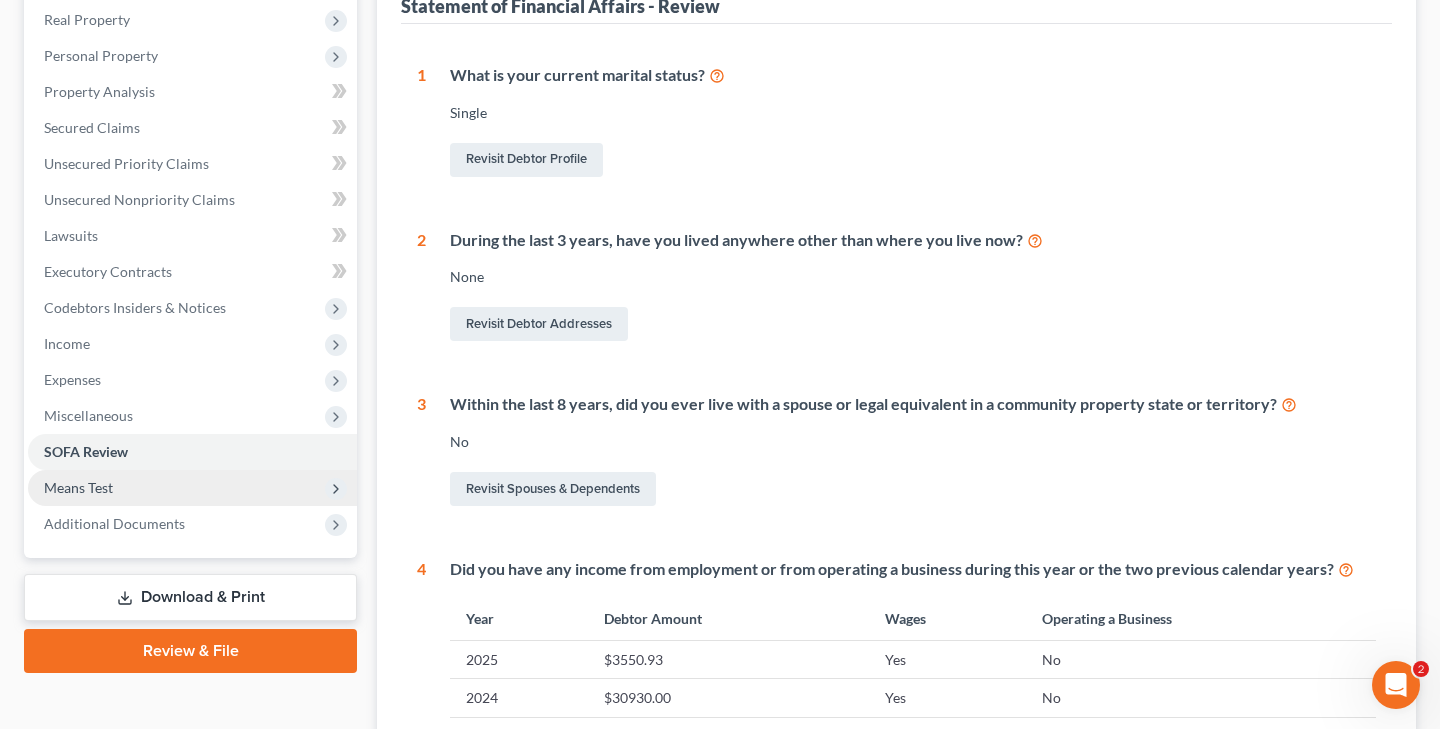 click on "Means Test" at bounding box center (192, 488) 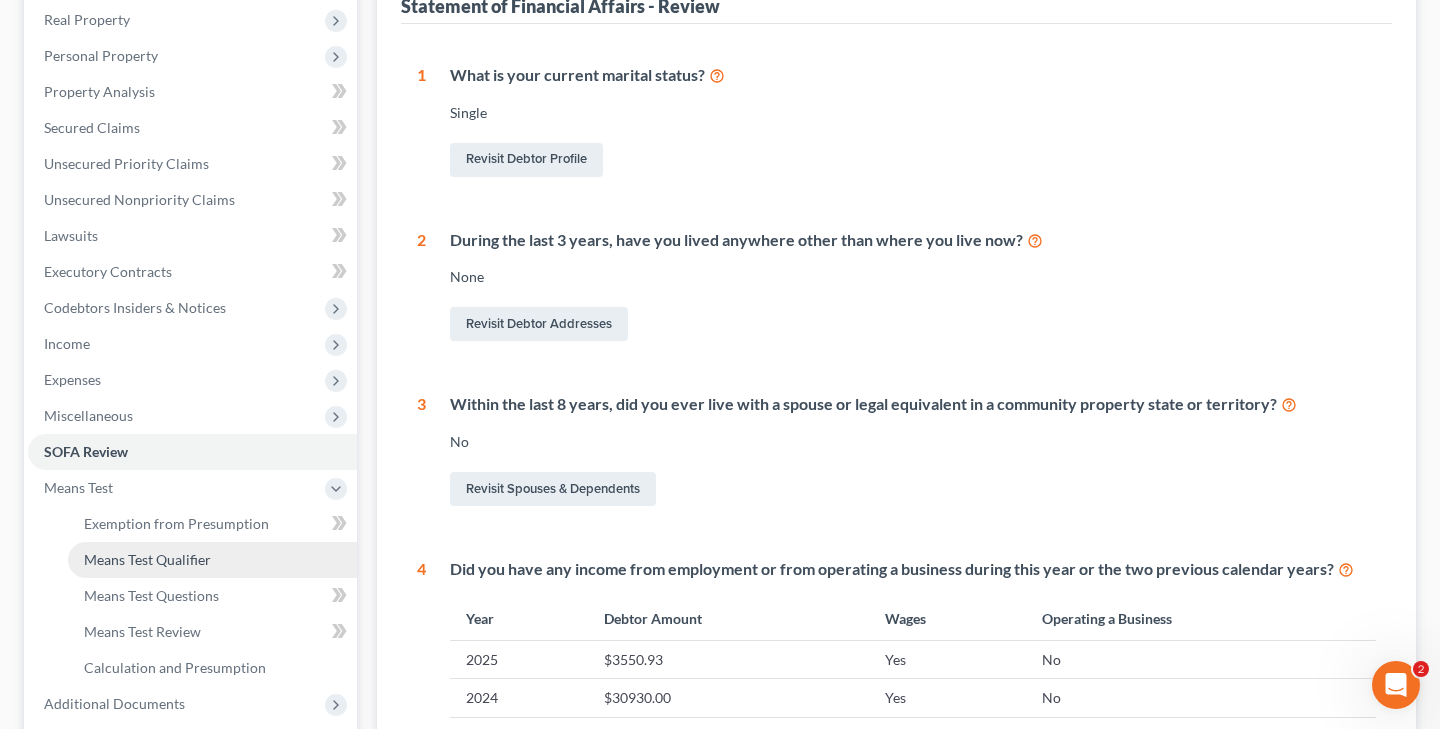 click on "Means Test Qualifier" at bounding box center (212, 560) 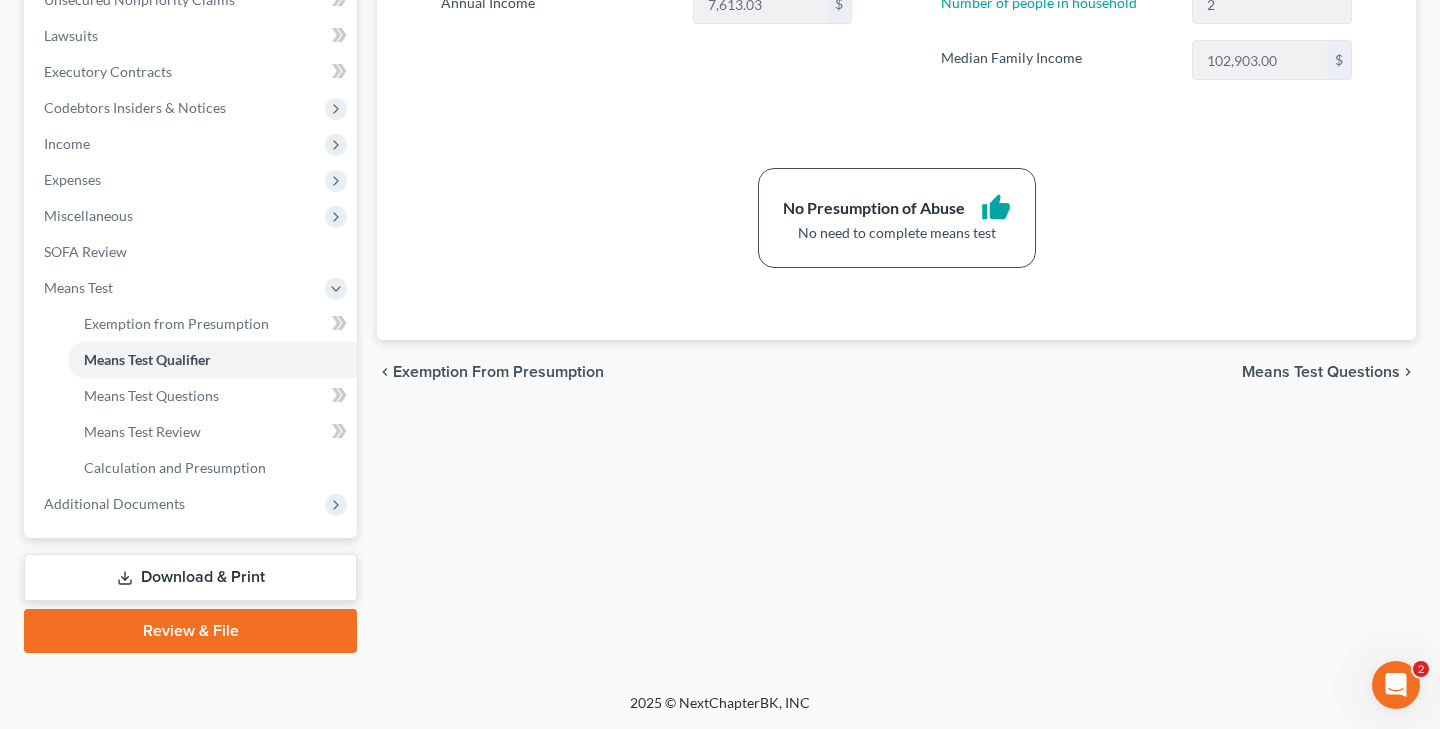 scroll, scrollTop: 514, scrollLeft: 0, axis: vertical 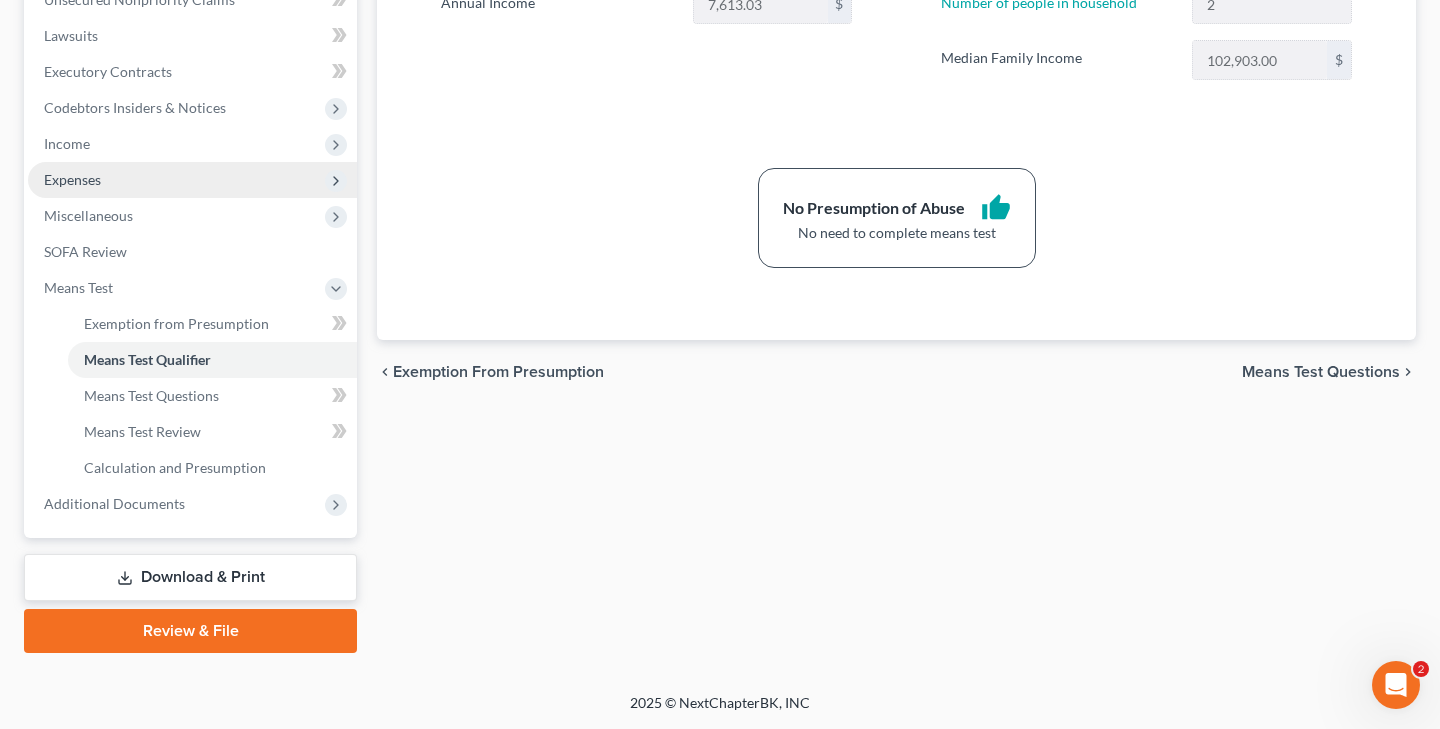 click on "Expenses" at bounding box center (192, 180) 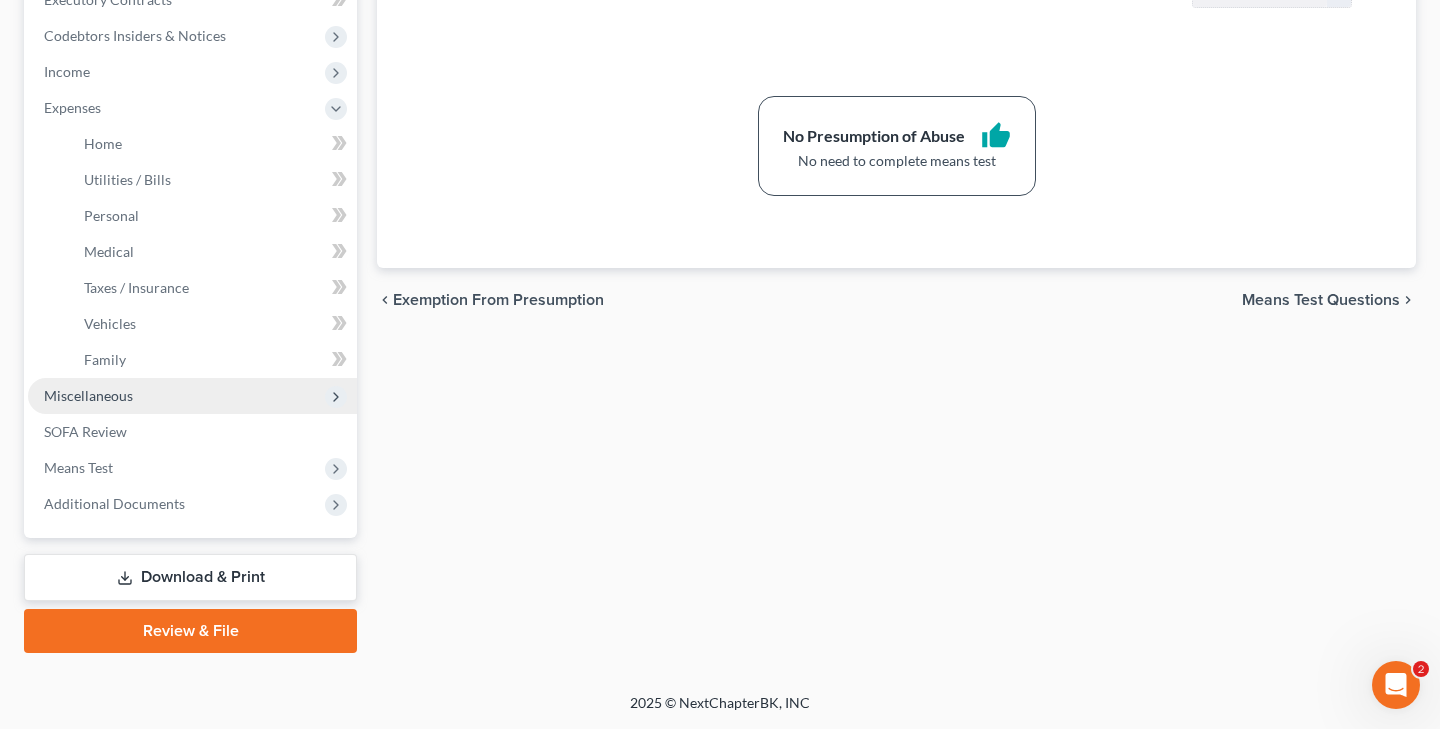 scroll, scrollTop: 586, scrollLeft: 0, axis: vertical 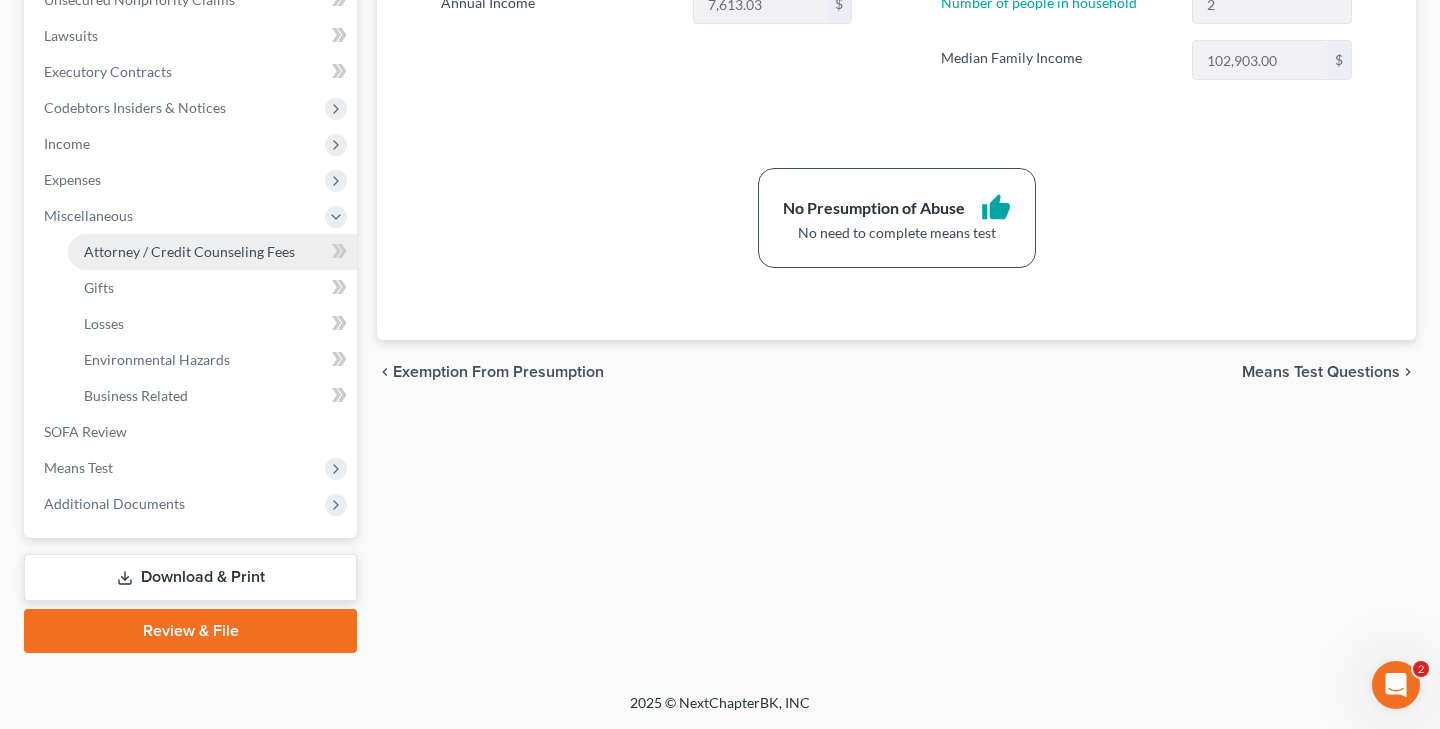 click on "Attorney / Credit Counseling Fees" at bounding box center [189, 251] 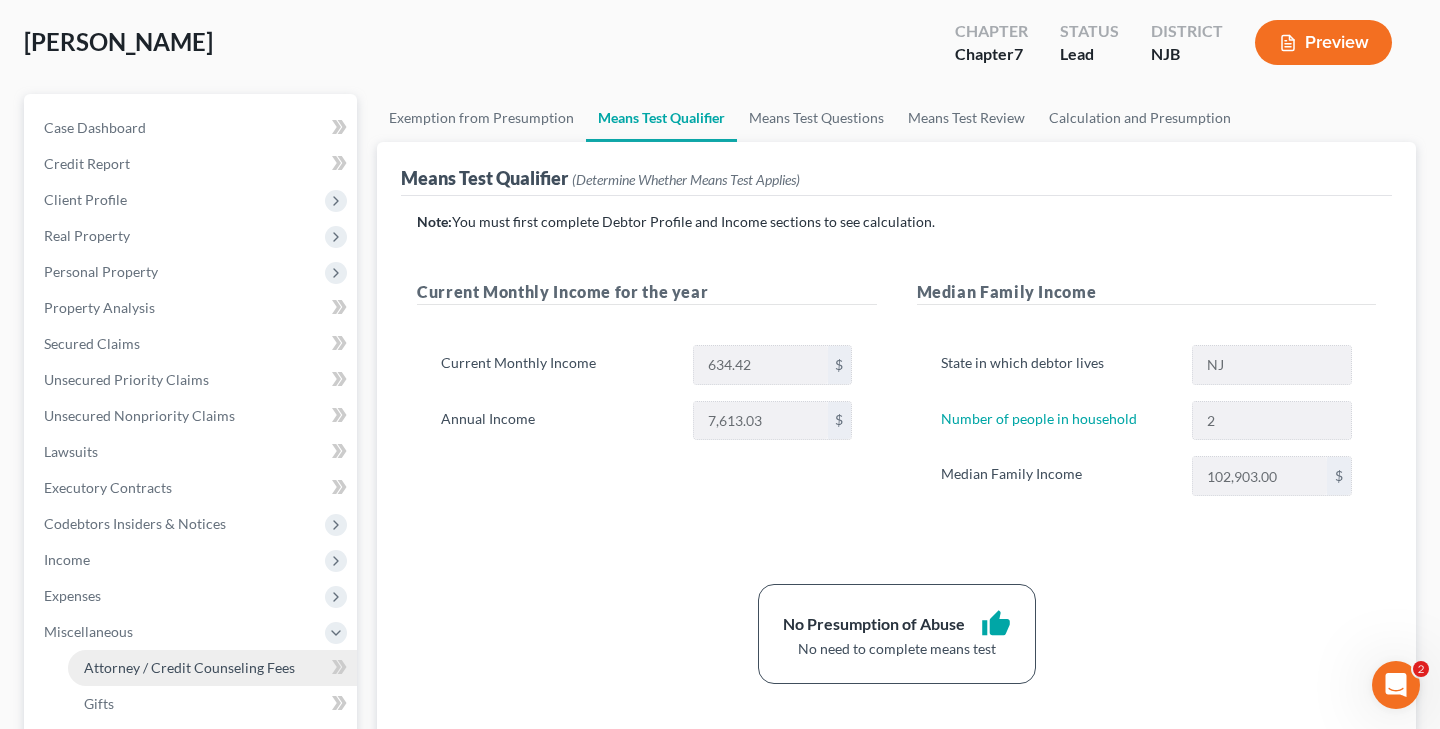 select on "0" 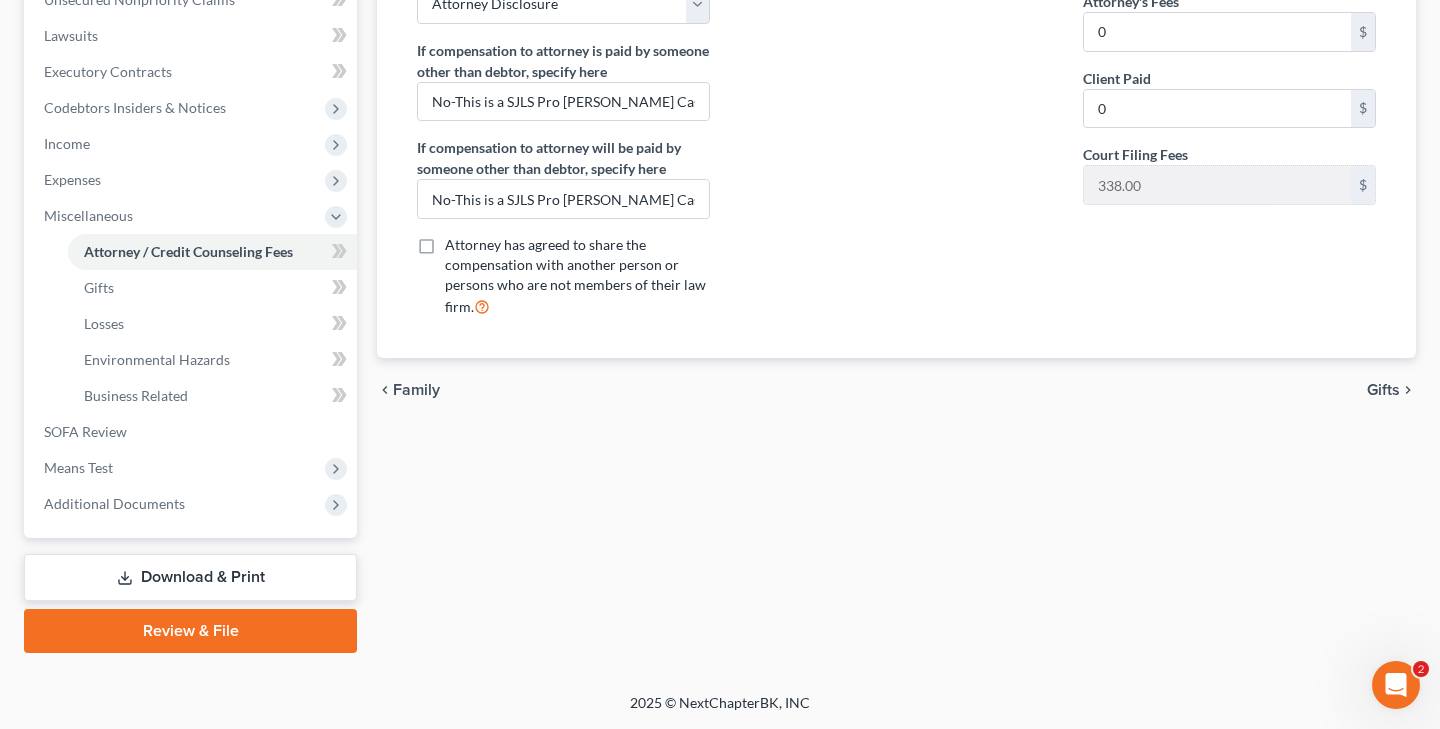scroll, scrollTop: 514, scrollLeft: 0, axis: vertical 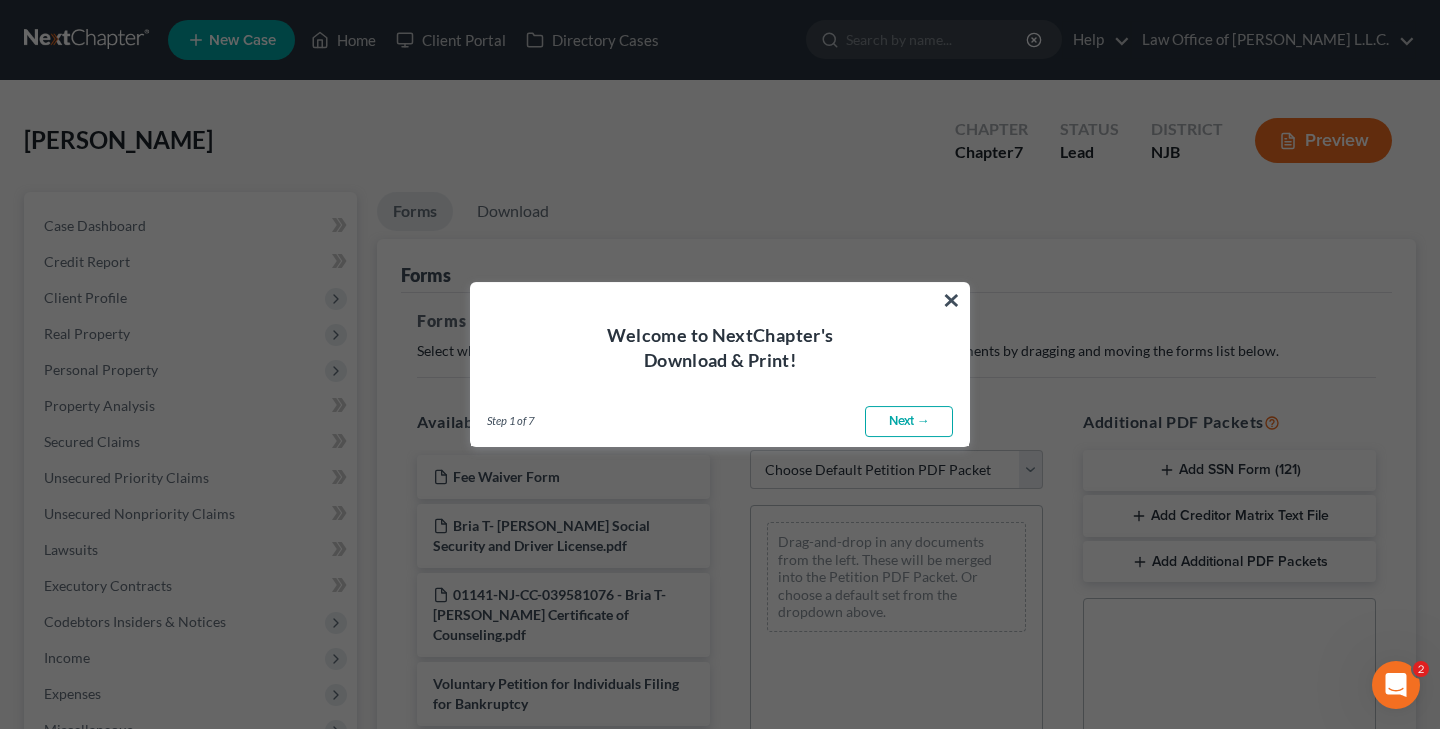 click on "Next →" at bounding box center (909, 422) 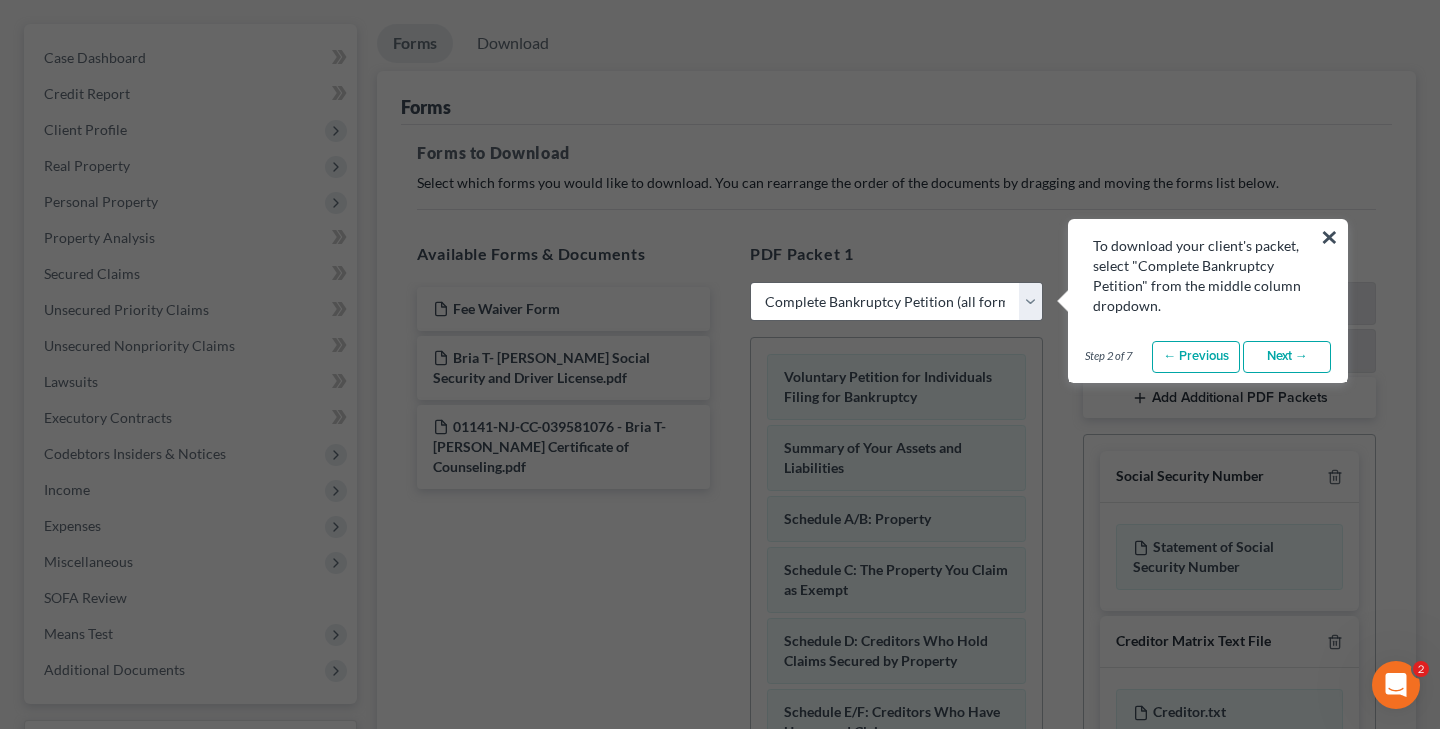 scroll, scrollTop: 175, scrollLeft: 0, axis: vertical 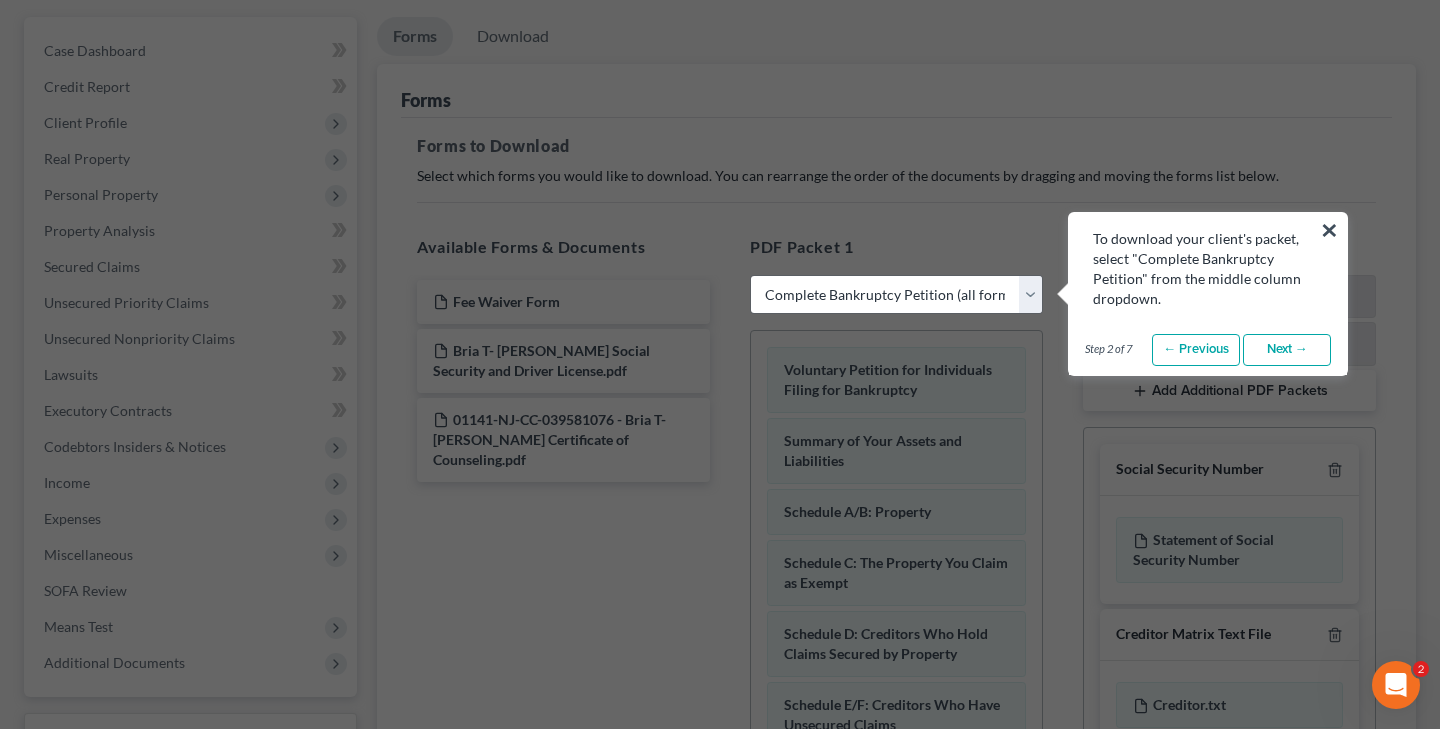 click on "Next →" at bounding box center (1287, 350) 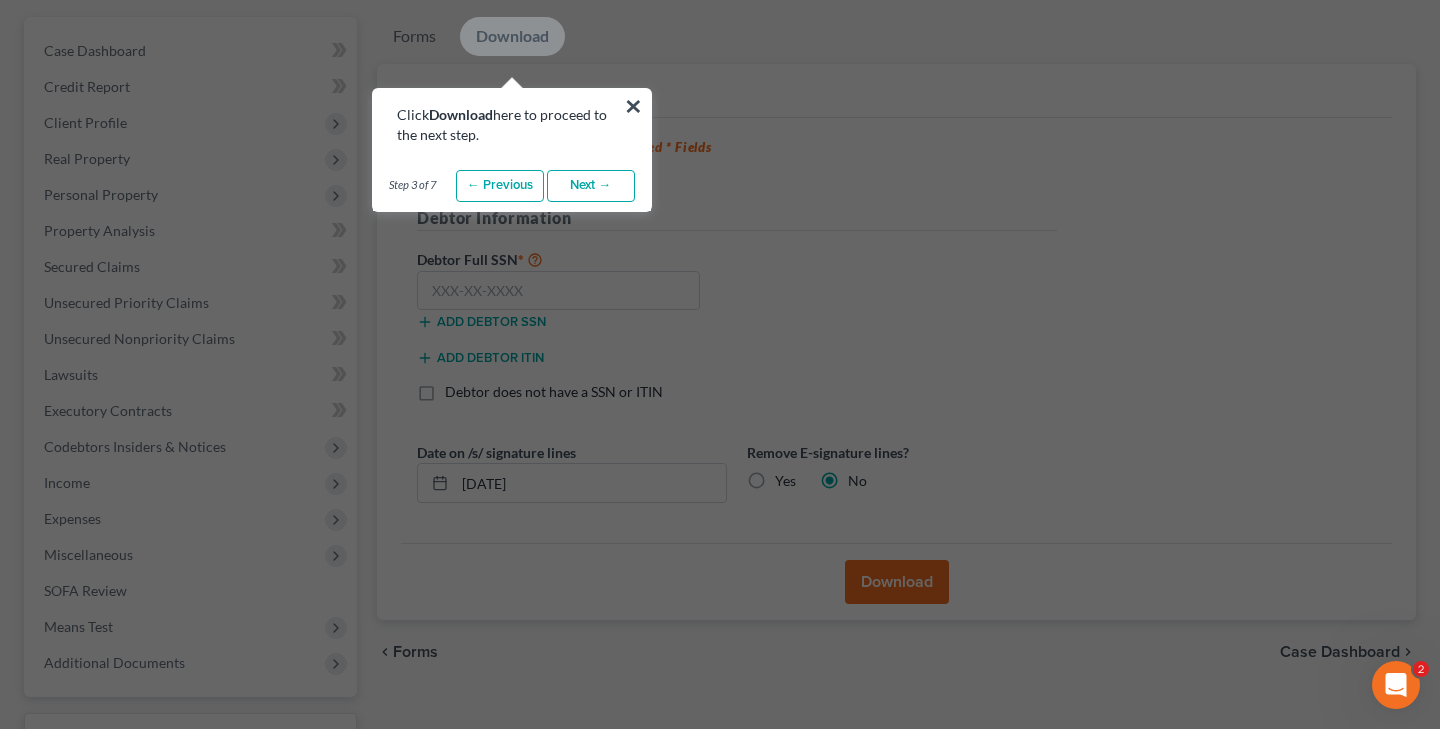 click on "Next →" at bounding box center [591, 186] 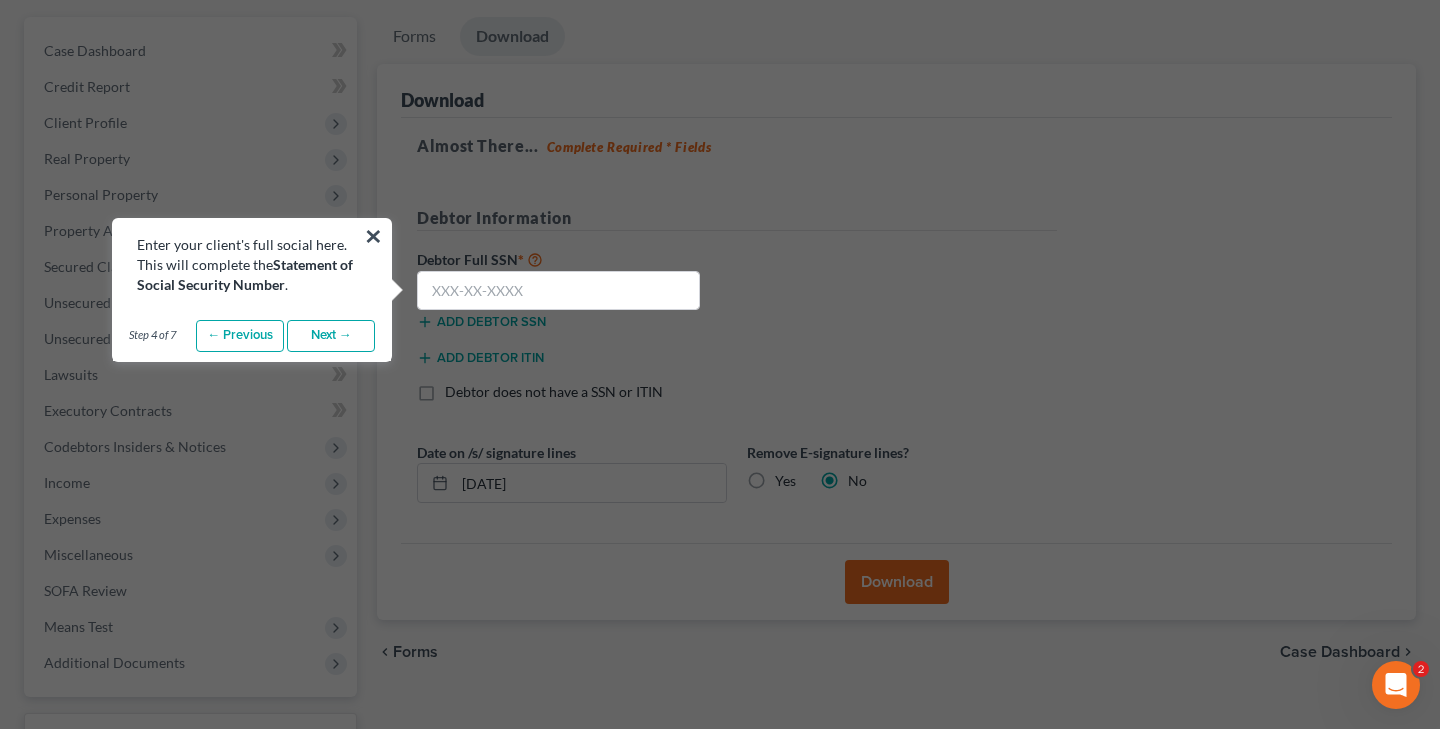 click on "Next →" at bounding box center (331, 336) 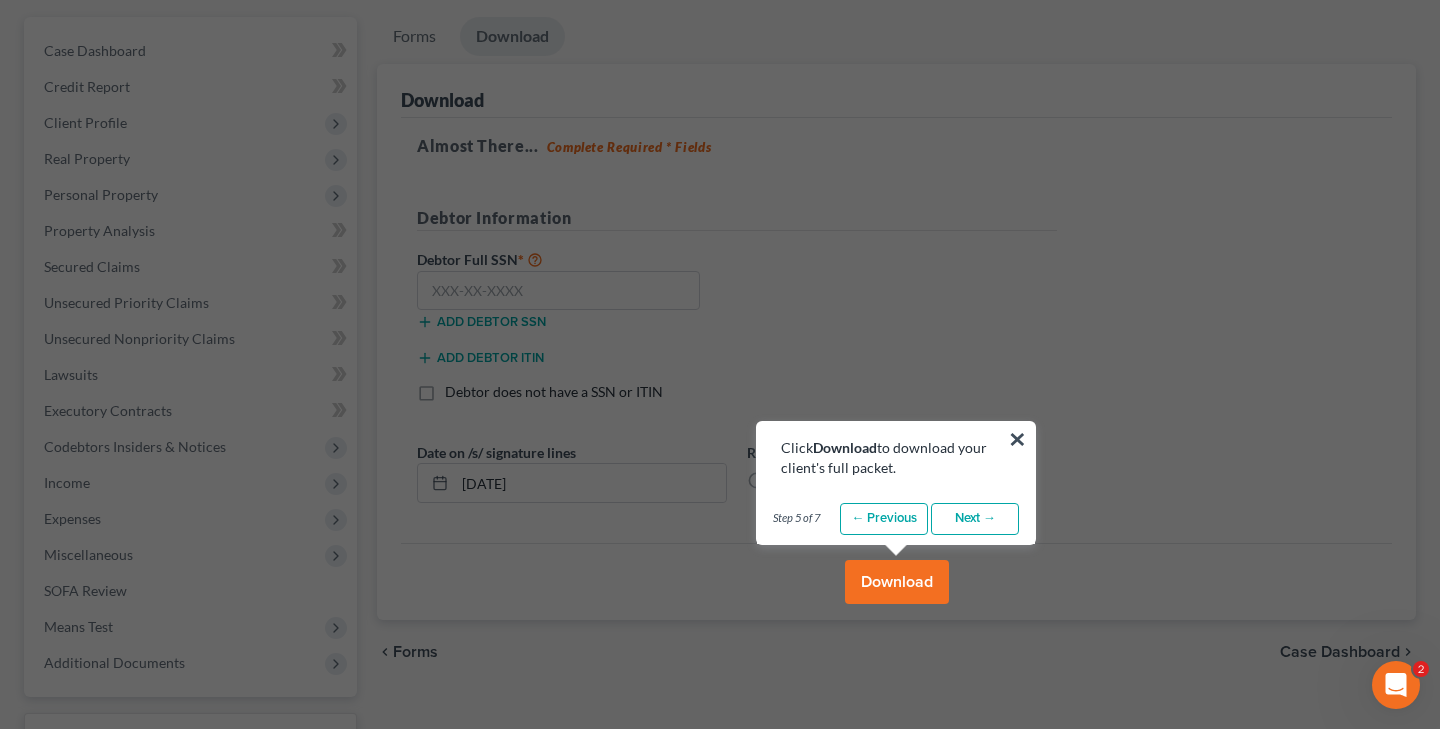 click on "Next →" at bounding box center (975, 519) 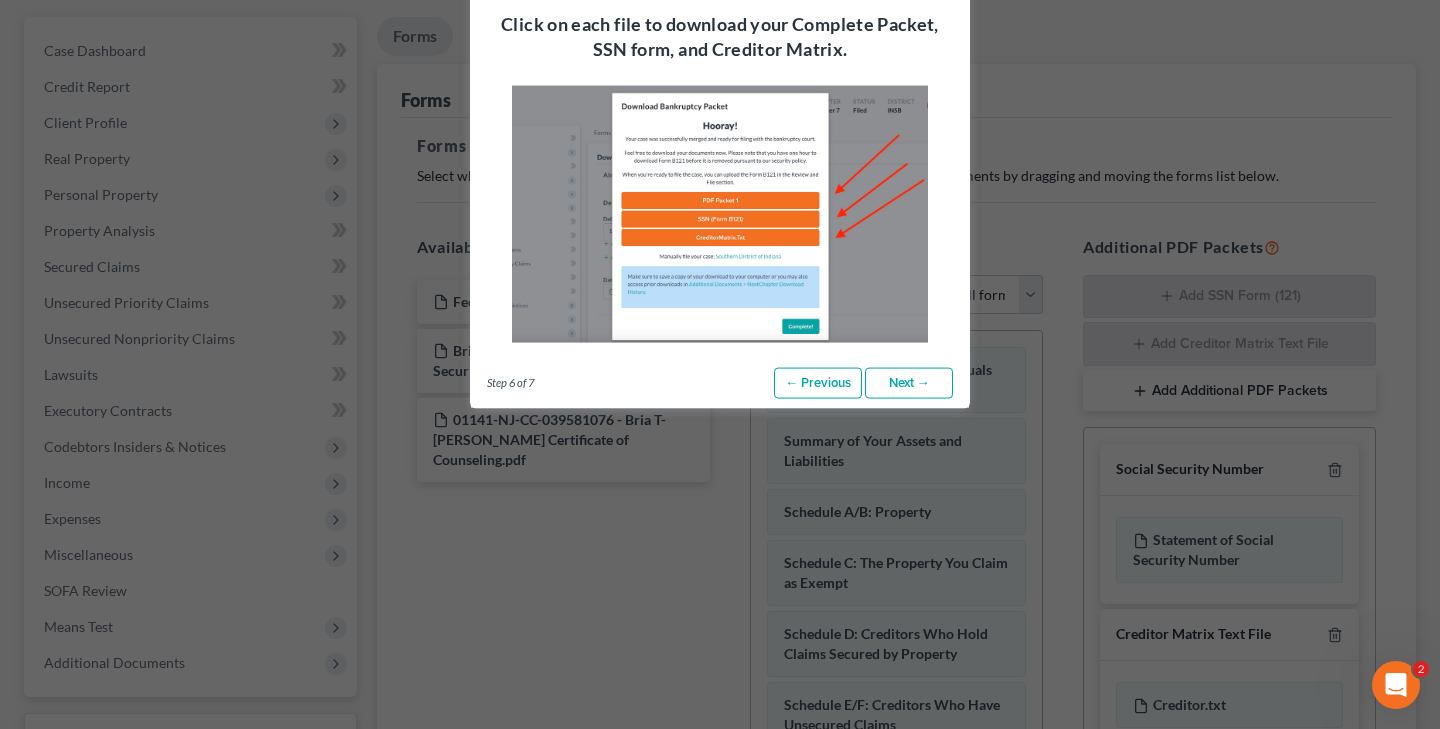 click on "Next →" at bounding box center (909, 383) 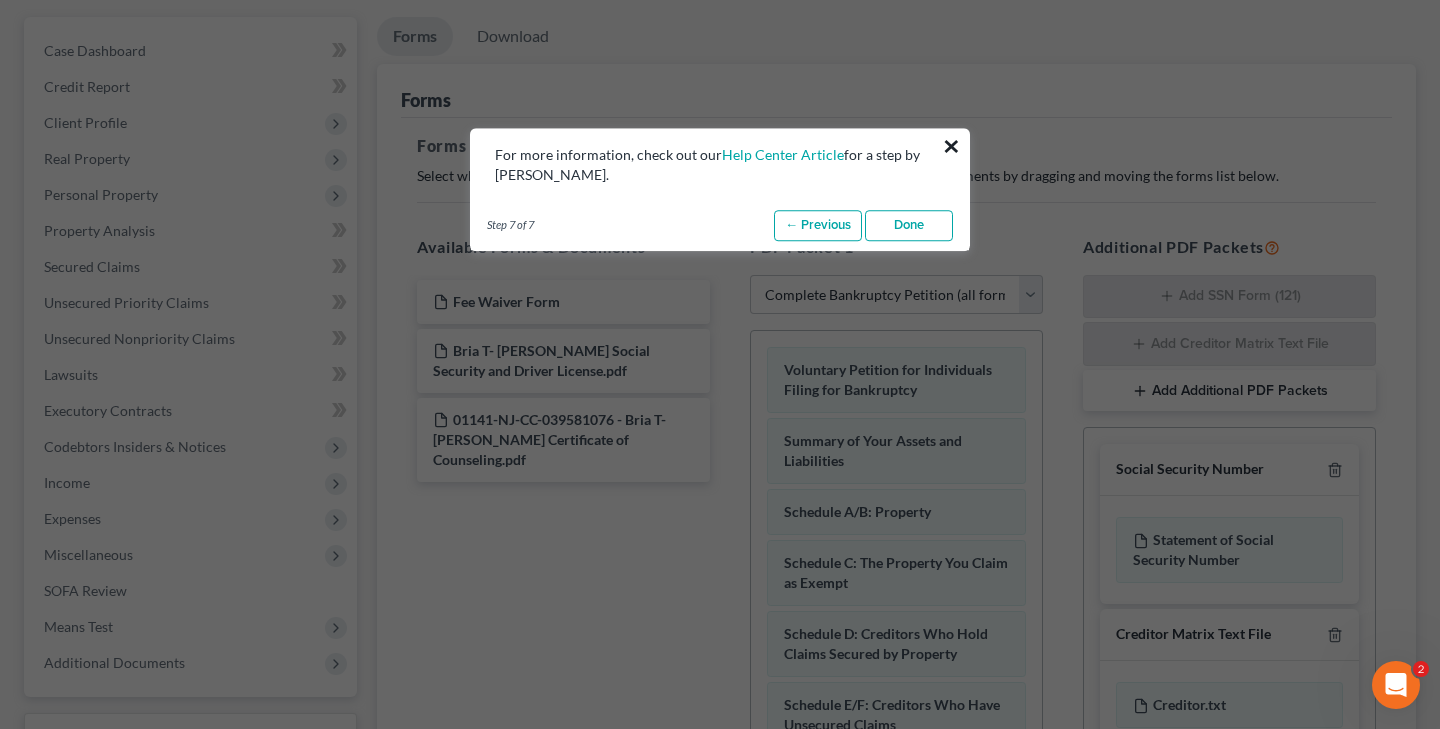 click on "×" at bounding box center (951, 146) 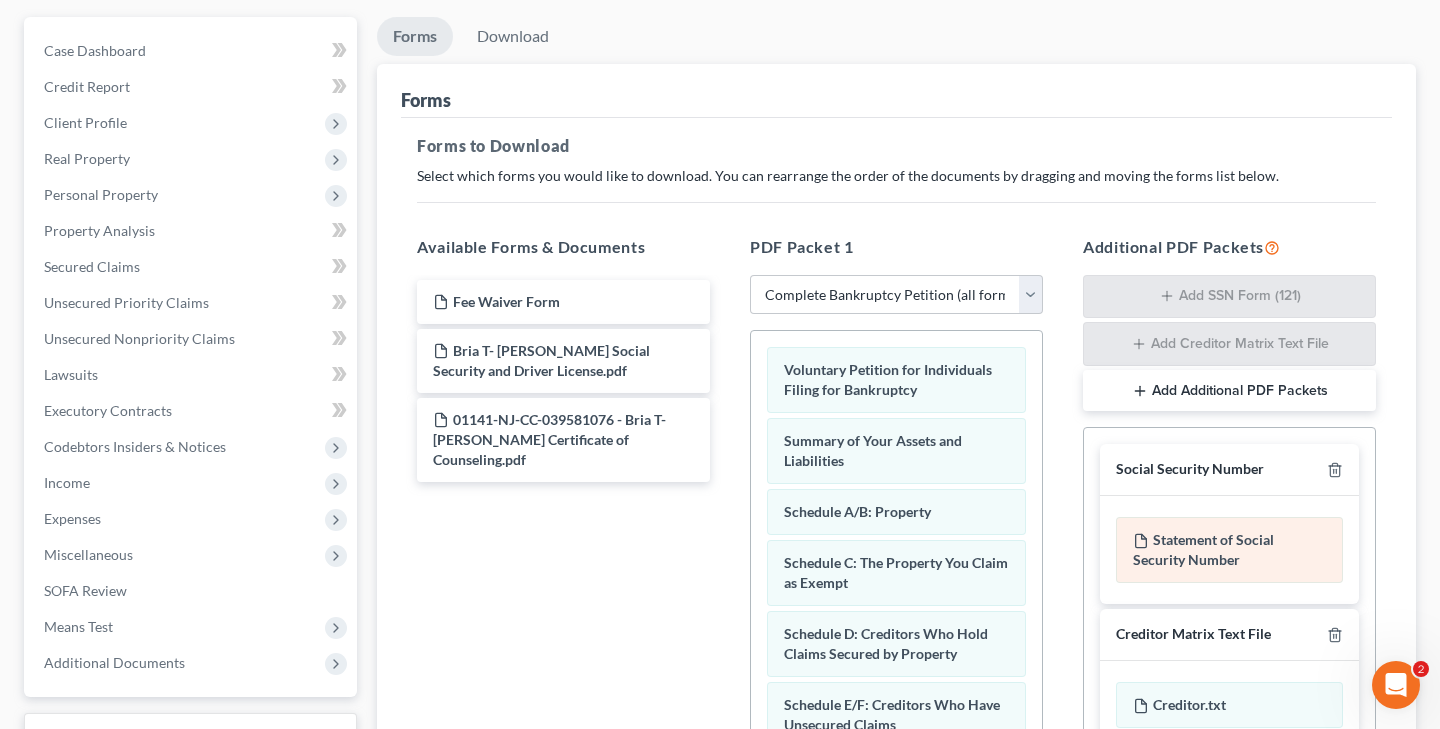 click on "Statement of Social Security Number" at bounding box center (1229, 550) 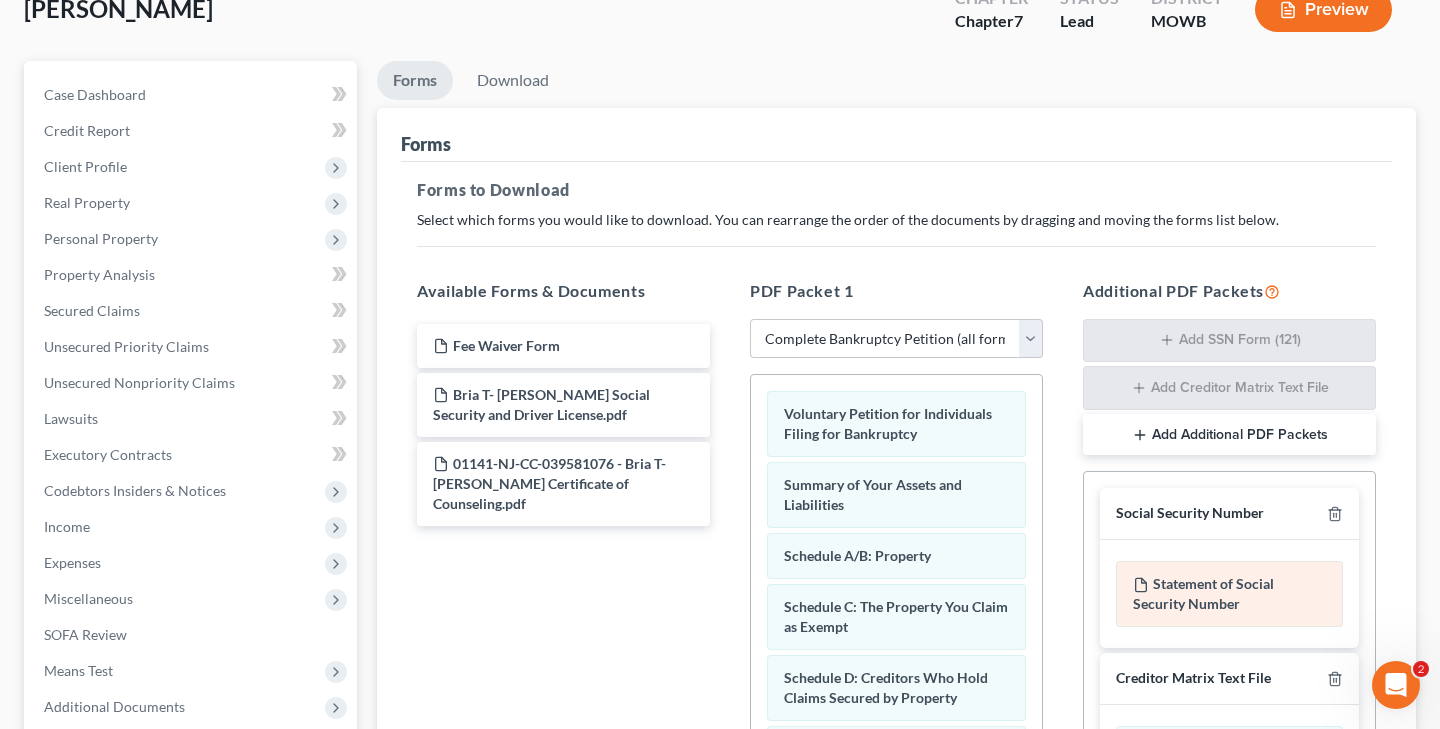 scroll, scrollTop: 127, scrollLeft: 0, axis: vertical 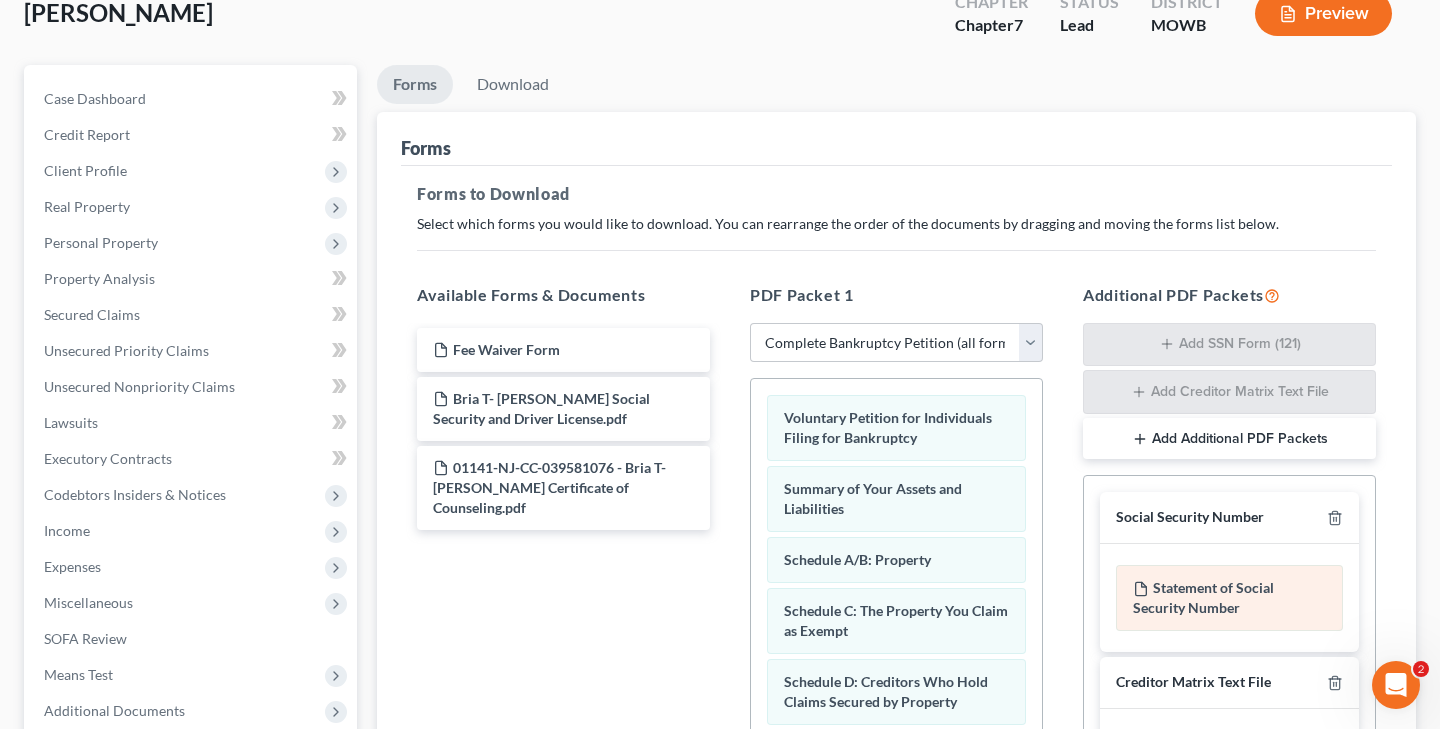 click on "Statement of Social Security Number" at bounding box center (1229, 598) 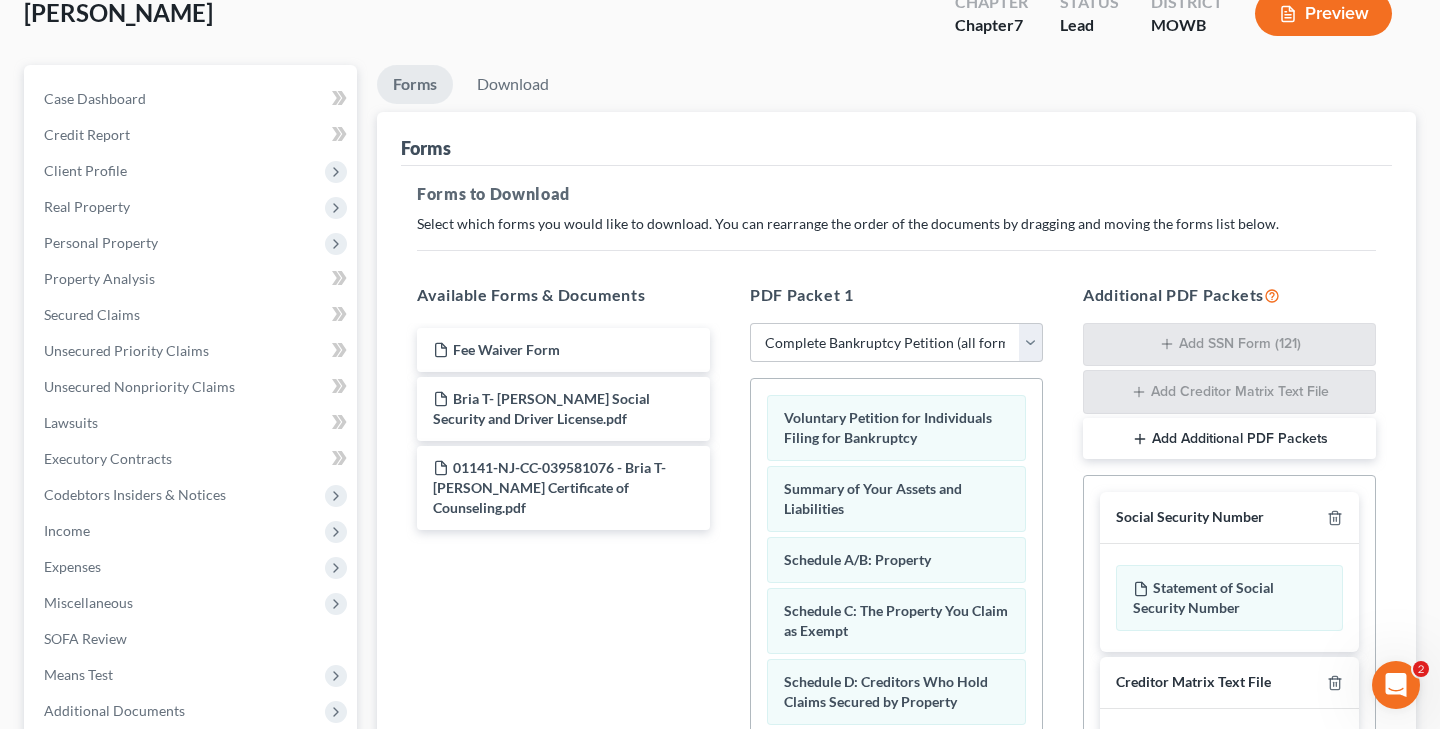 scroll, scrollTop: 0, scrollLeft: 0, axis: both 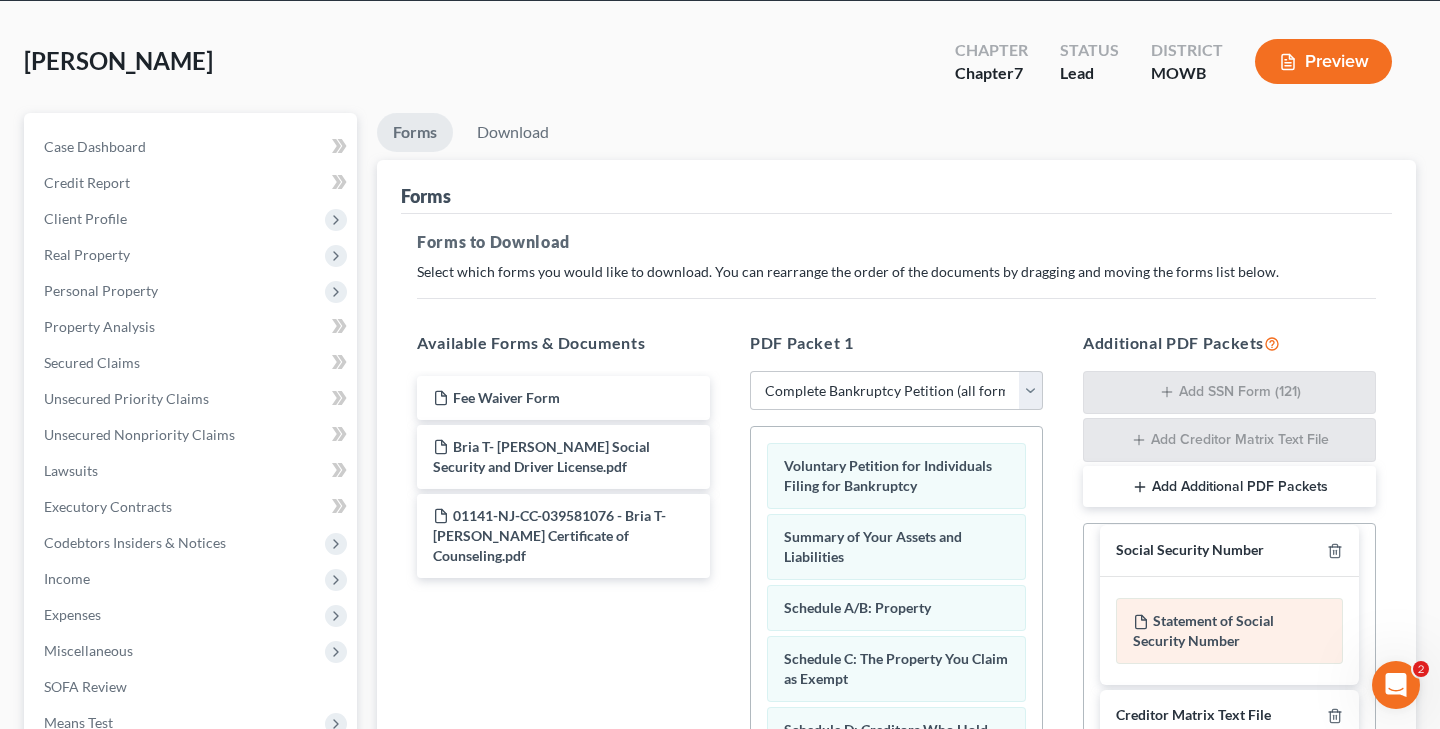 click on "Statement of Social Security Number" at bounding box center (1229, 631) 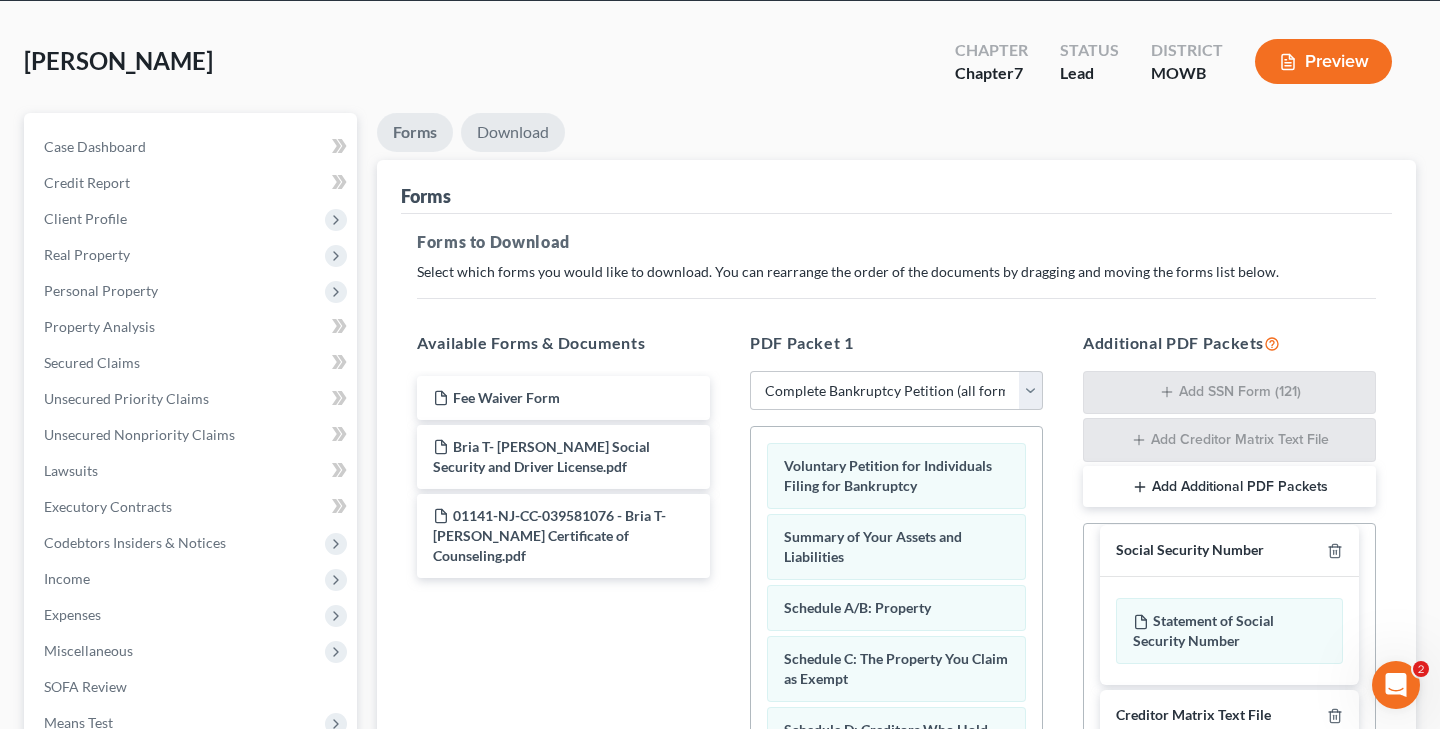 click on "Download" at bounding box center (513, 132) 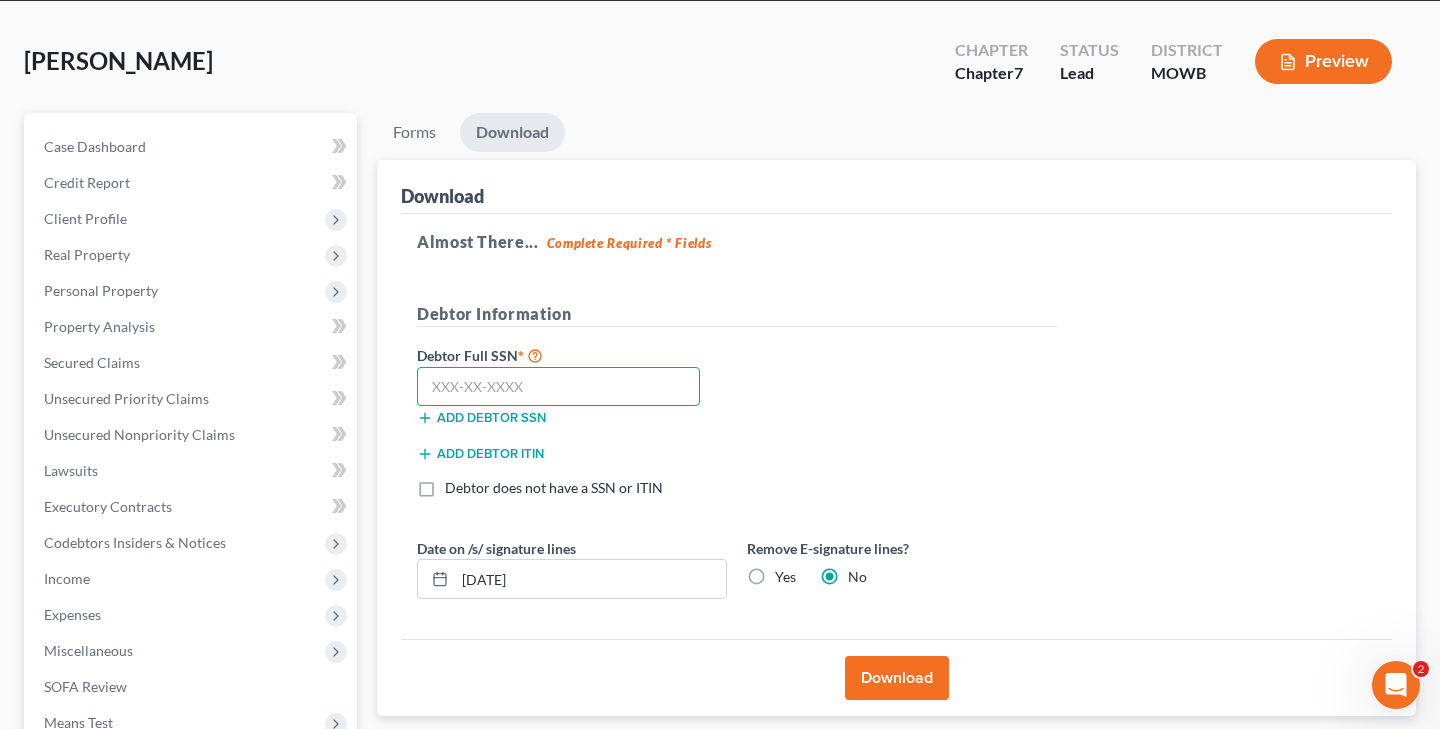 click at bounding box center (558, 387) 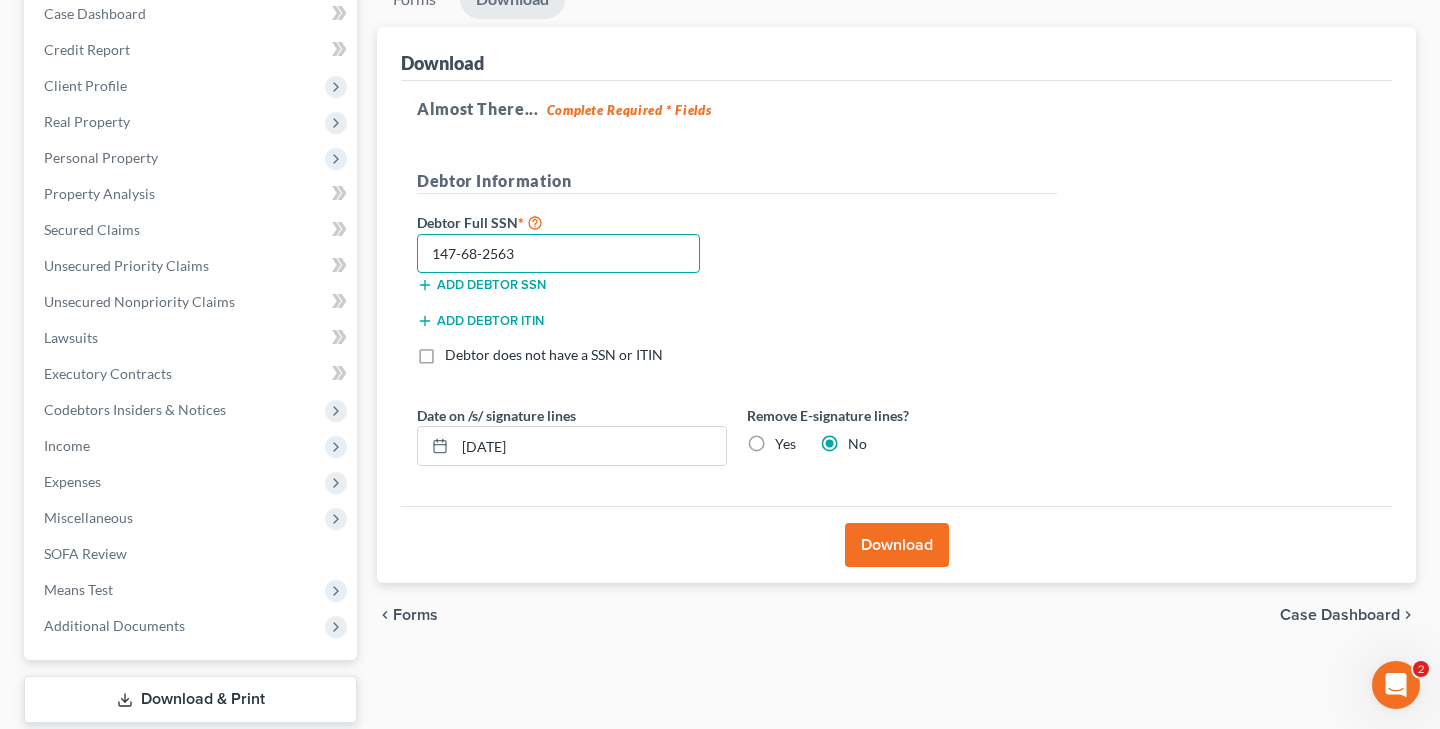 scroll, scrollTop: 215, scrollLeft: 0, axis: vertical 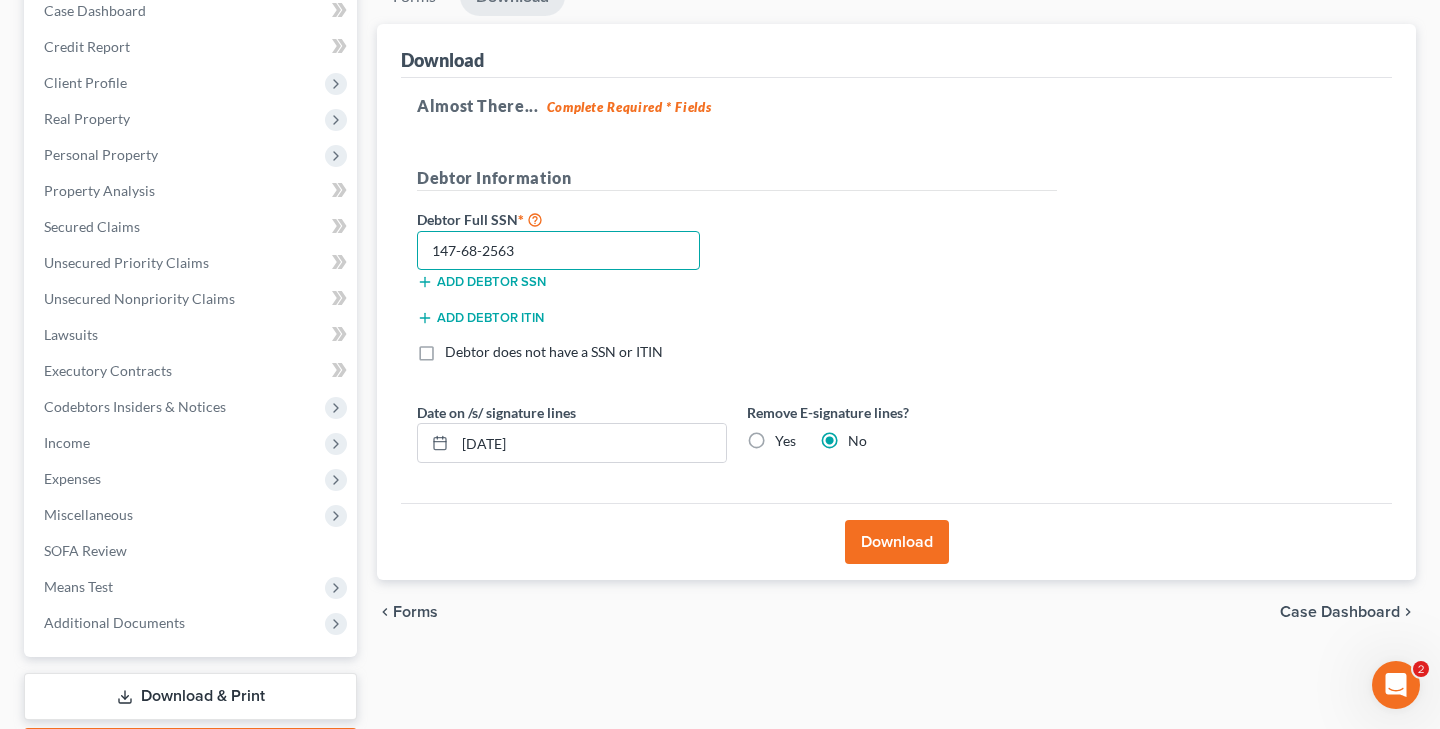 type on "147-68-2563" 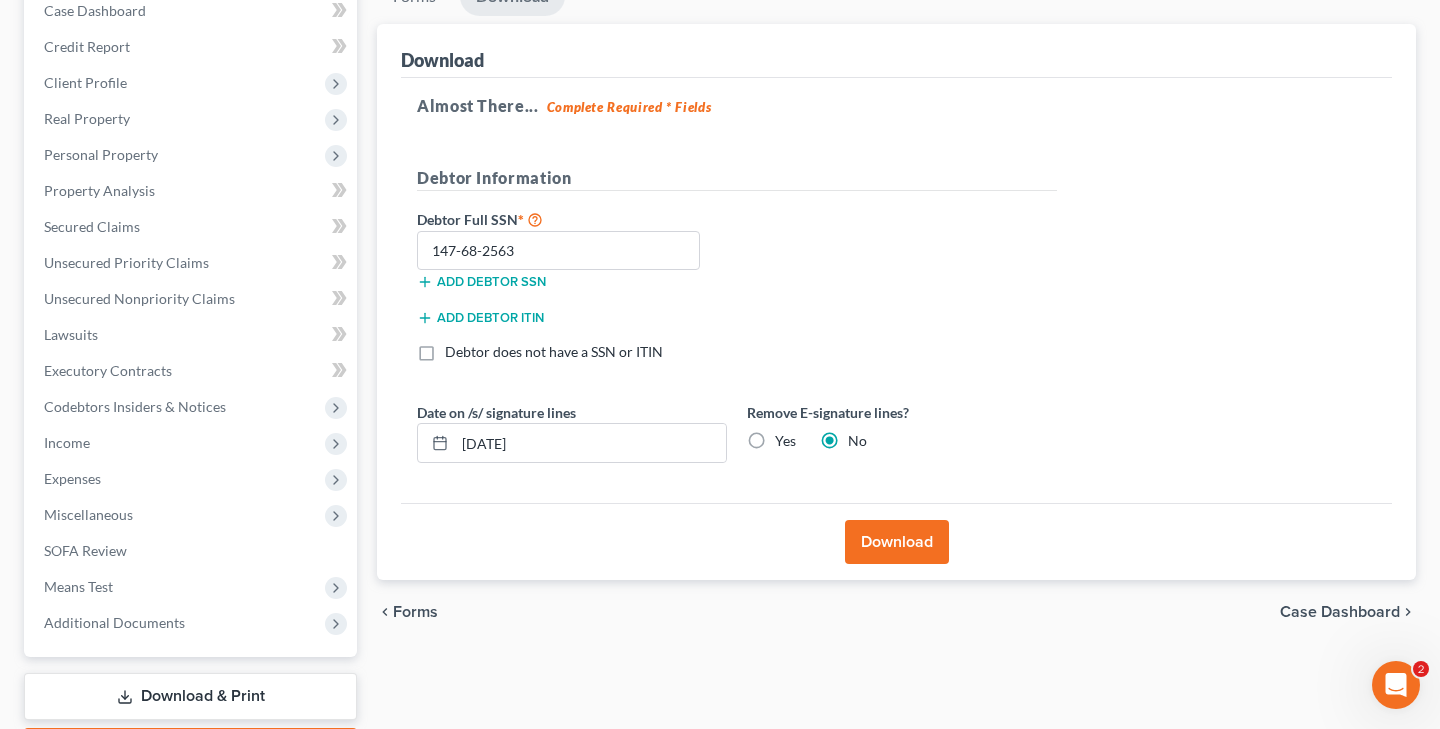 click on "Download" at bounding box center [897, 542] 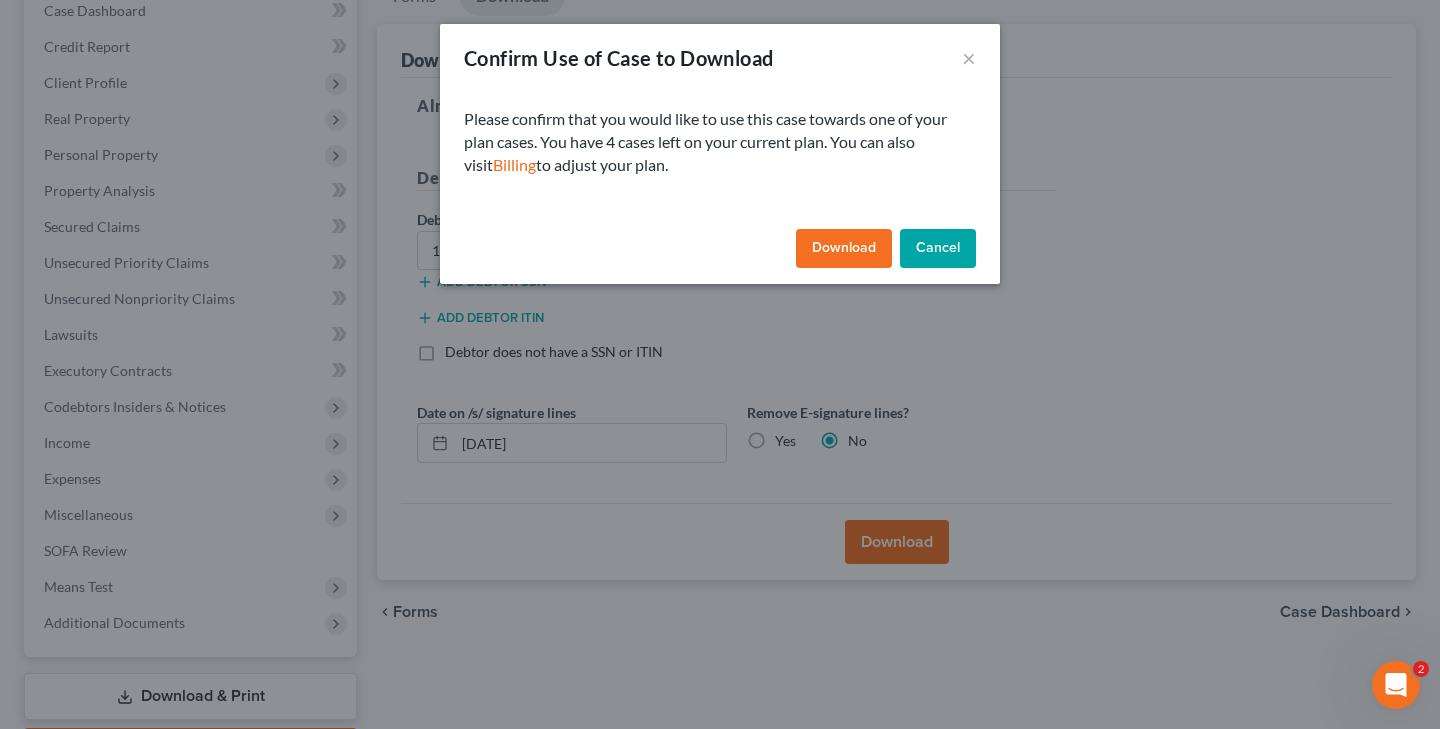 click on "Download" at bounding box center (844, 249) 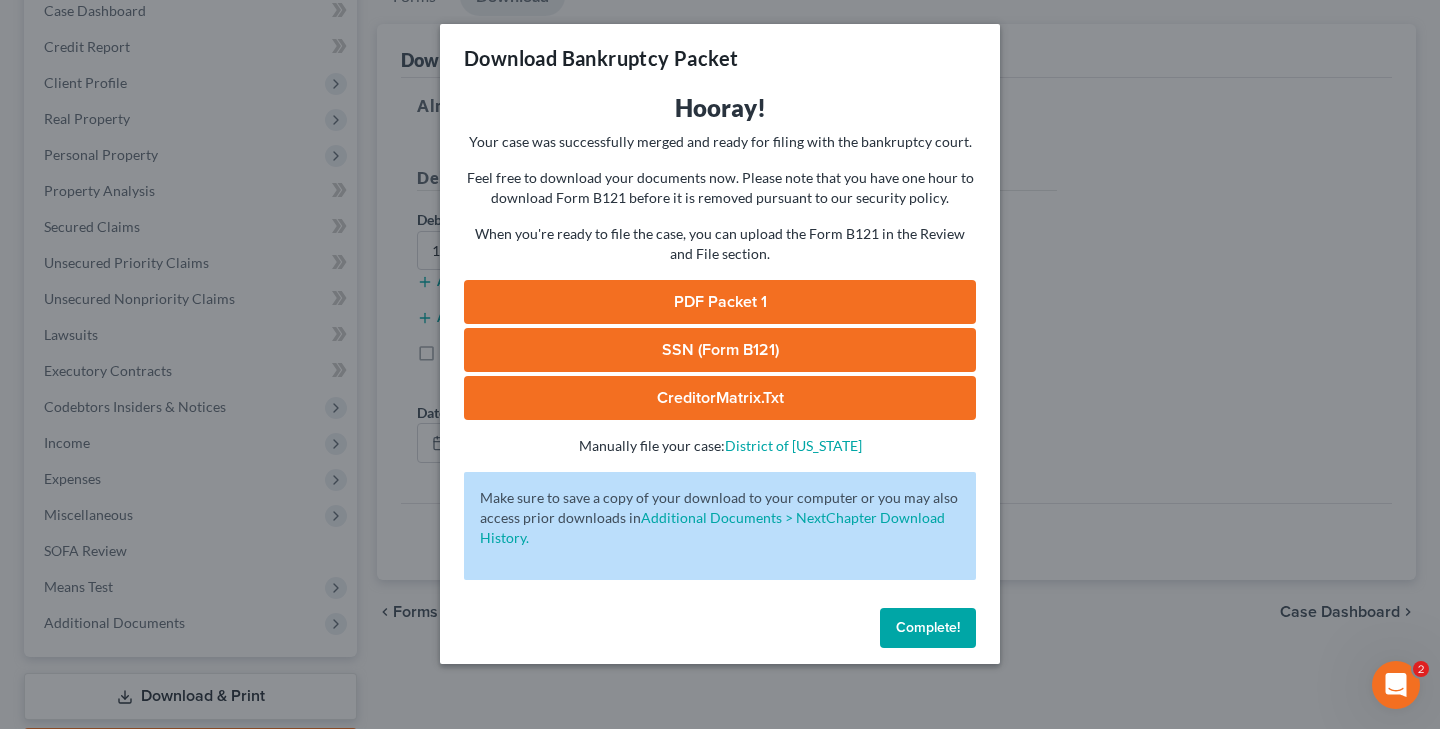 click on "SSN (Form B121)" at bounding box center (720, 350) 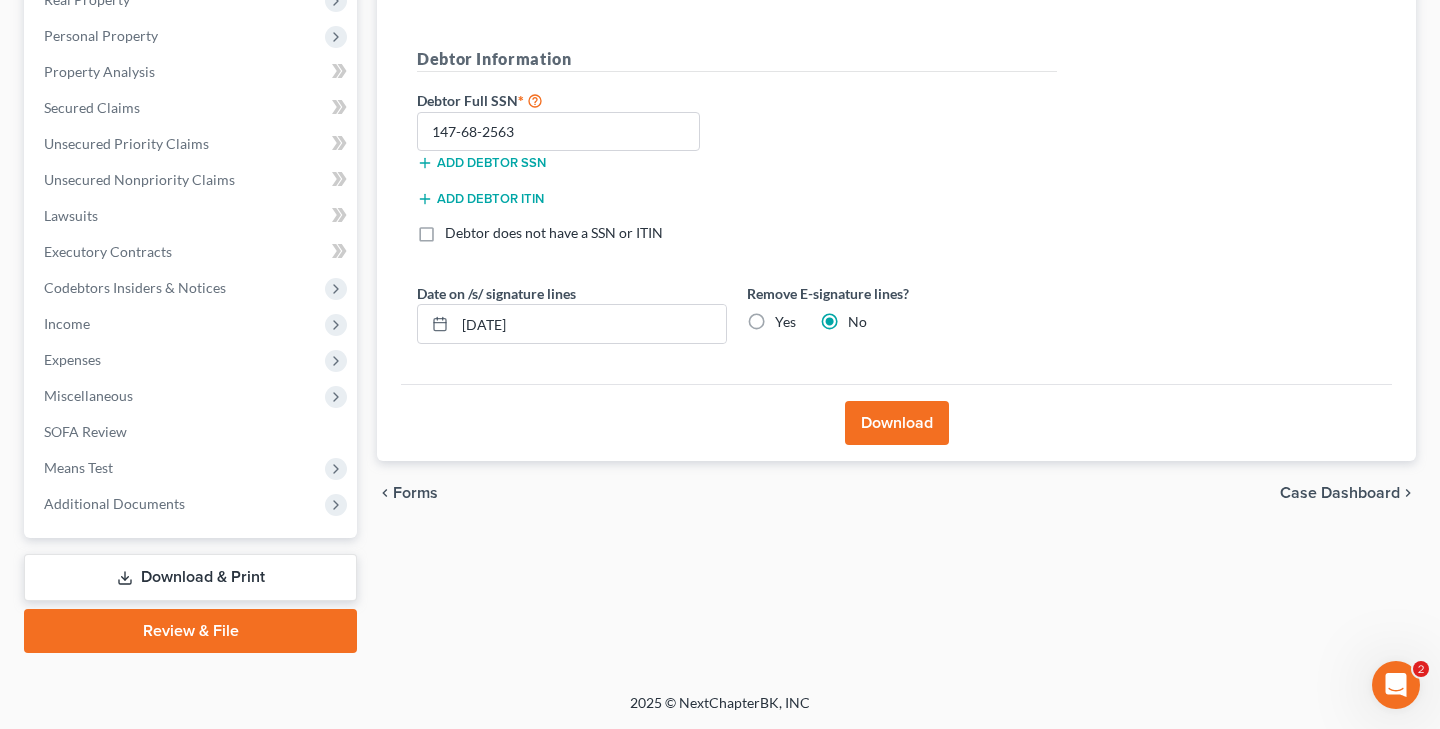 scroll, scrollTop: 334, scrollLeft: 0, axis: vertical 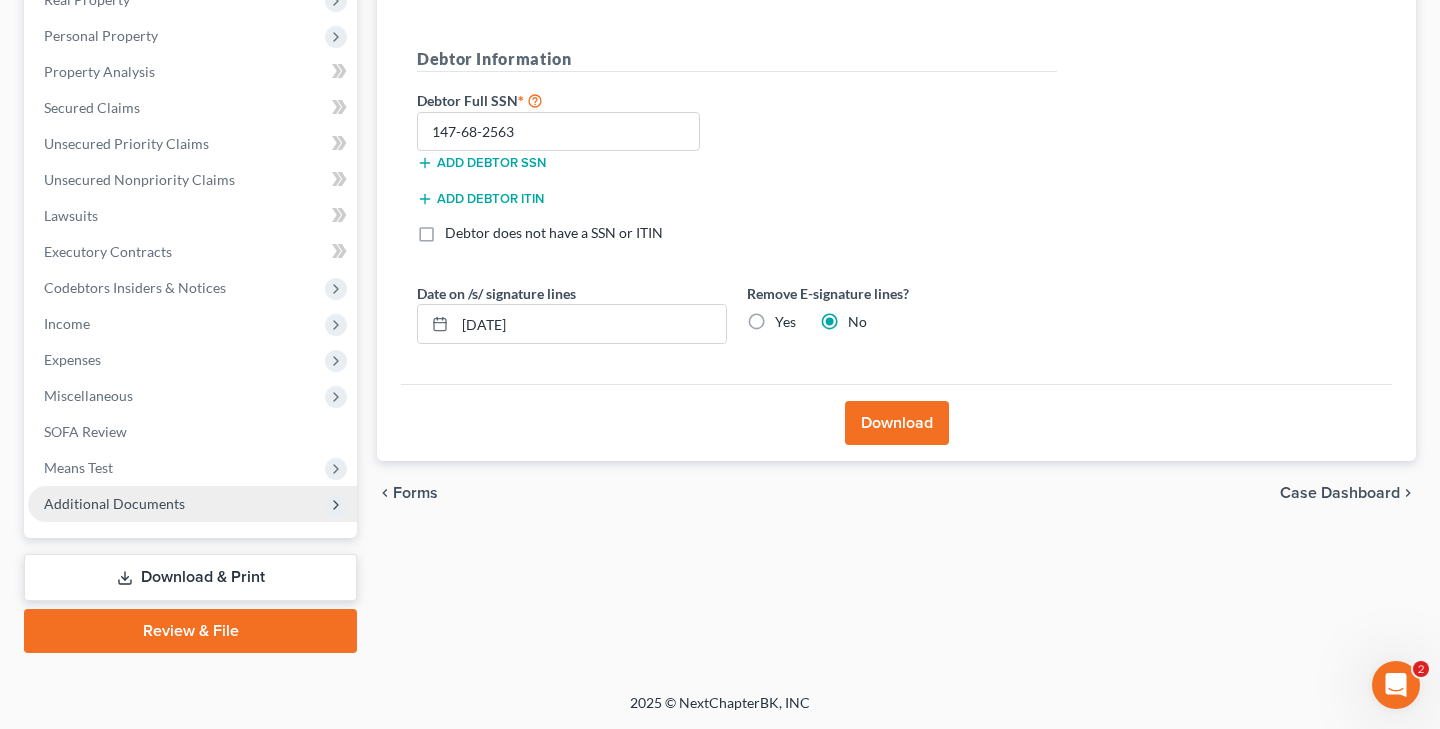 click on "Additional Documents" at bounding box center [114, 503] 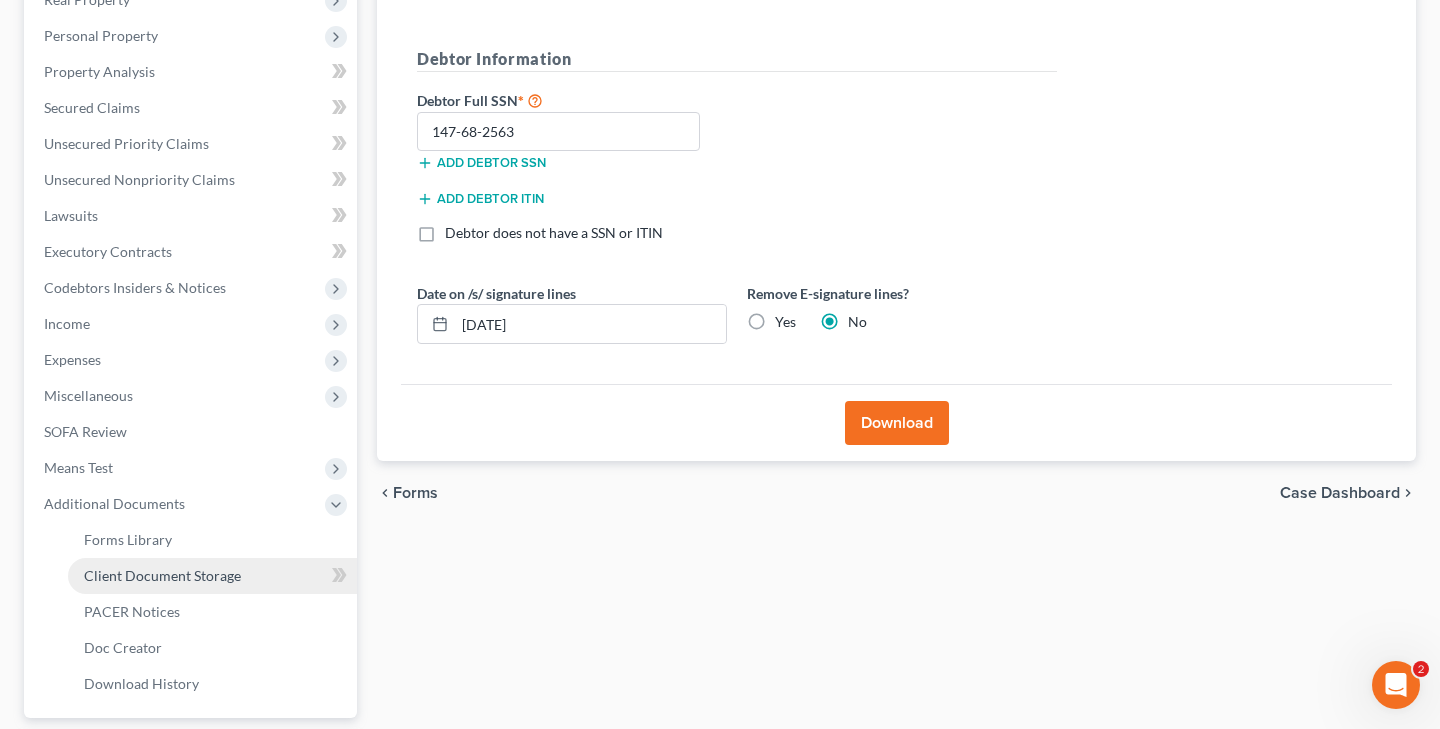 click on "Client Document Storage" at bounding box center [212, 576] 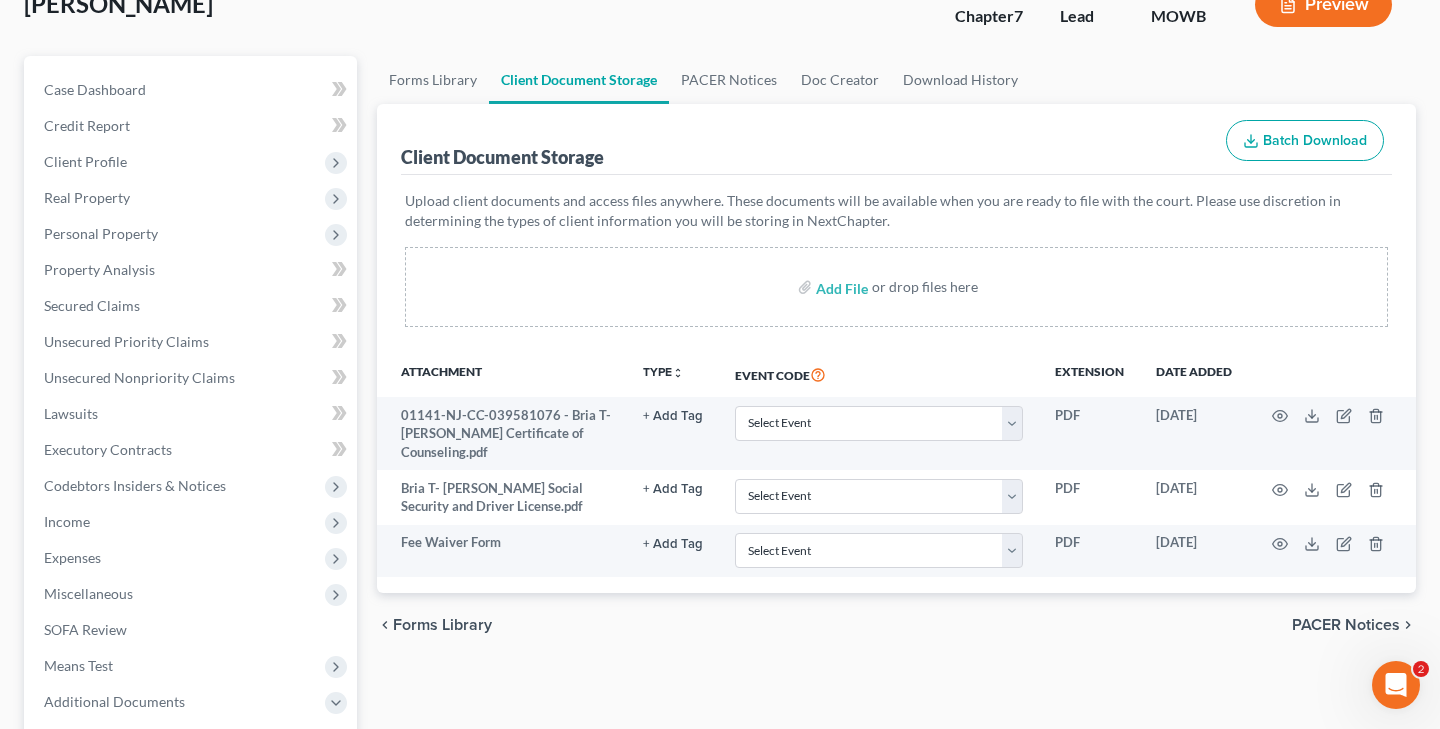 scroll, scrollTop: 124, scrollLeft: 0, axis: vertical 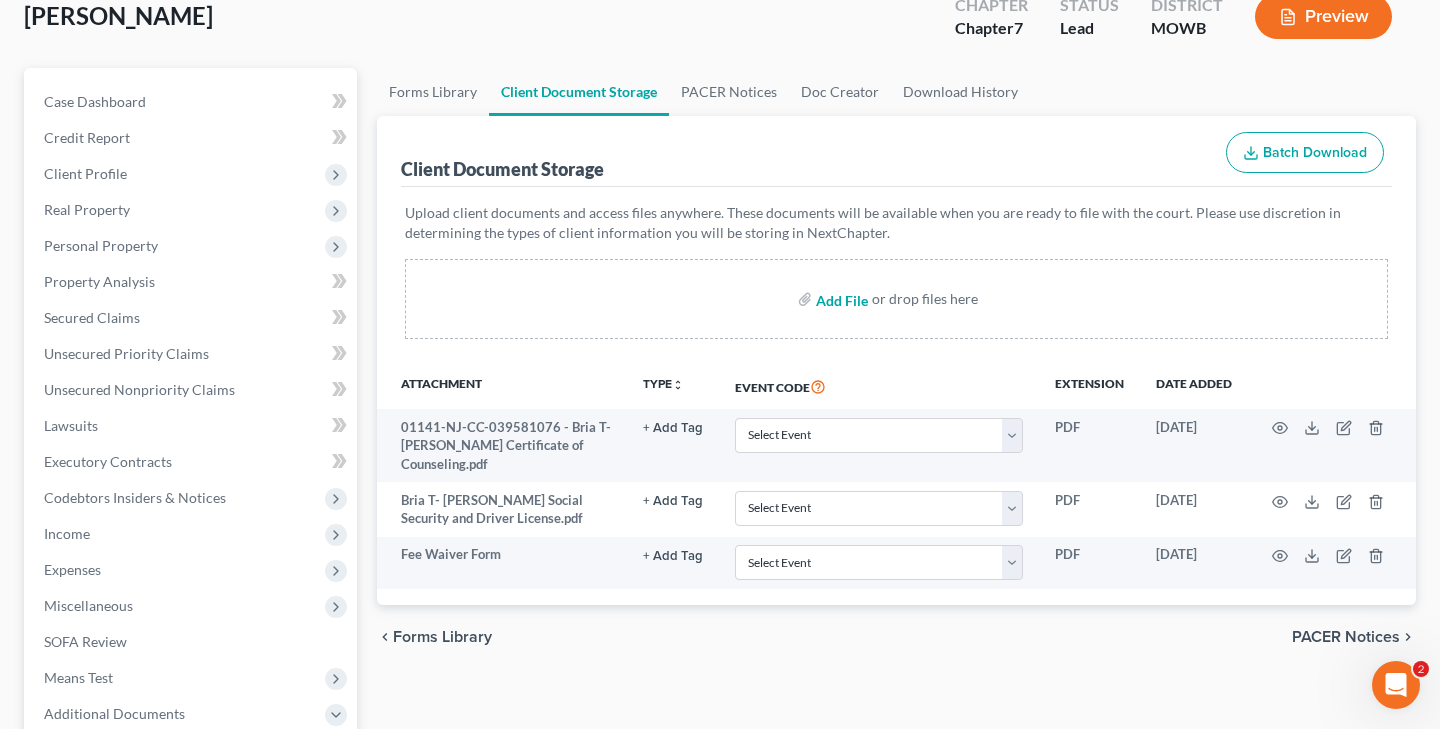 click at bounding box center [840, 299] 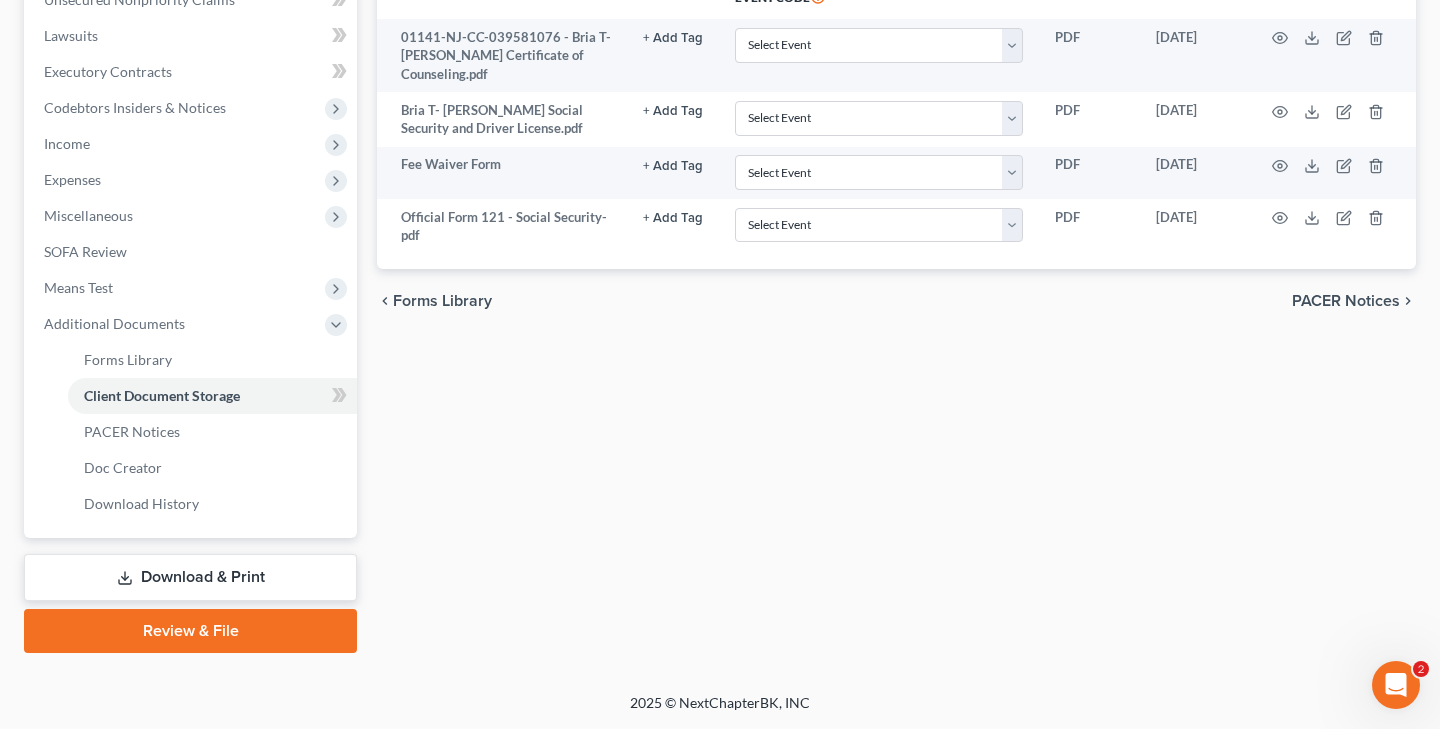 scroll, scrollTop: 514, scrollLeft: 0, axis: vertical 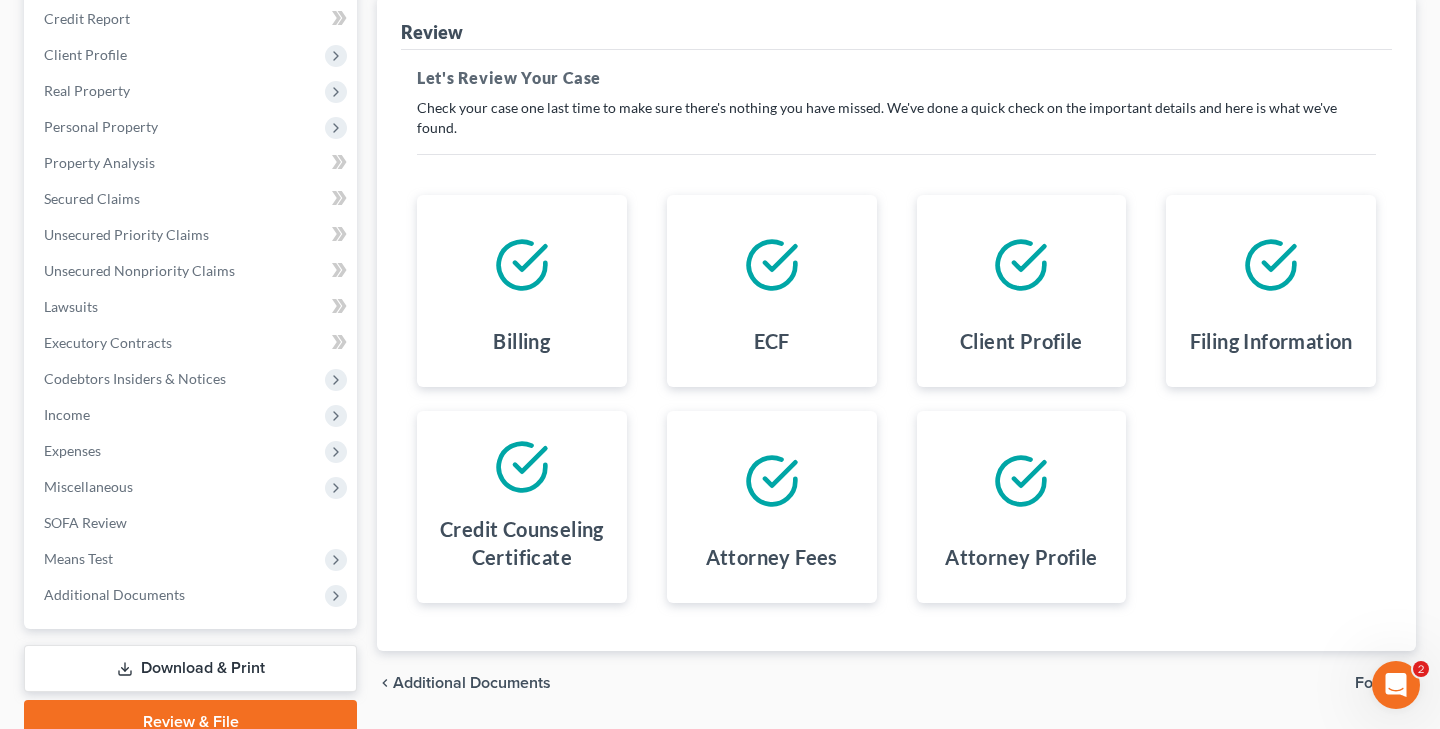 click 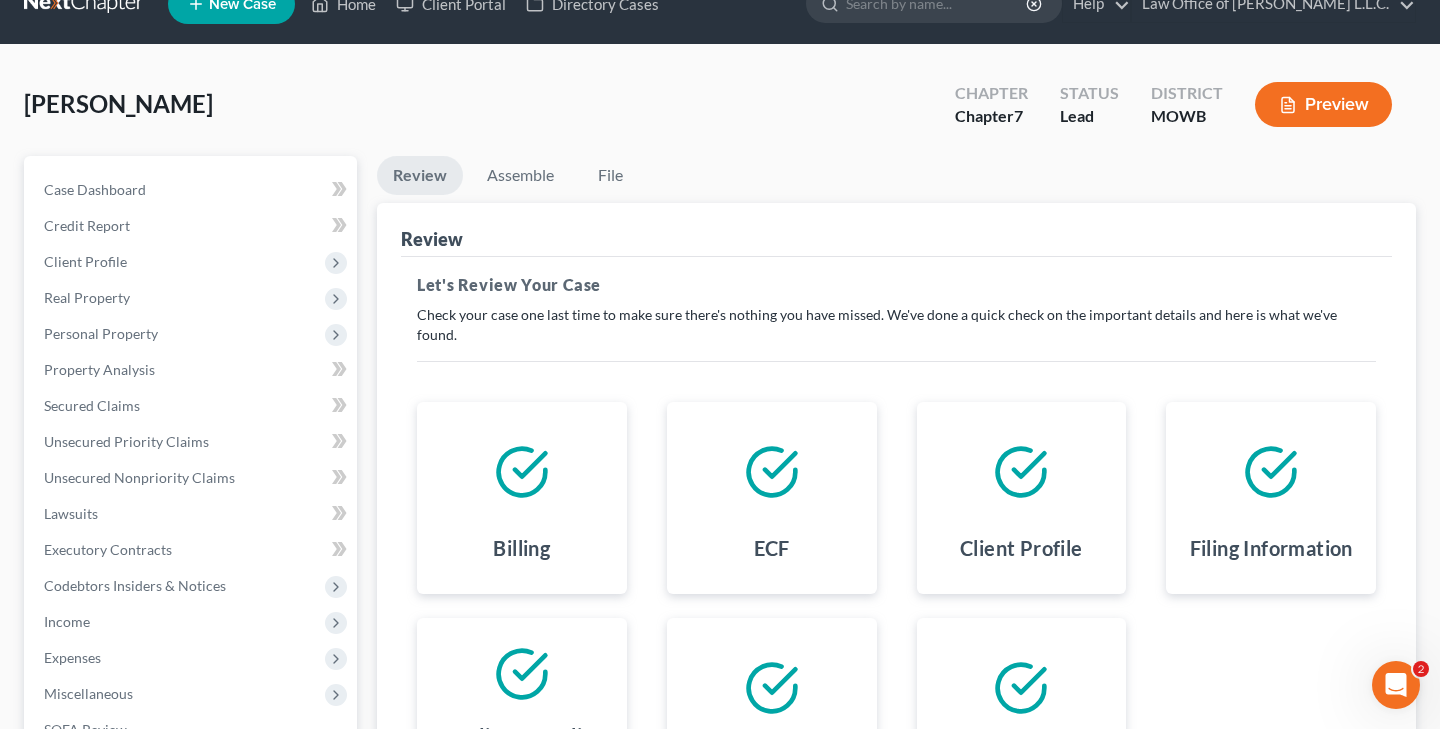 scroll, scrollTop: 34, scrollLeft: 0, axis: vertical 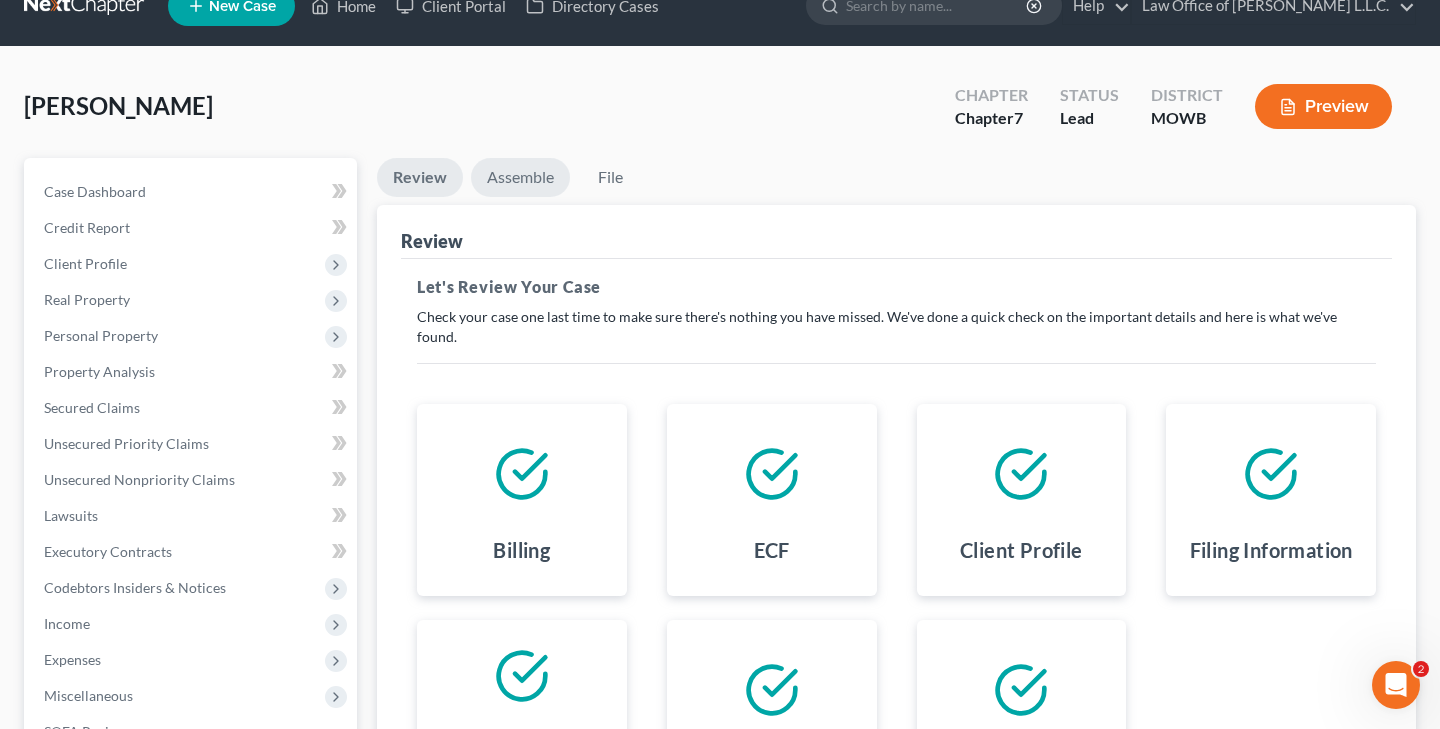 click on "Assemble" at bounding box center [520, 177] 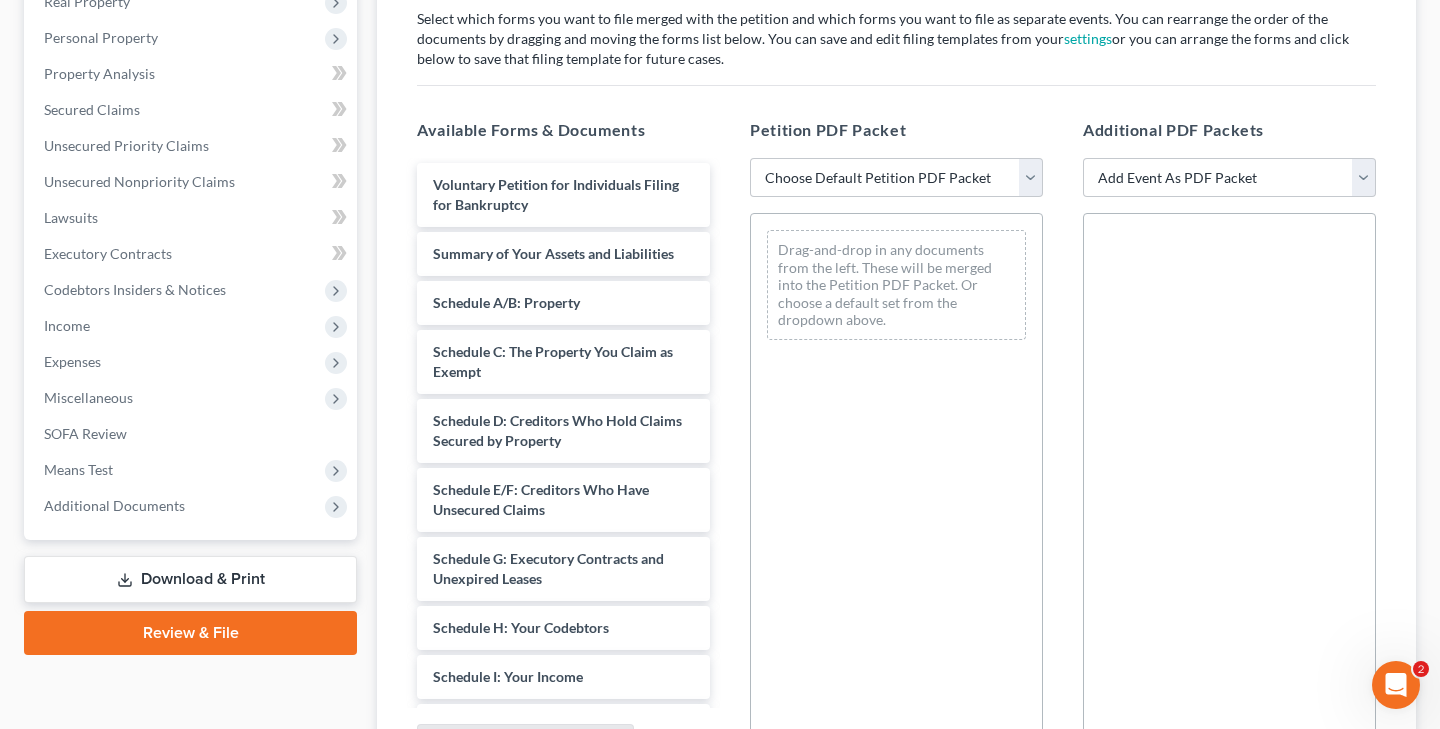 scroll, scrollTop: 337, scrollLeft: 0, axis: vertical 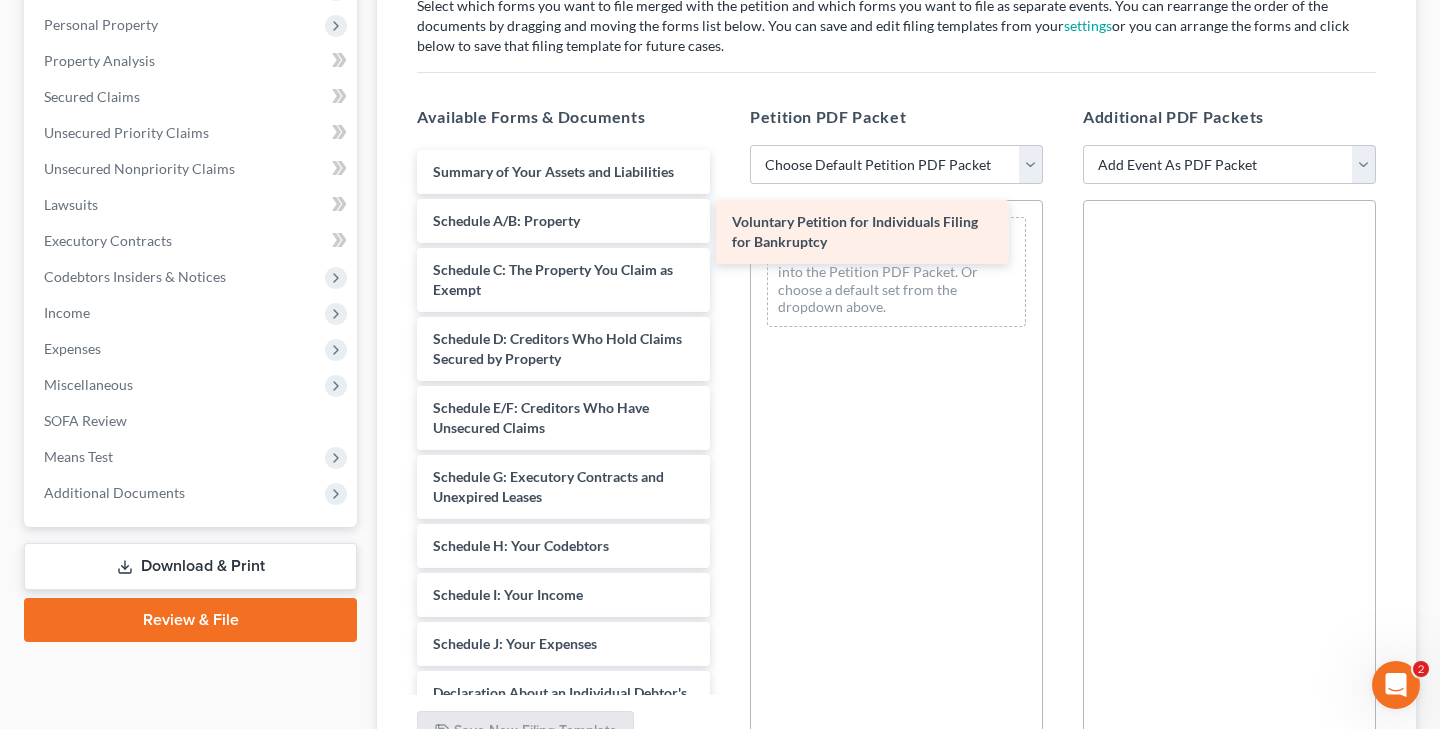 drag, startPoint x: 586, startPoint y: 174, endPoint x: 885, endPoint y: 225, distance: 303.31833 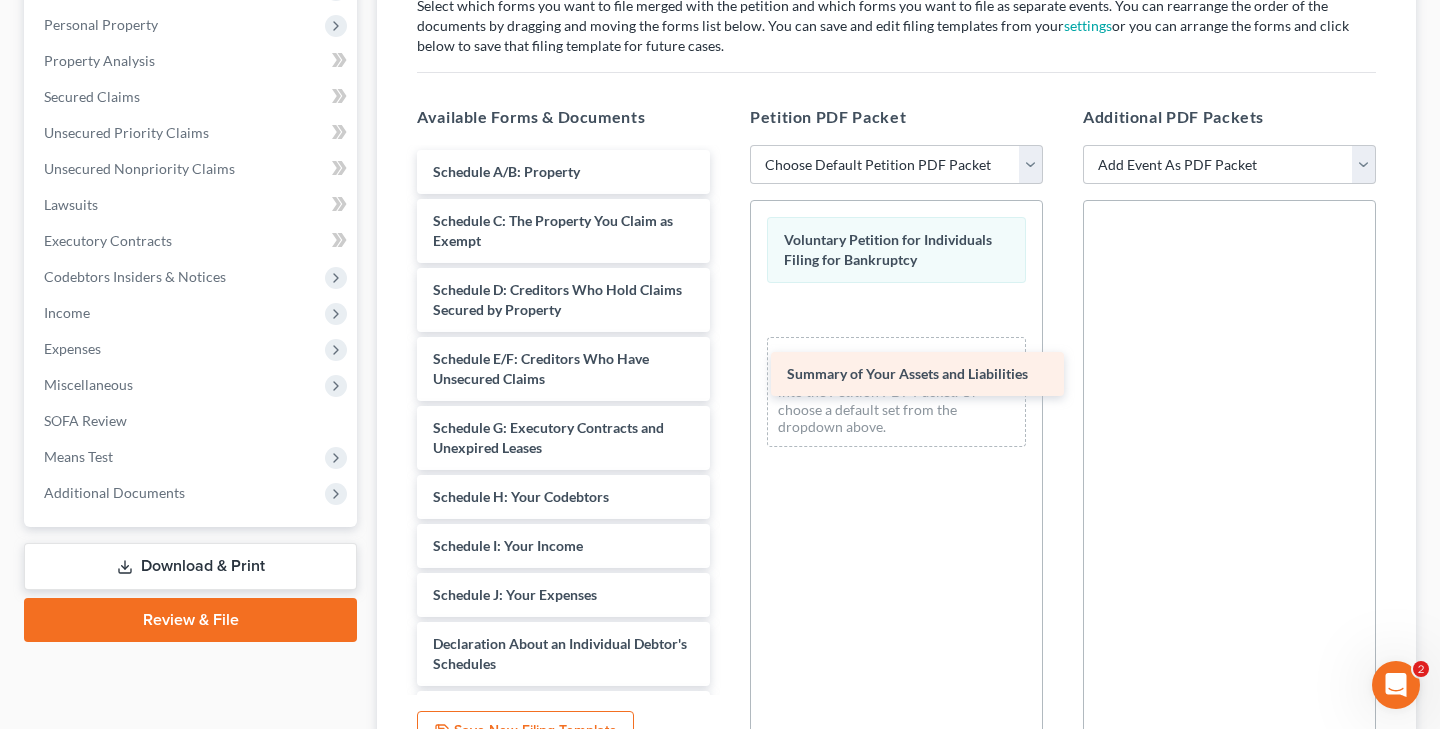 drag, startPoint x: 567, startPoint y: 168, endPoint x: 921, endPoint y: 371, distance: 408.07474 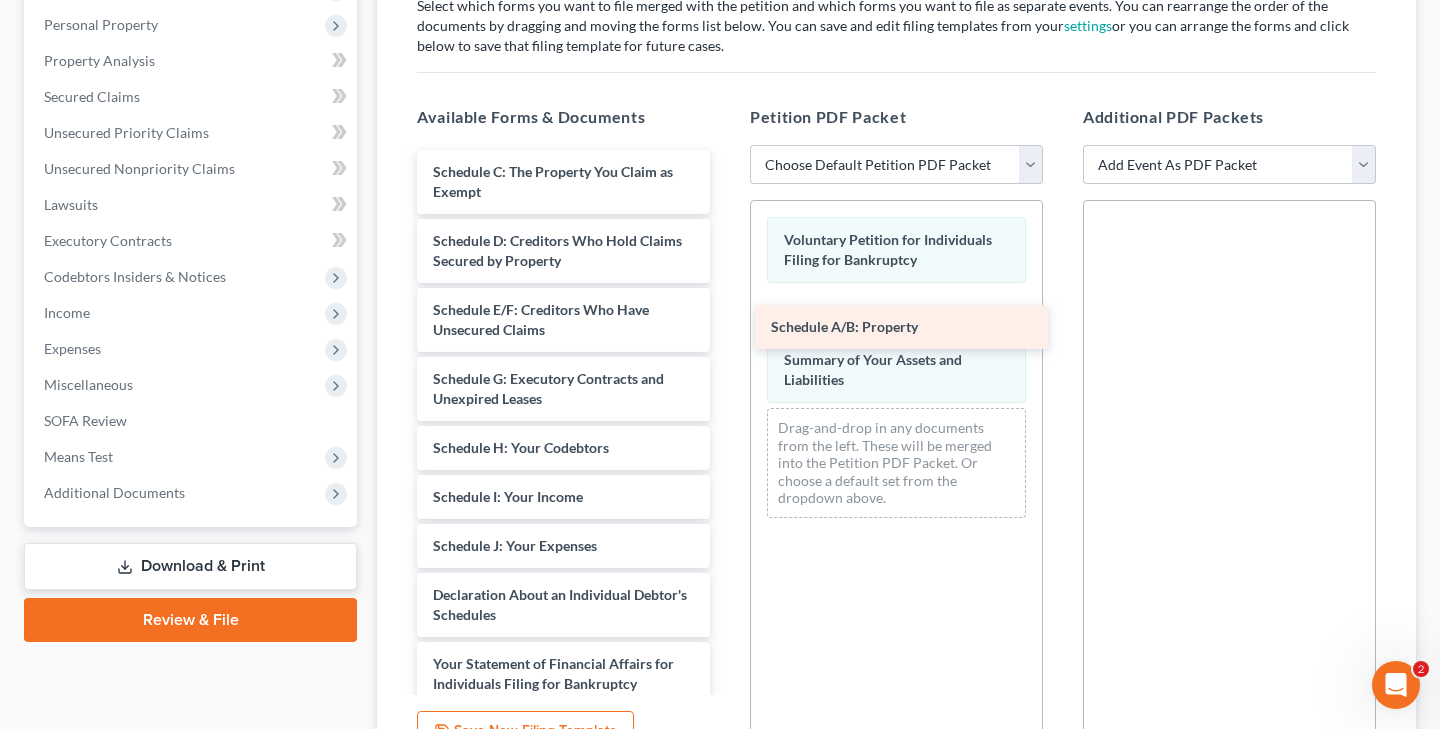 drag, startPoint x: 540, startPoint y: 173, endPoint x: 878, endPoint y: 329, distance: 372.26334 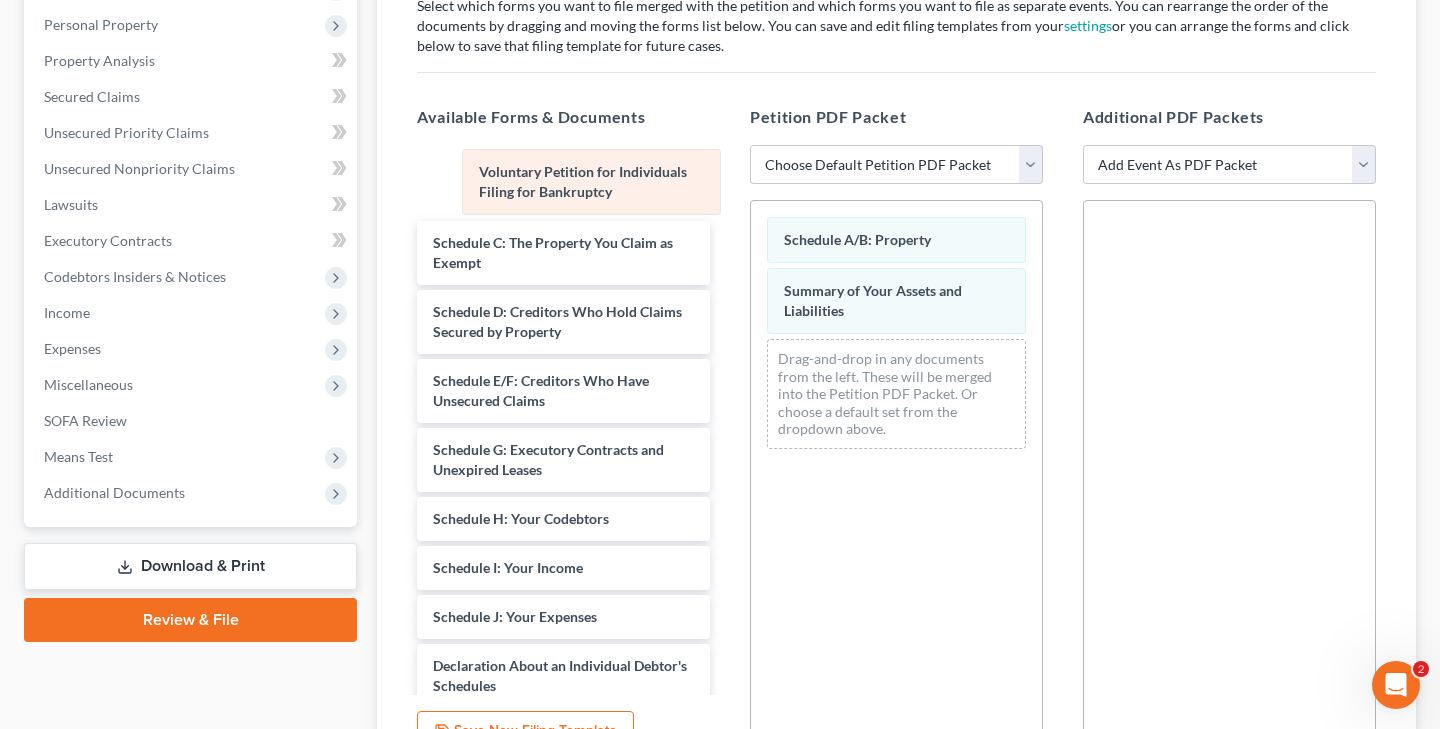 drag, startPoint x: 865, startPoint y: 246, endPoint x: 560, endPoint y: 178, distance: 312.4884 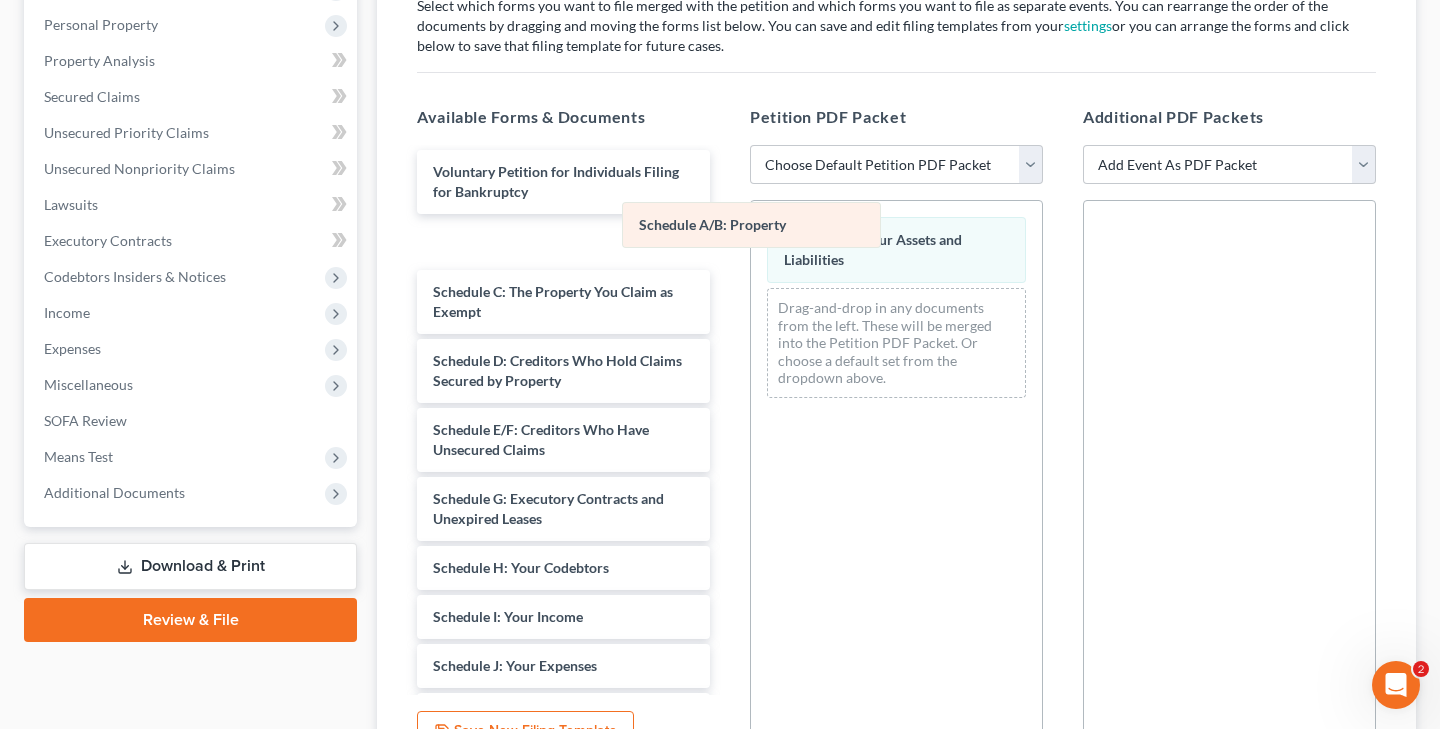drag, startPoint x: 822, startPoint y: 235, endPoint x: 475, endPoint y: 182, distance: 351.0242 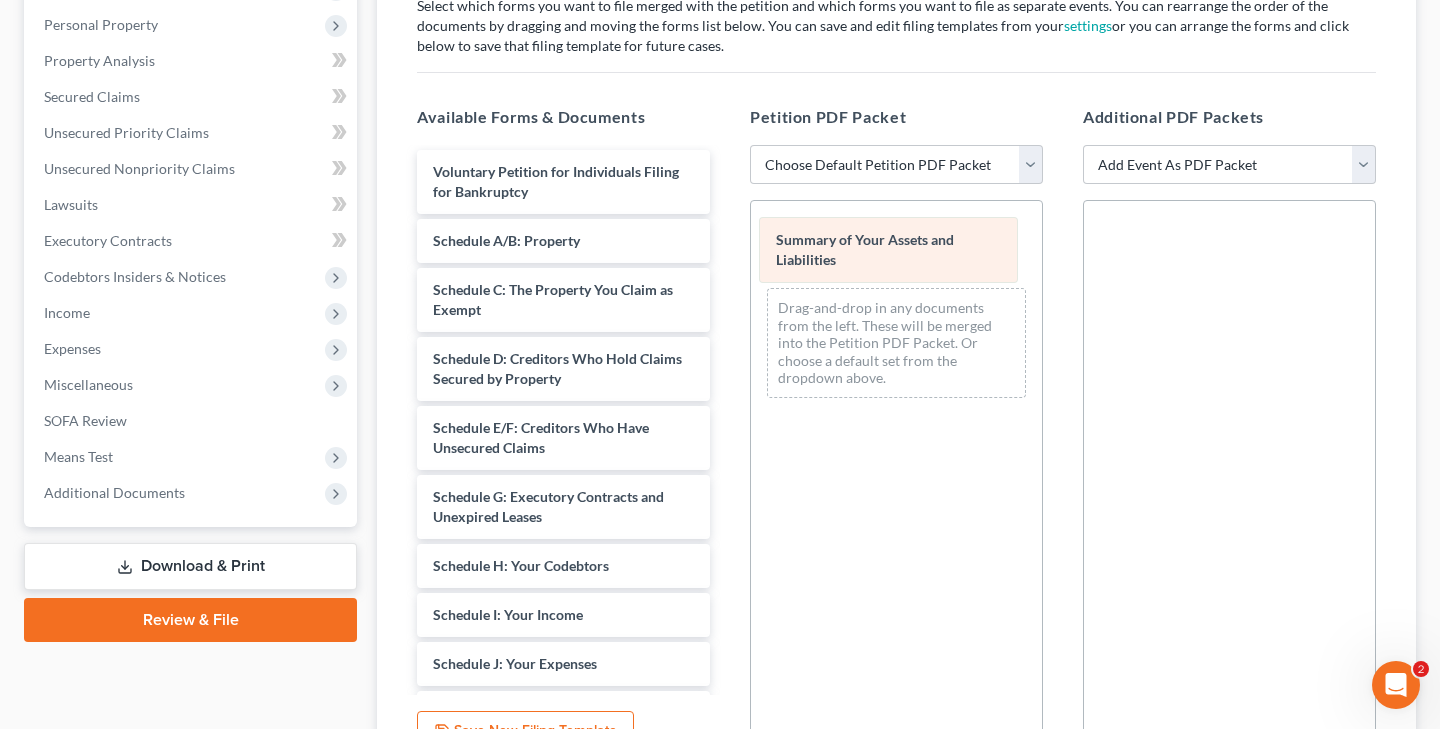 drag, startPoint x: 818, startPoint y: 253, endPoint x: 488, endPoint y: 203, distance: 333.7664 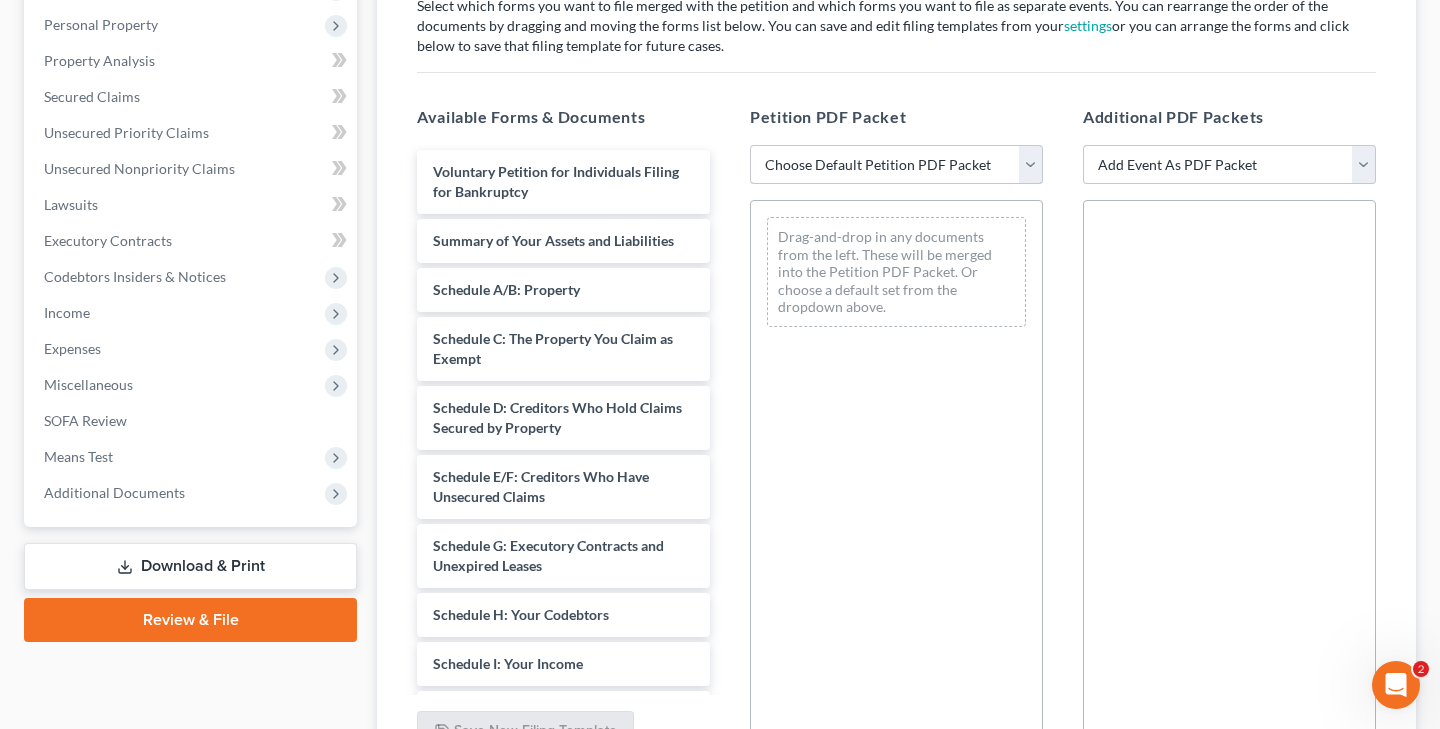 select on "0" 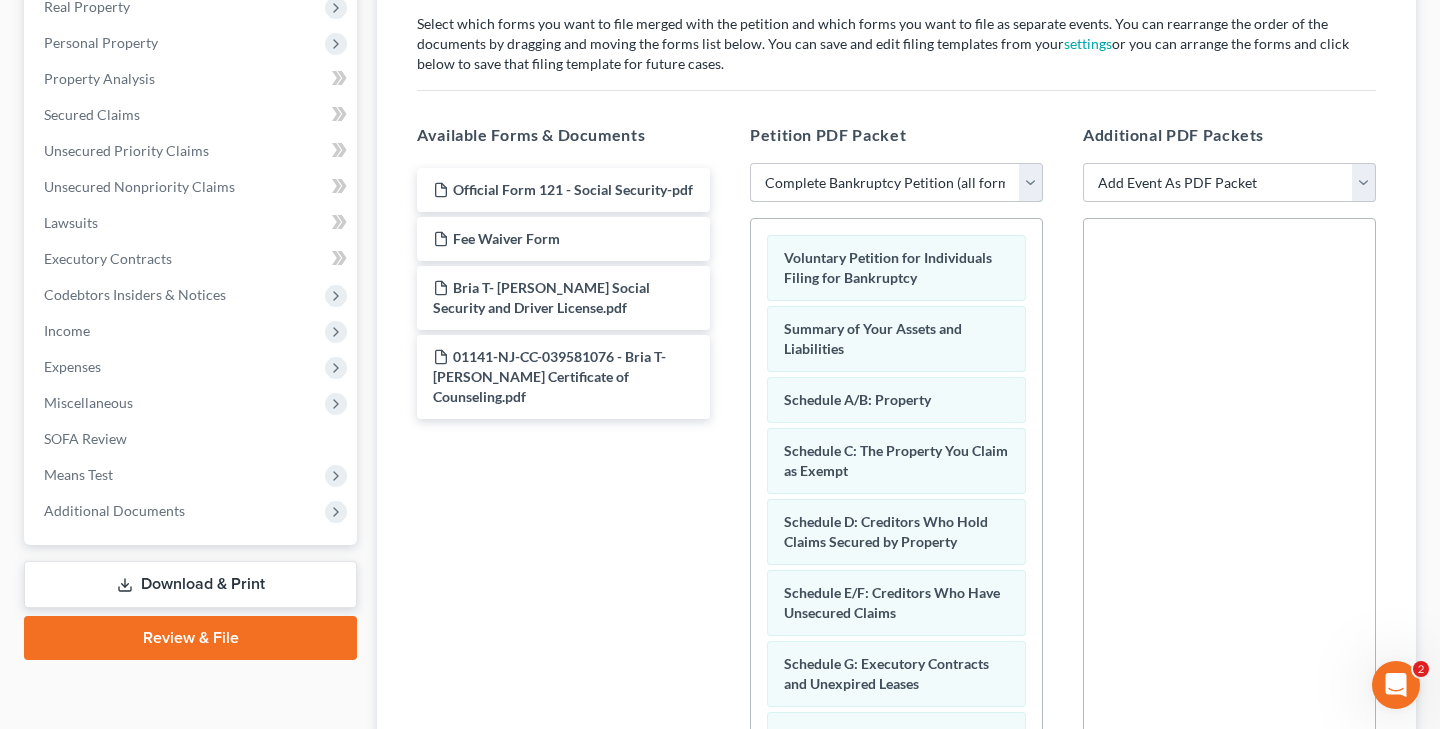 scroll, scrollTop: 324, scrollLeft: 0, axis: vertical 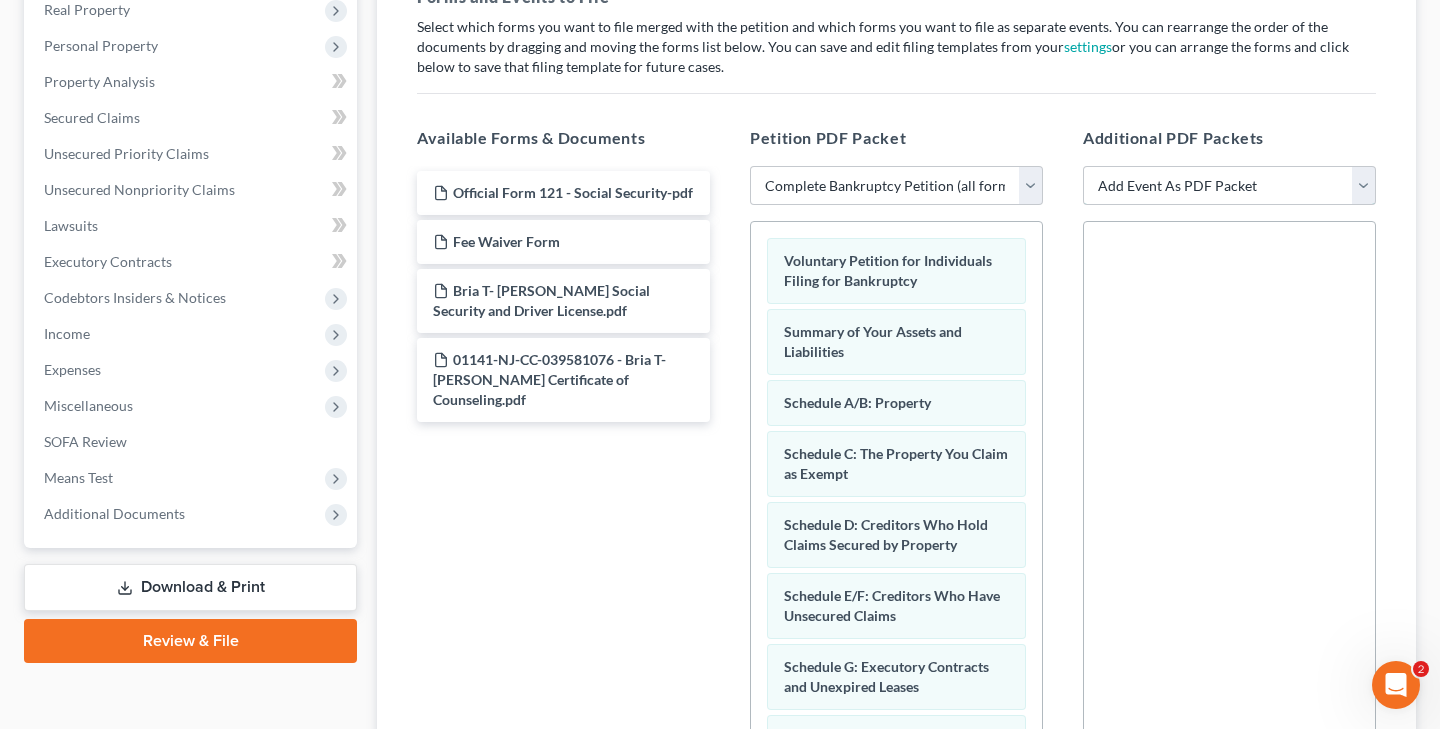 select on "3" 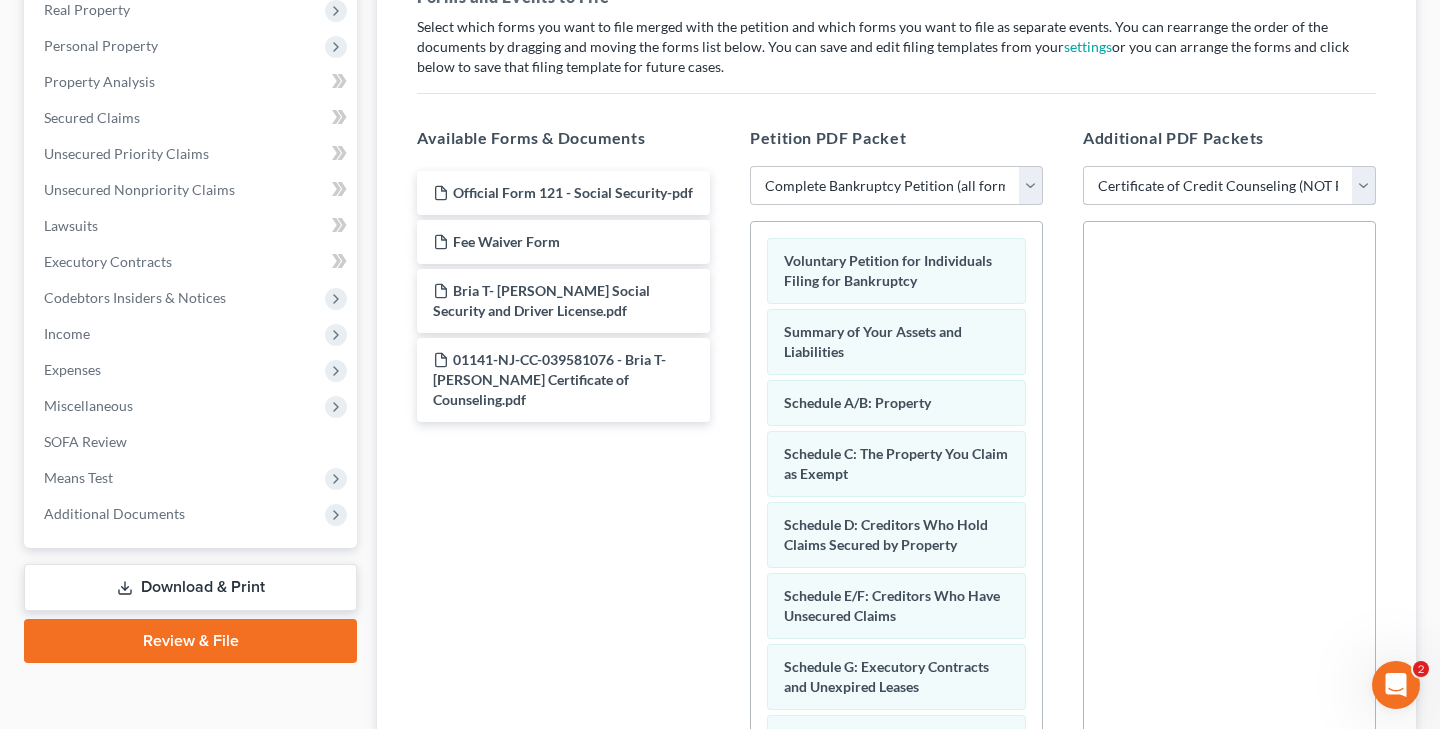select 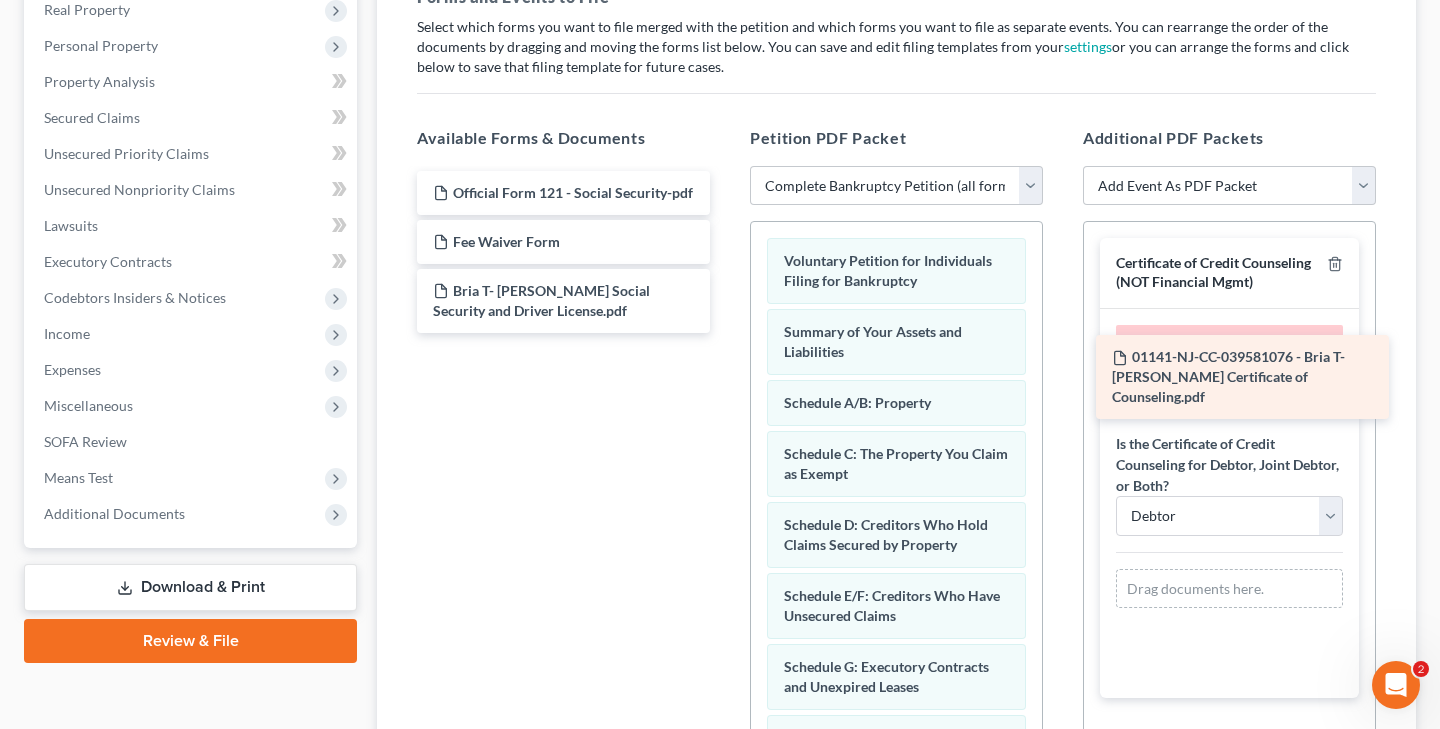 drag, startPoint x: 580, startPoint y: 361, endPoint x: 1260, endPoint y: 357, distance: 680.0118 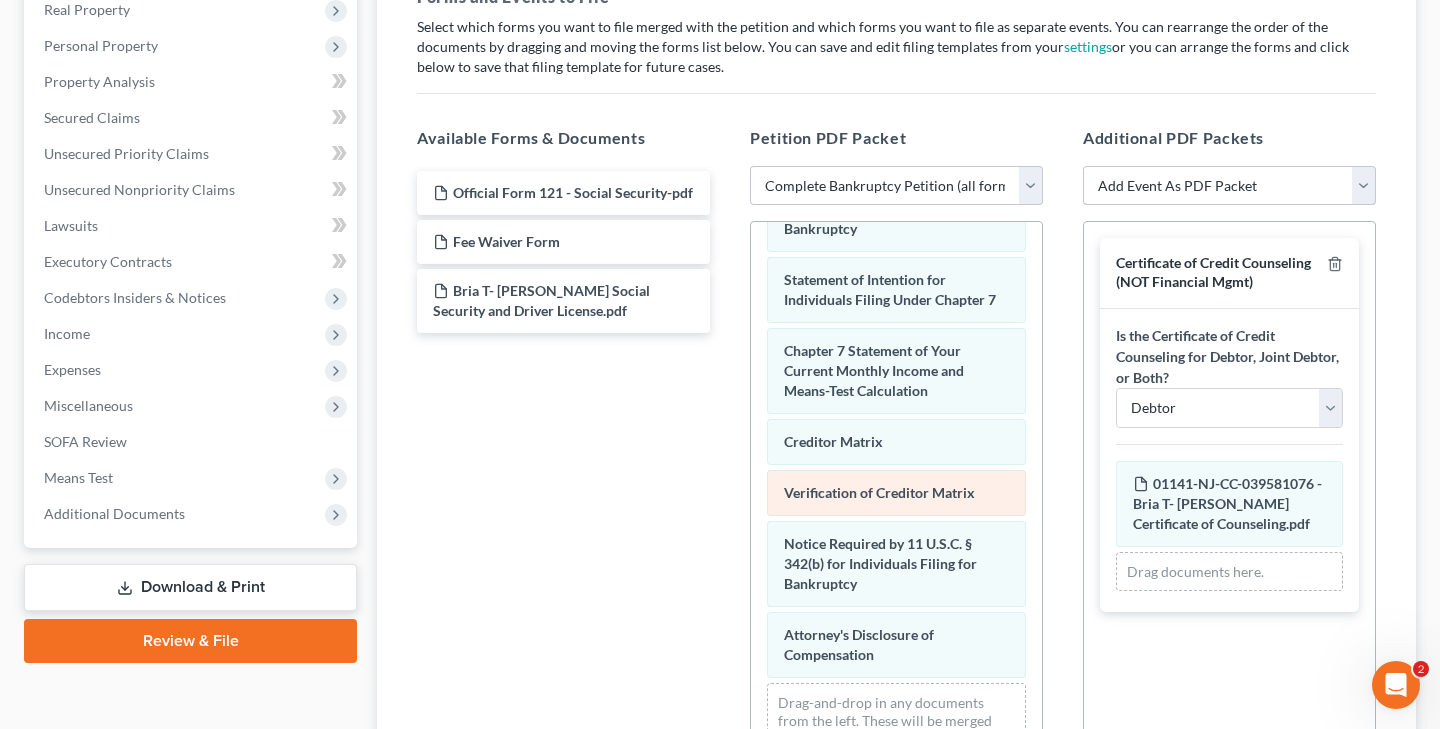 scroll, scrollTop: 772, scrollLeft: 0, axis: vertical 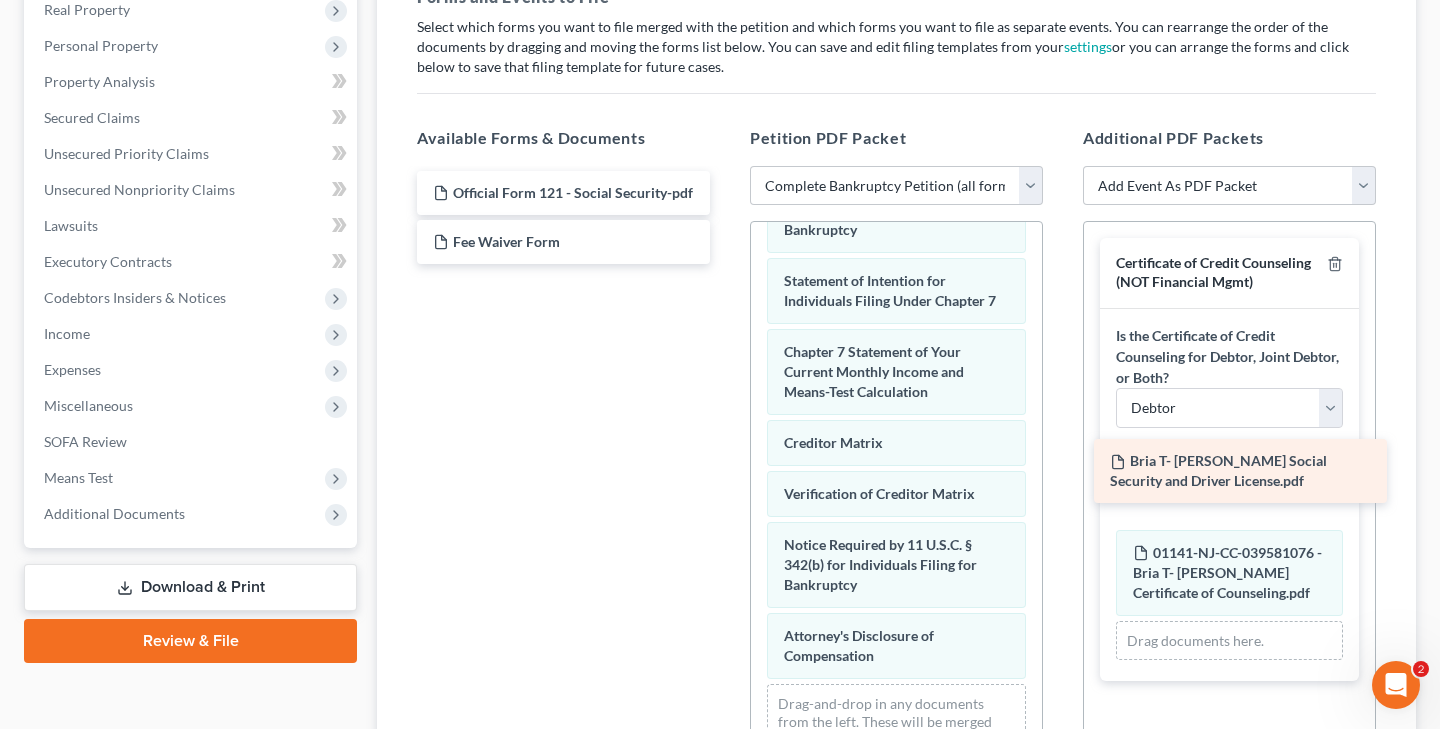 drag, startPoint x: 580, startPoint y: 292, endPoint x: 1273, endPoint y: 459, distance: 712.838 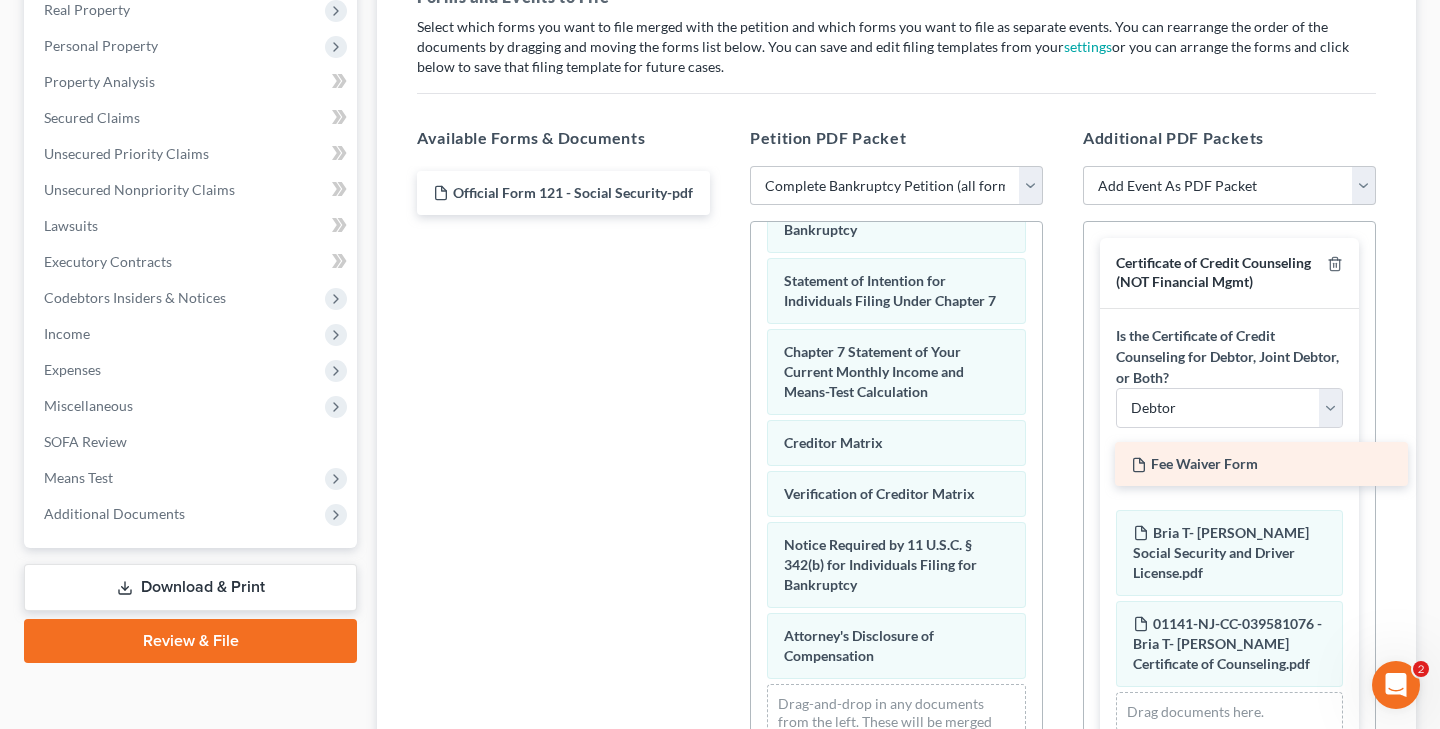 drag, startPoint x: 566, startPoint y: 235, endPoint x: 1264, endPoint y: 458, distance: 732.75714 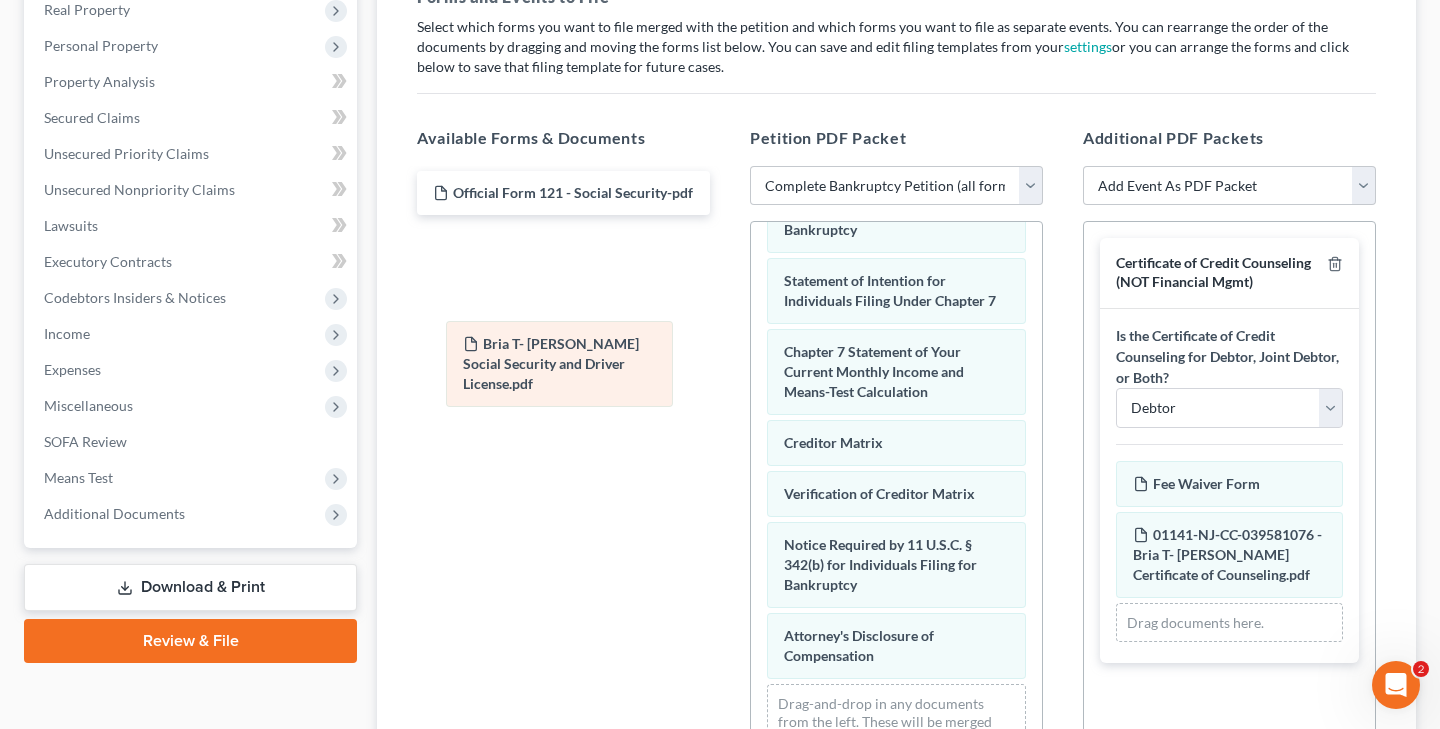 drag, startPoint x: 1249, startPoint y: 557, endPoint x: 579, endPoint y: 368, distance: 696.1473 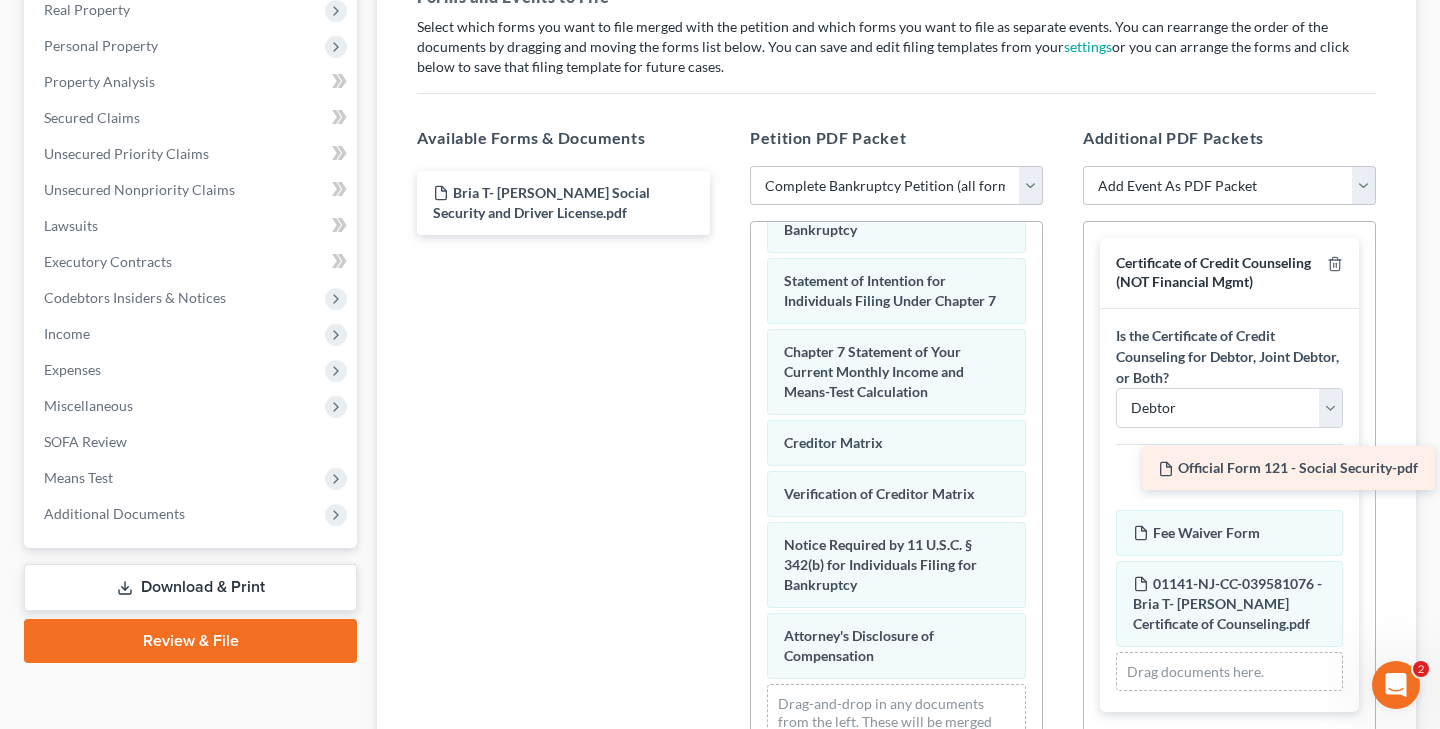 drag, startPoint x: 584, startPoint y: 197, endPoint x: 1309, endPoint y: 473, distance: 775.75836 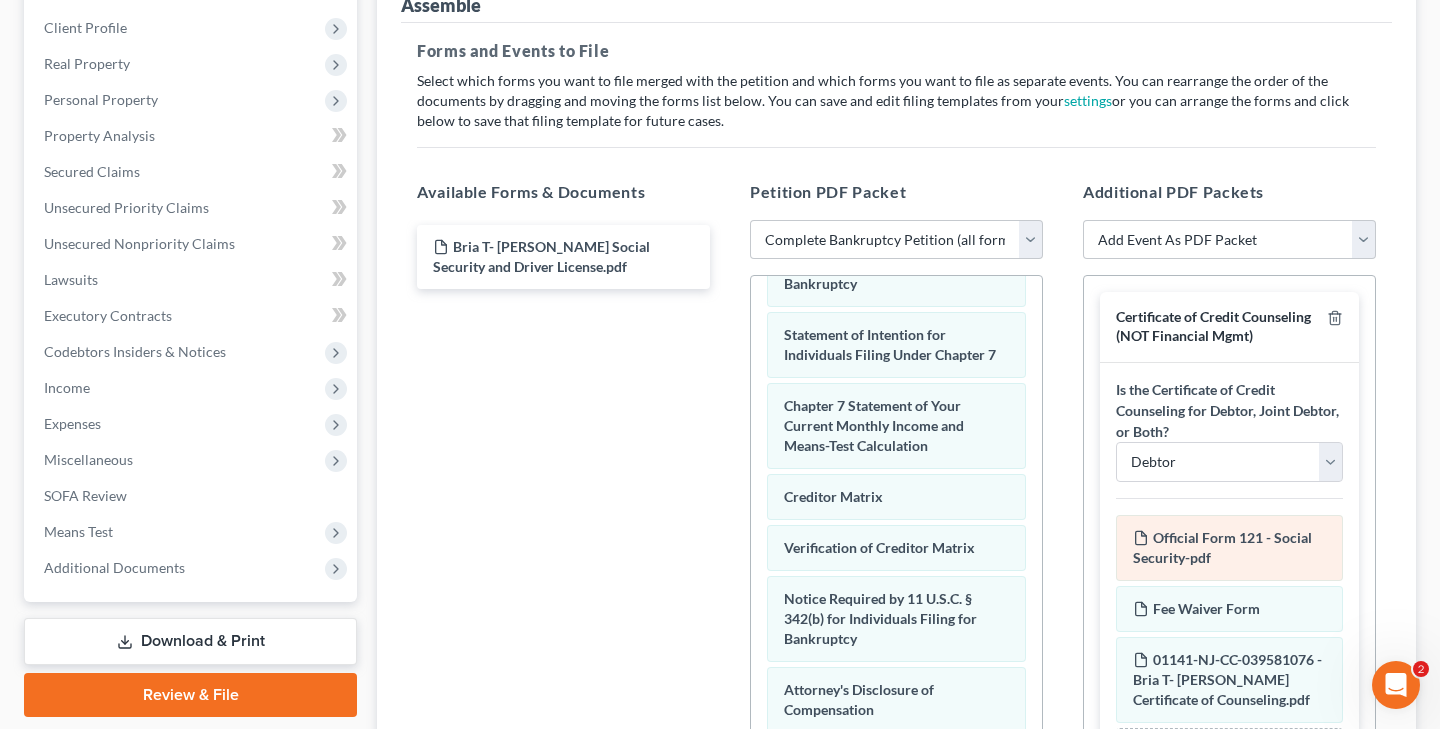 scroll, scrollTop: 268, scrollLeft: 0, axis: vertical 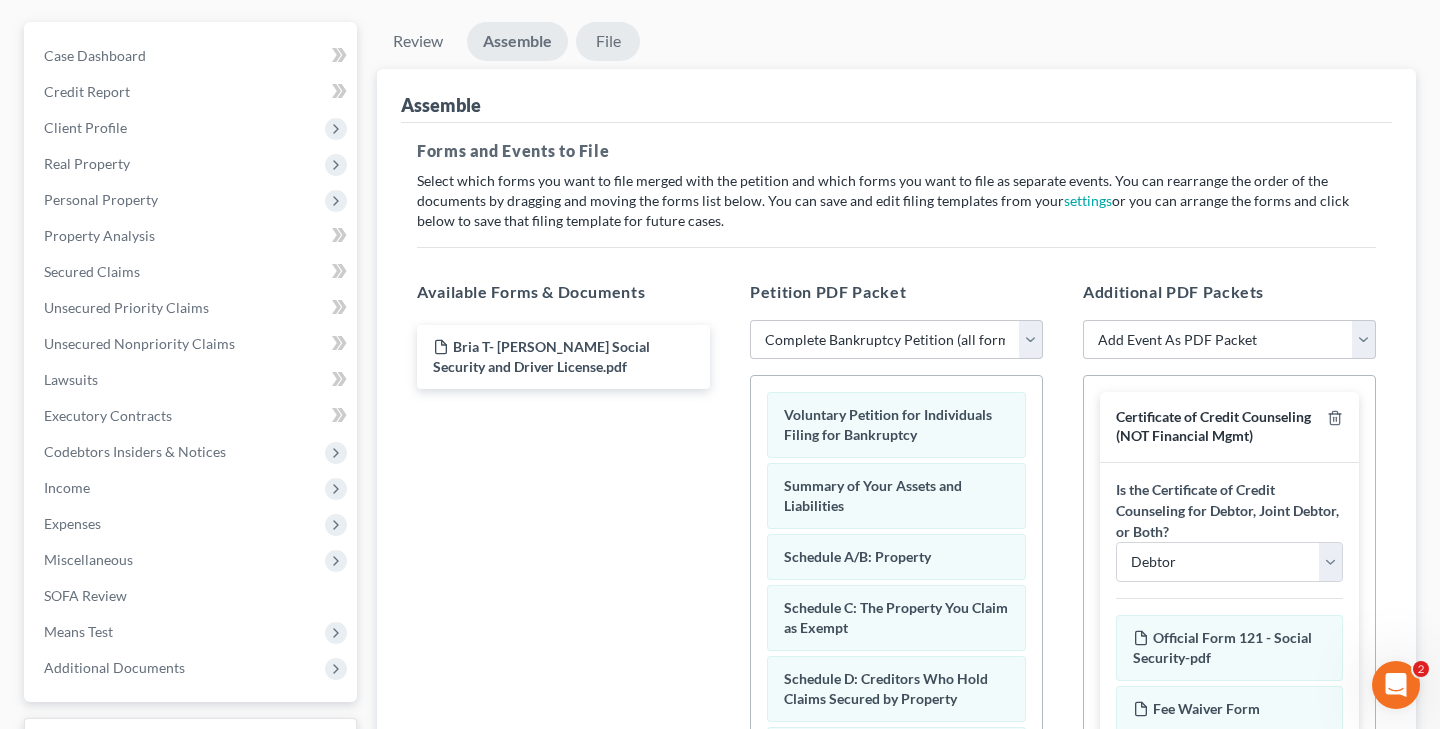 click on "File" at bounding box center (608, 41) 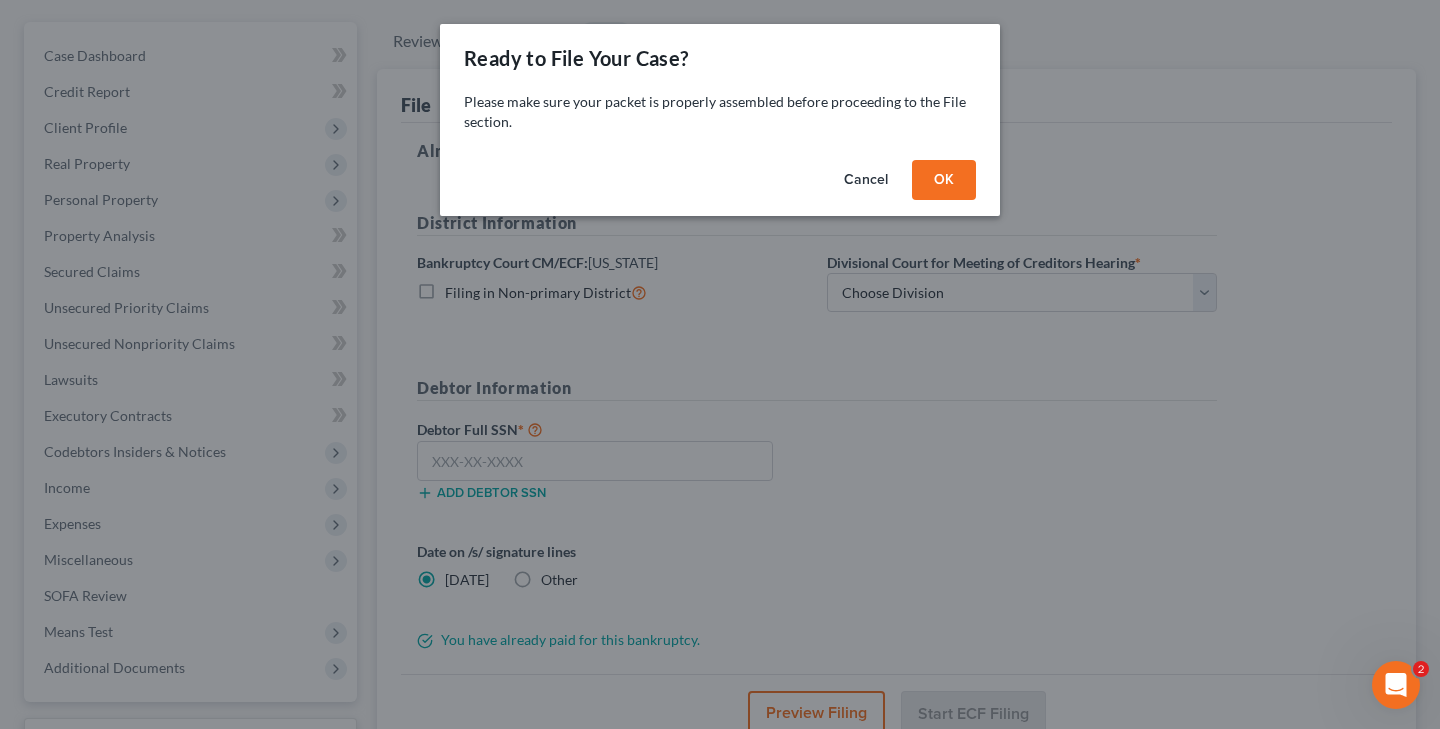 click on "OK" at bounding box center (944, 180) 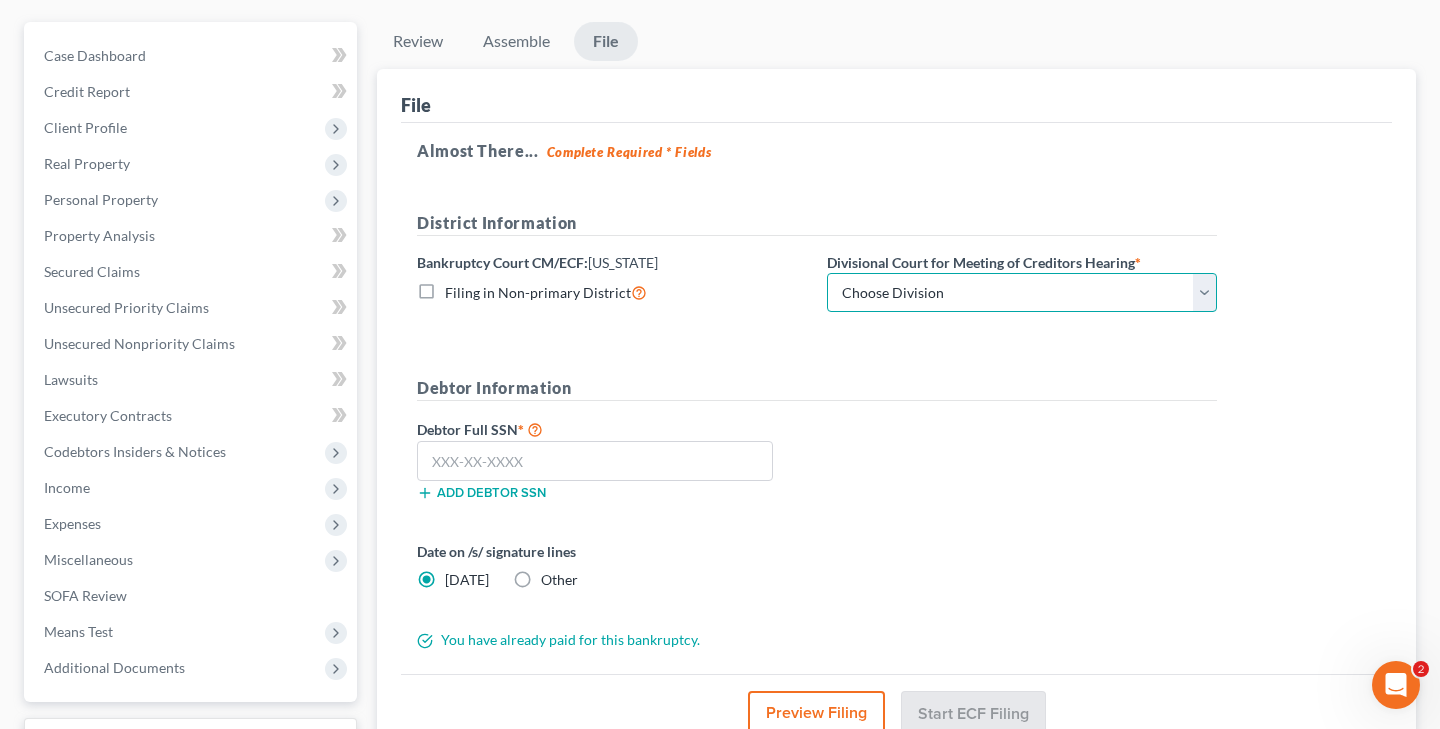 select on "1" 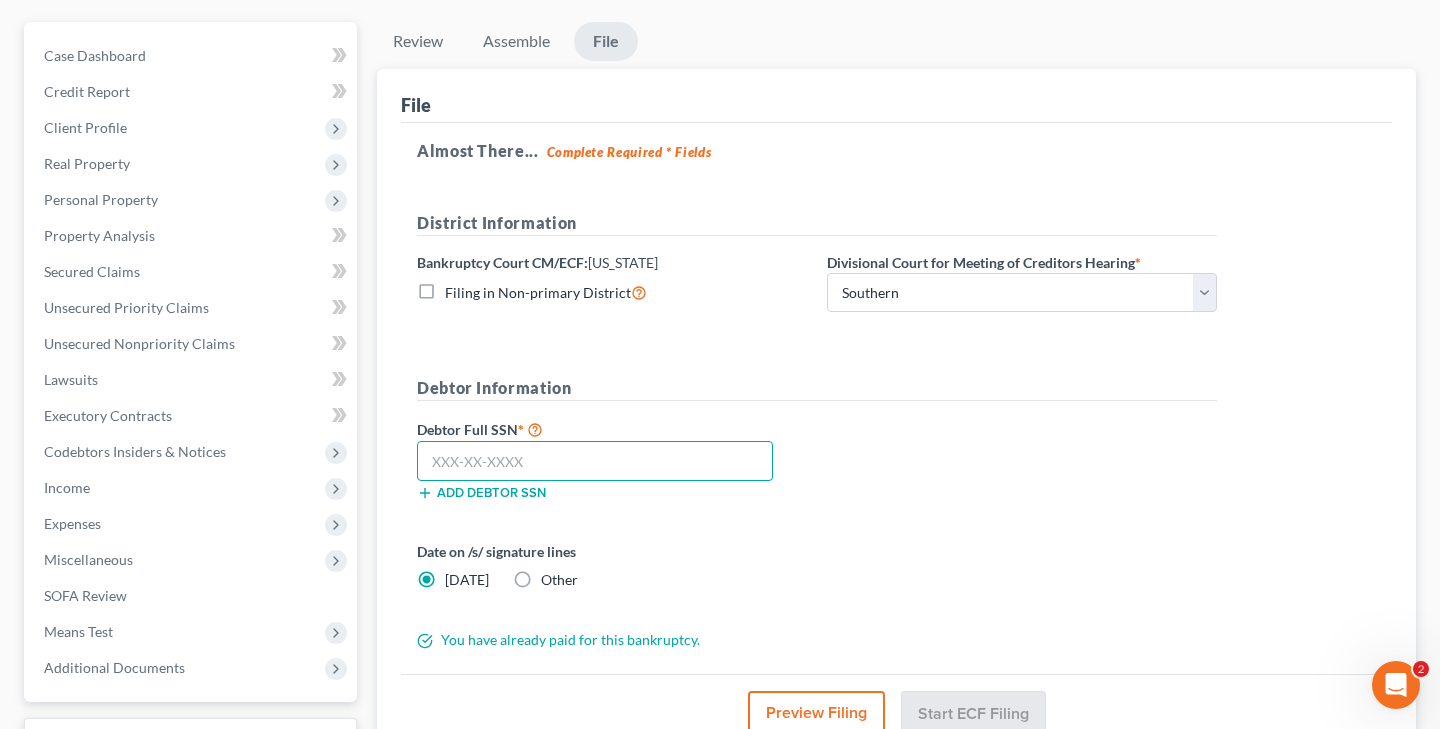 click at bounding box center [595, 461] 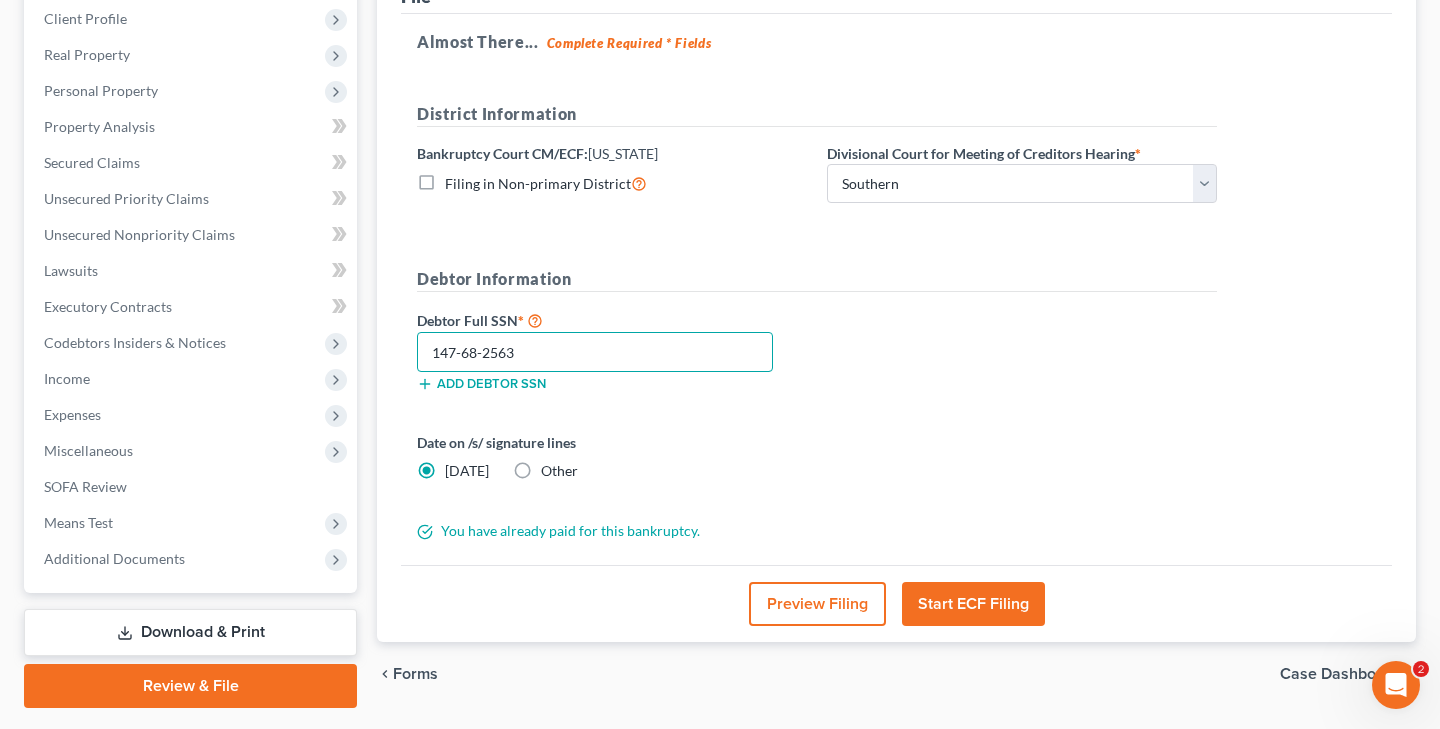 scroll, scrollTop: 283, scrollLeft: 0, axis: vertical 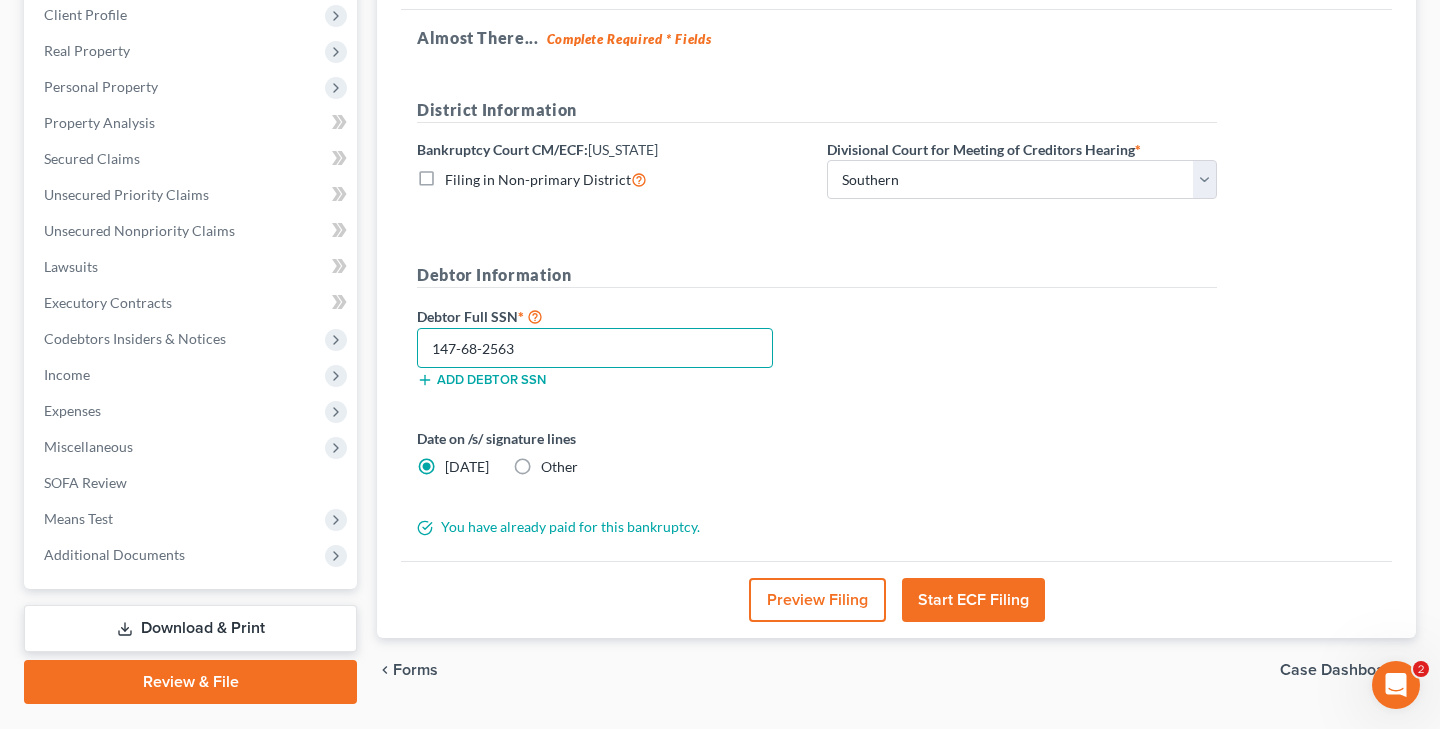 type on "147-68-2563" 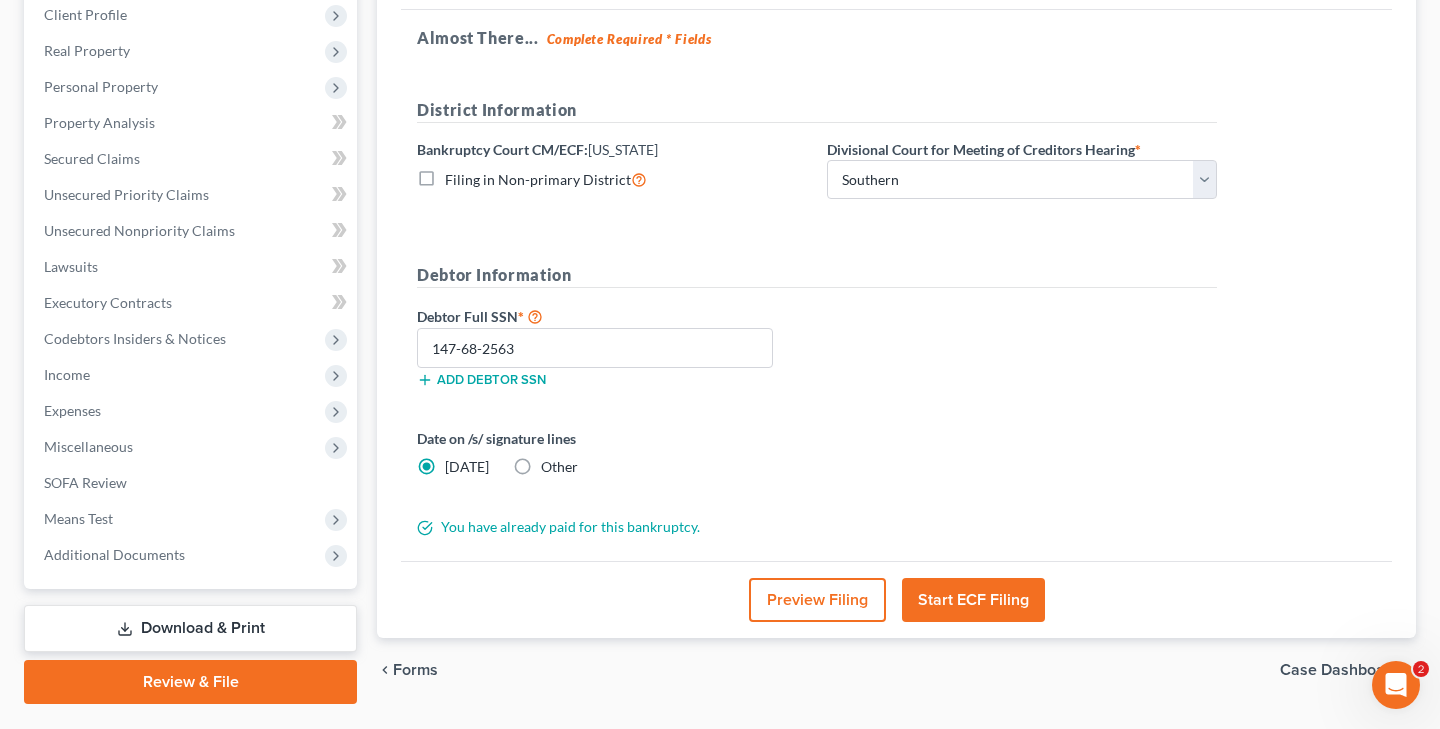 click on "Start ECF Filing" at bounding box center (973, 600) 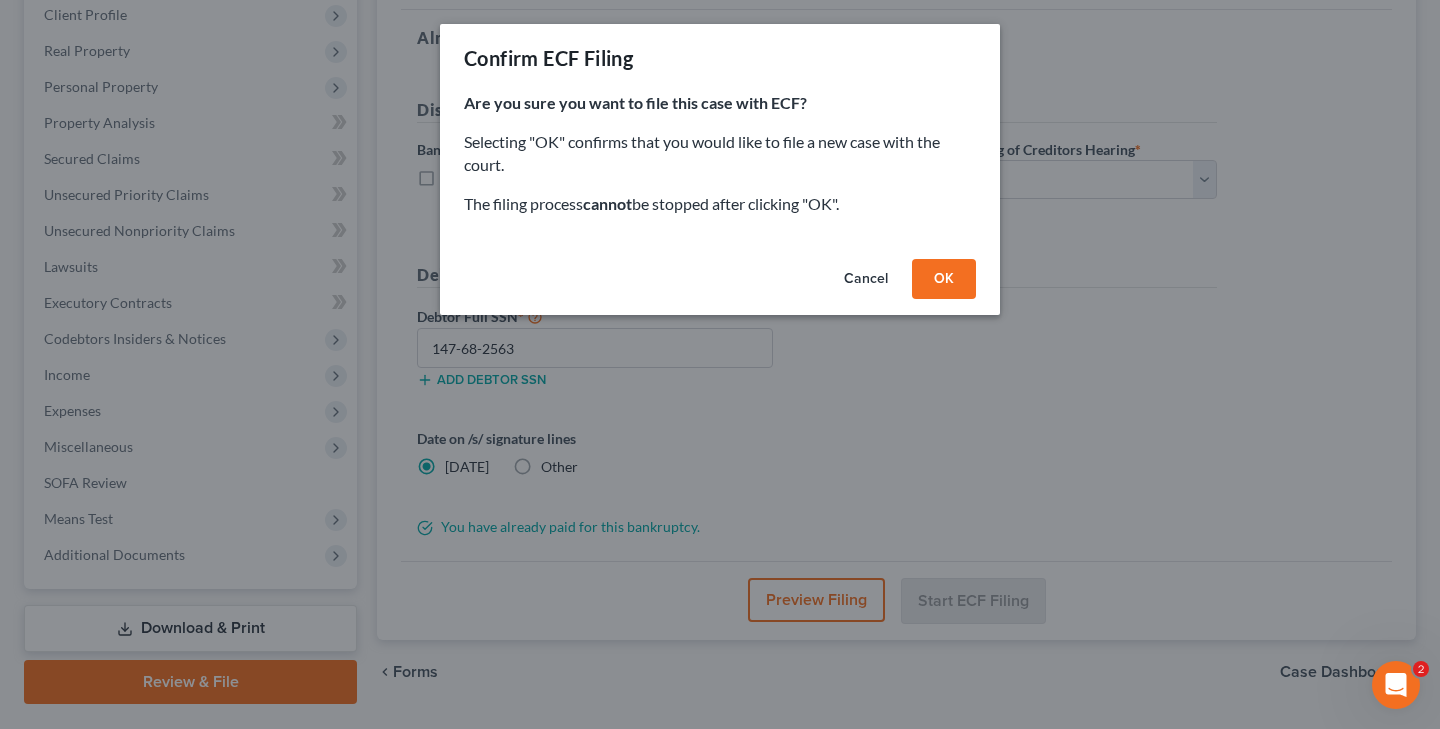 click on "OK" at bounding box center (944, 279) 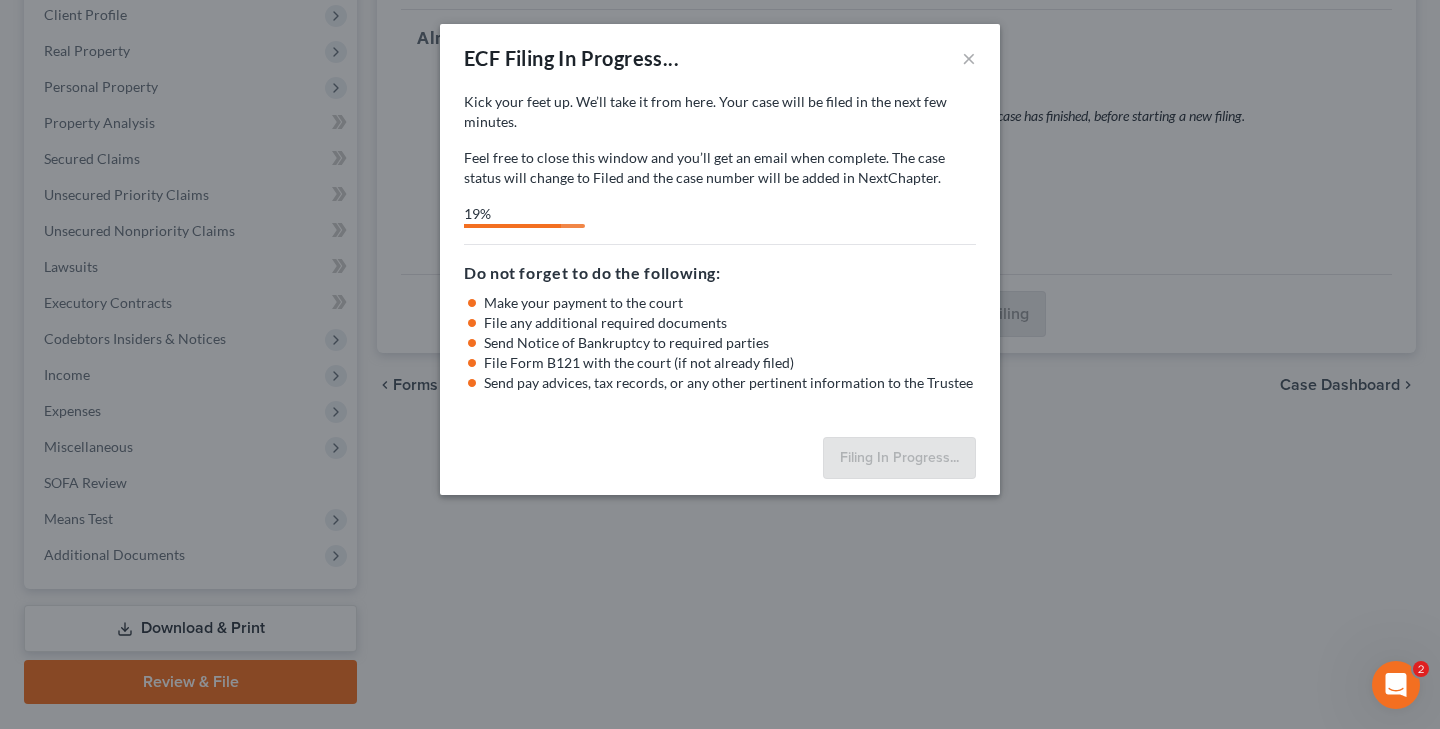 select on "1" 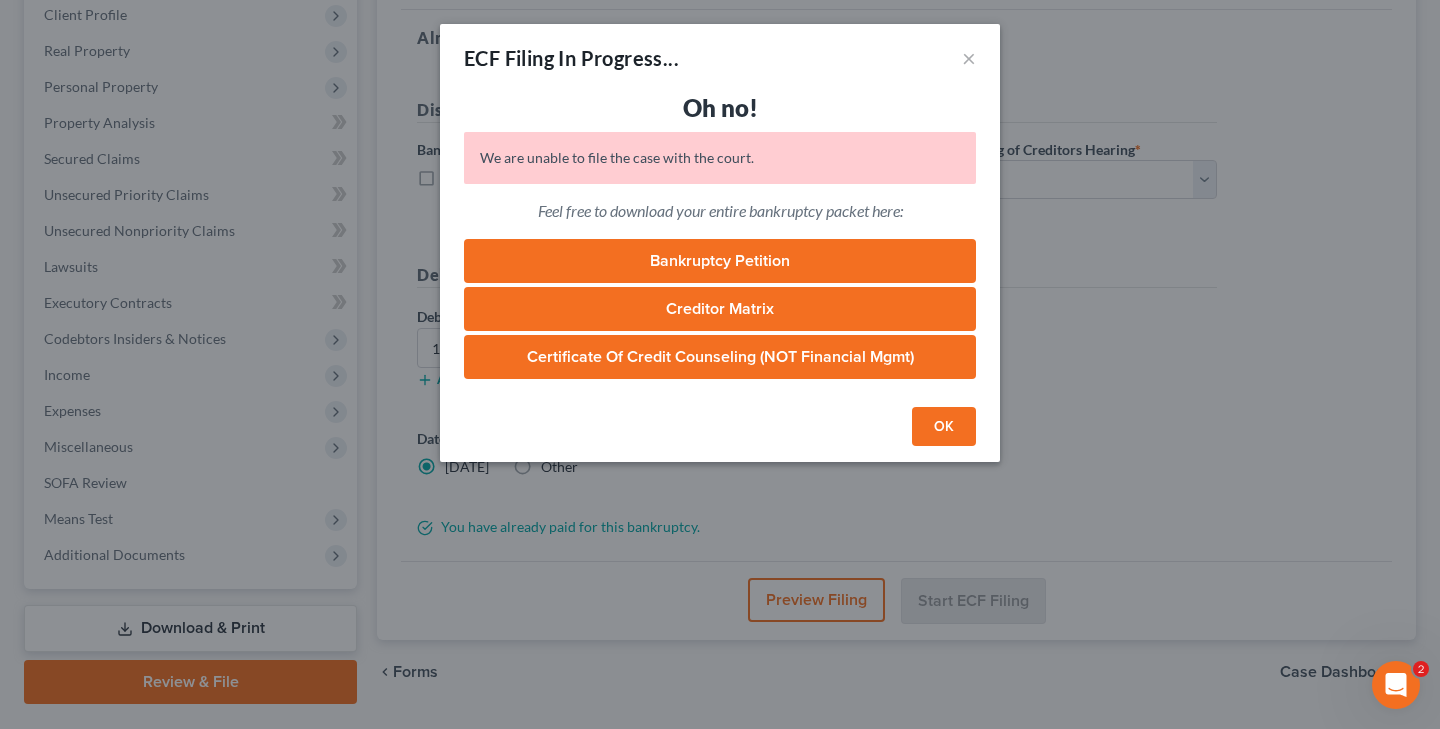 click on "OK" at bounding box center (944, 427) 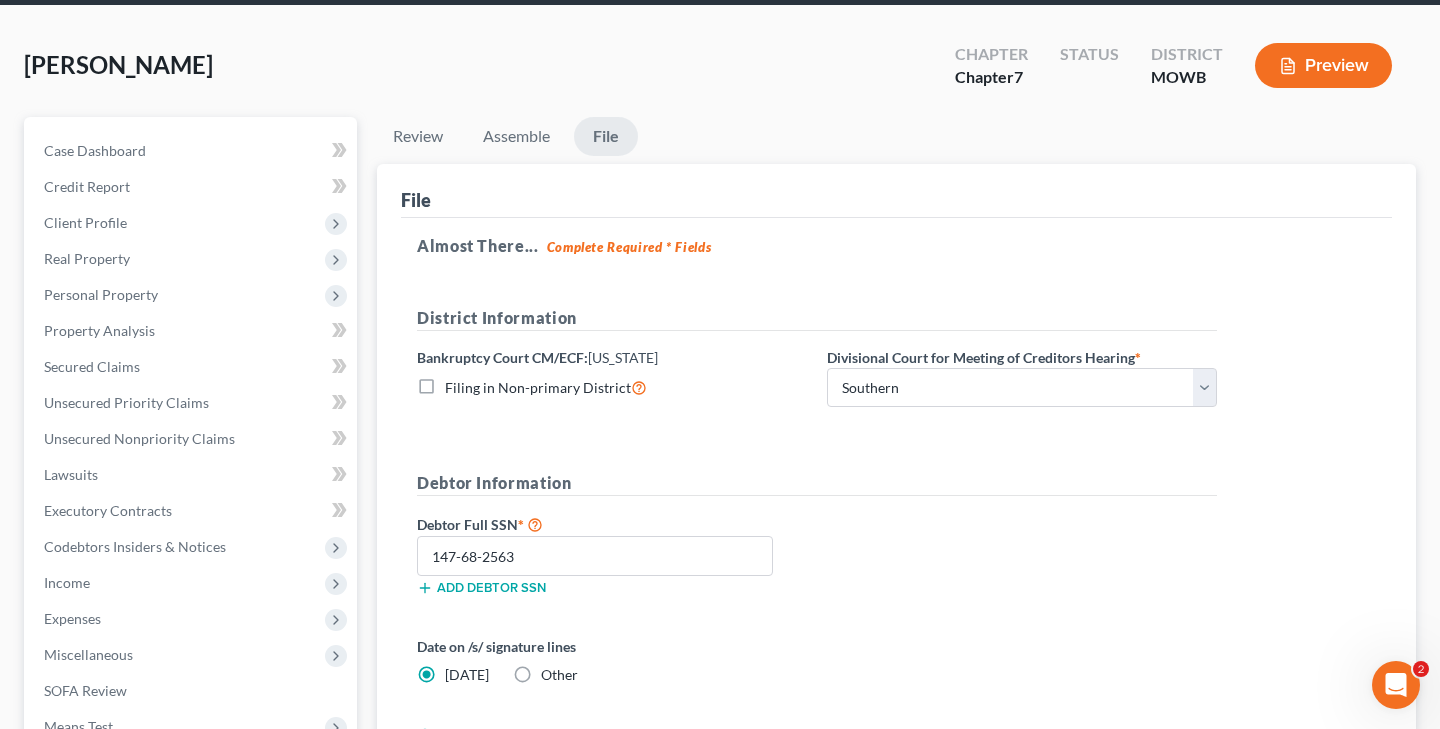 scroll, scrollTop: 70, scrollLeft: 0, axis: vertical 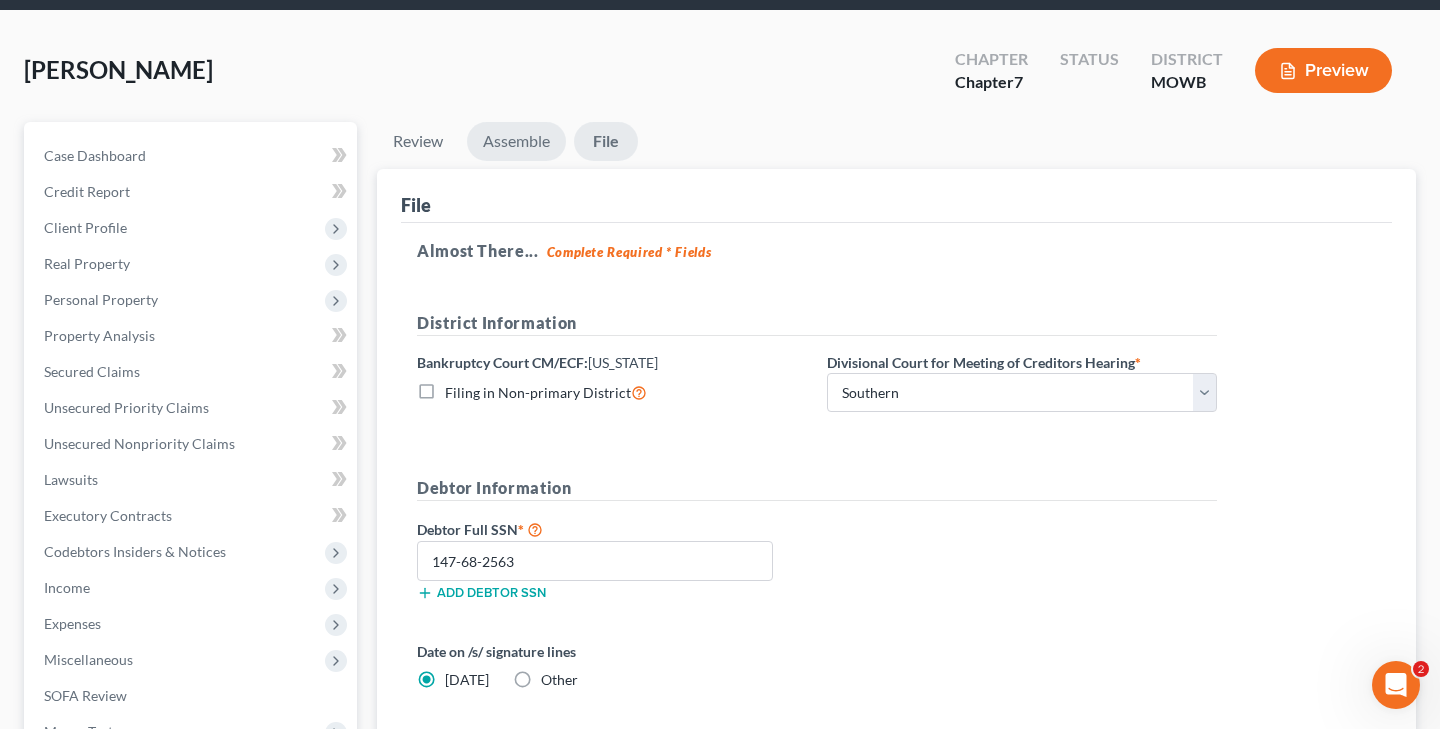 click on "Assemble" at bounding box center [516, 141] 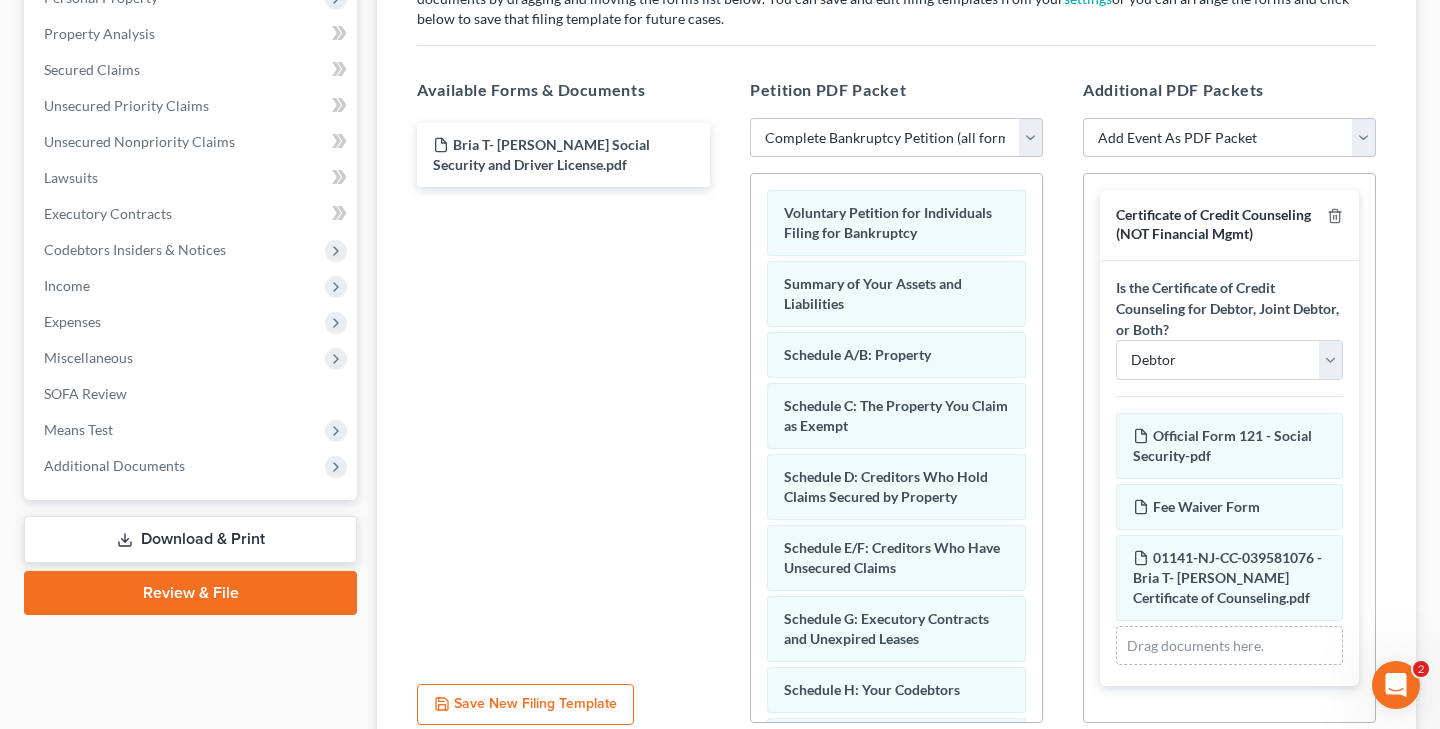 scroll, scrollTop: 381, scrollLeft: 0, axis: vertical 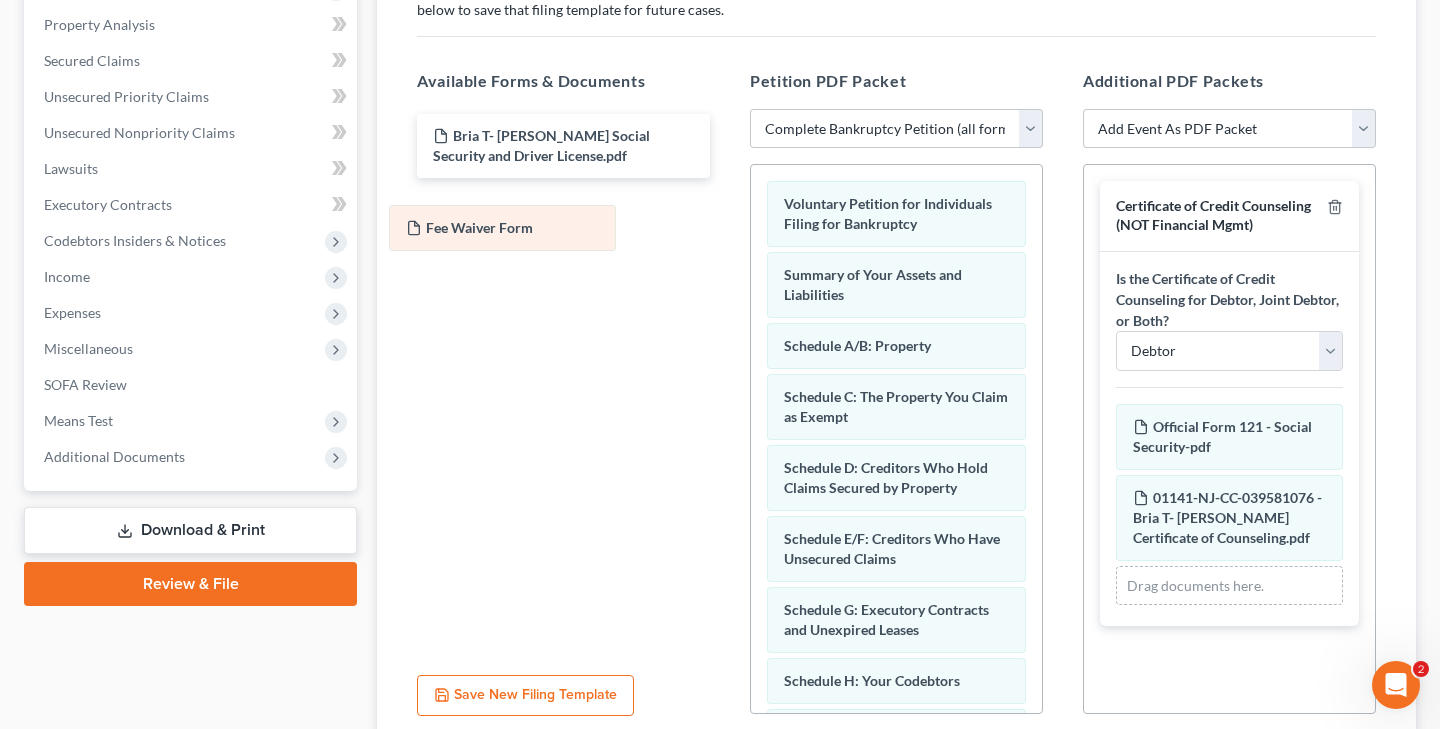 drag, startPoint x: 1239, startPoint y: 500, endPoint x: 512, endPoint y: 232, distance: 774.8245 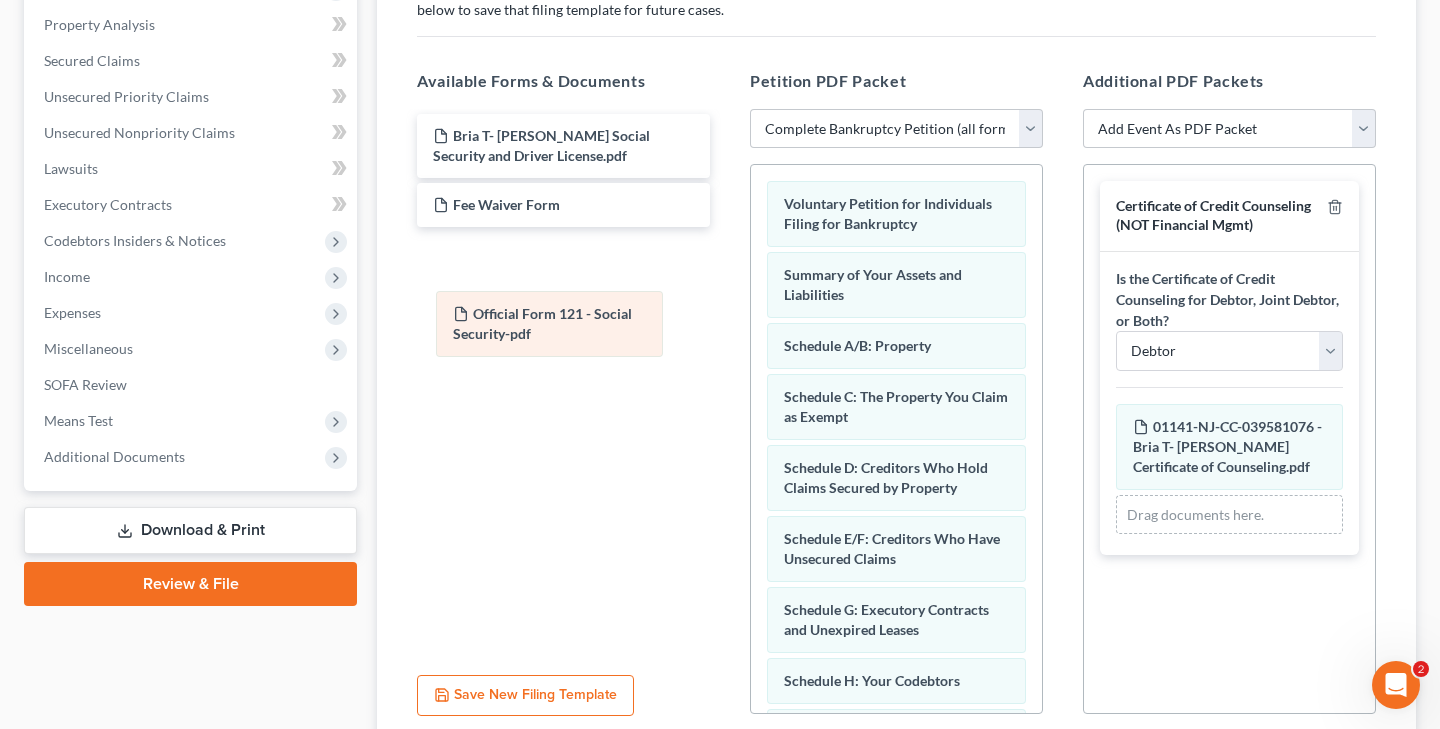 drag, startPoint x: 1255, startPoint y: 437, endPoint x: 543, endPoint y: 306, distance: 723.951 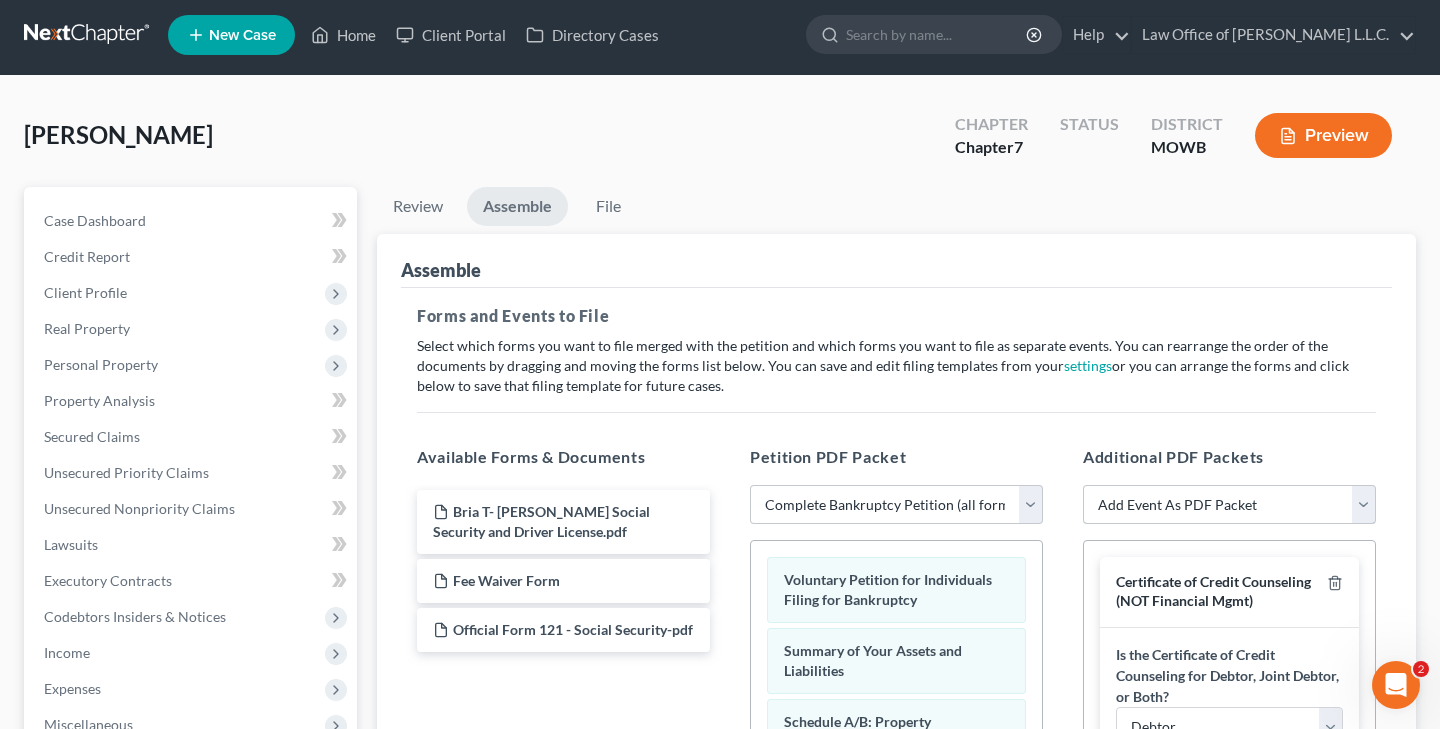 scroll, scrollTop: 4, scrollLeft: 0, axis: vertical 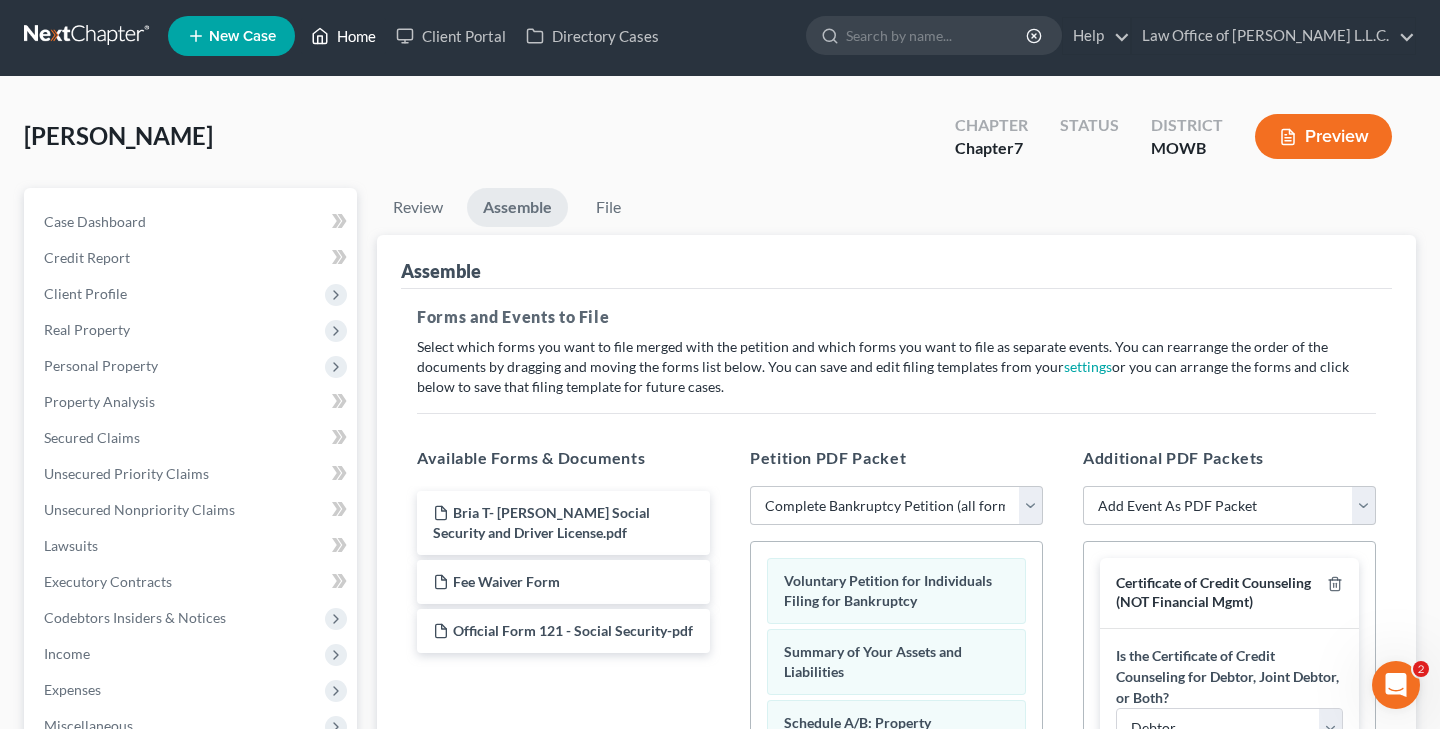 click on "Home" at bounding box center (343, 36) 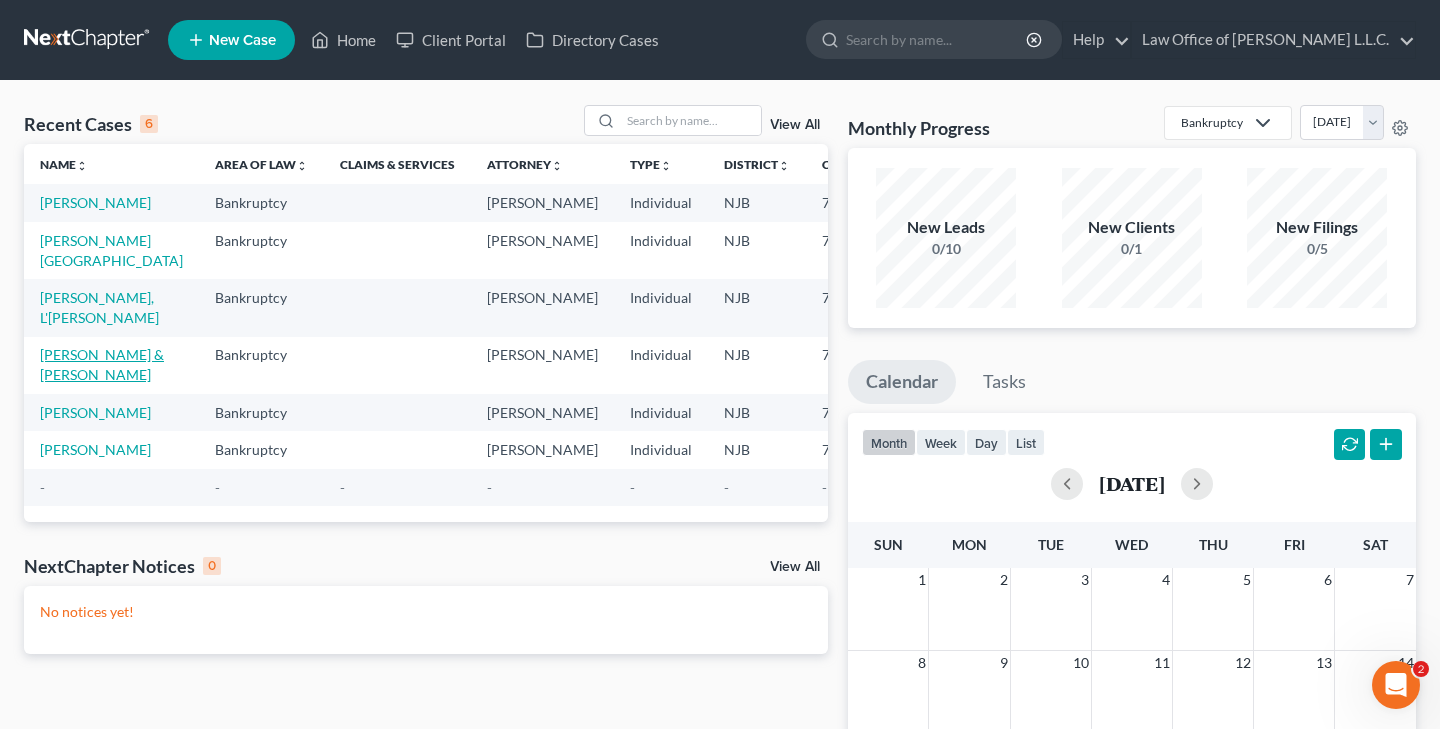 click on "[PERSON_NAME] & [PERSON_NAME]" at bounding box center [102, 364] 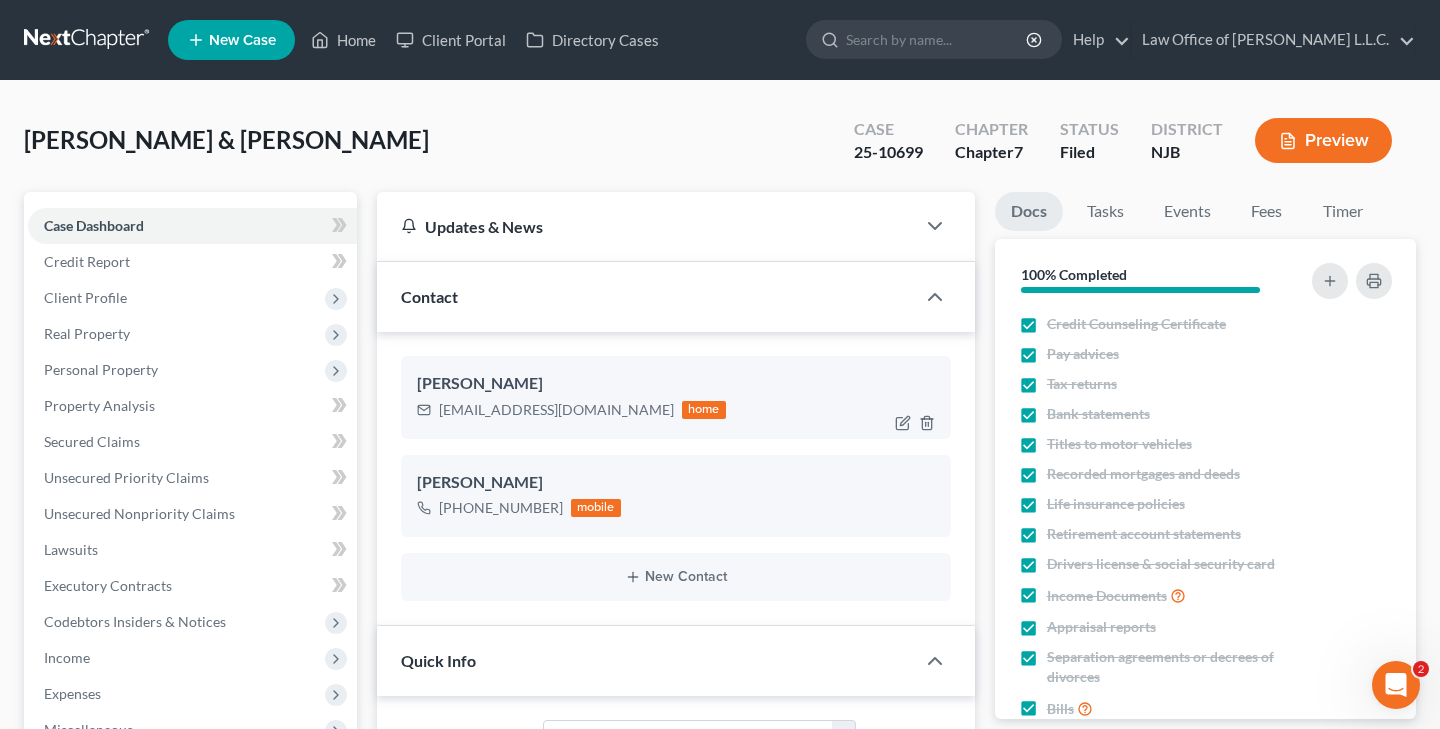 scroll, scrollTop: 356, scrollLeft: 0, axis: vertical 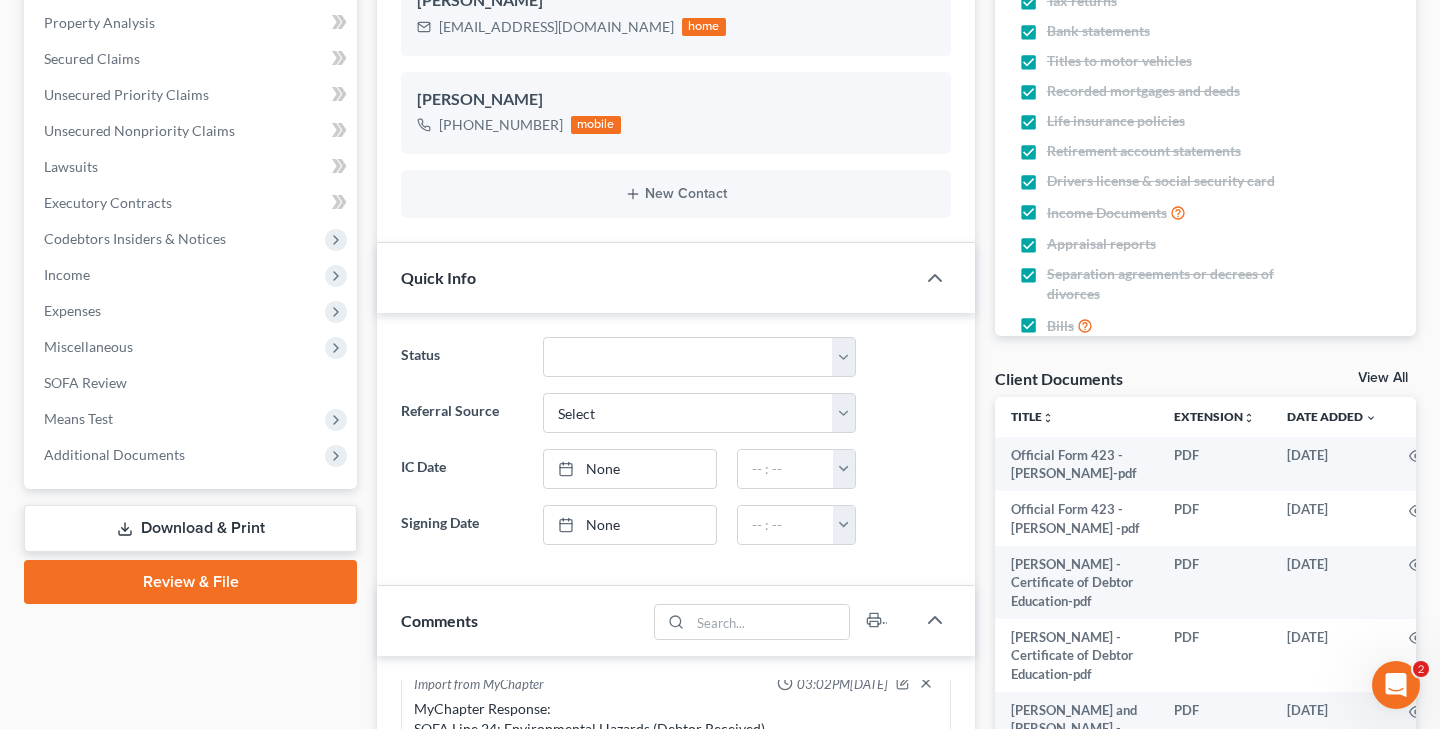 click on "Review & File" at bounding box center (190, 582) 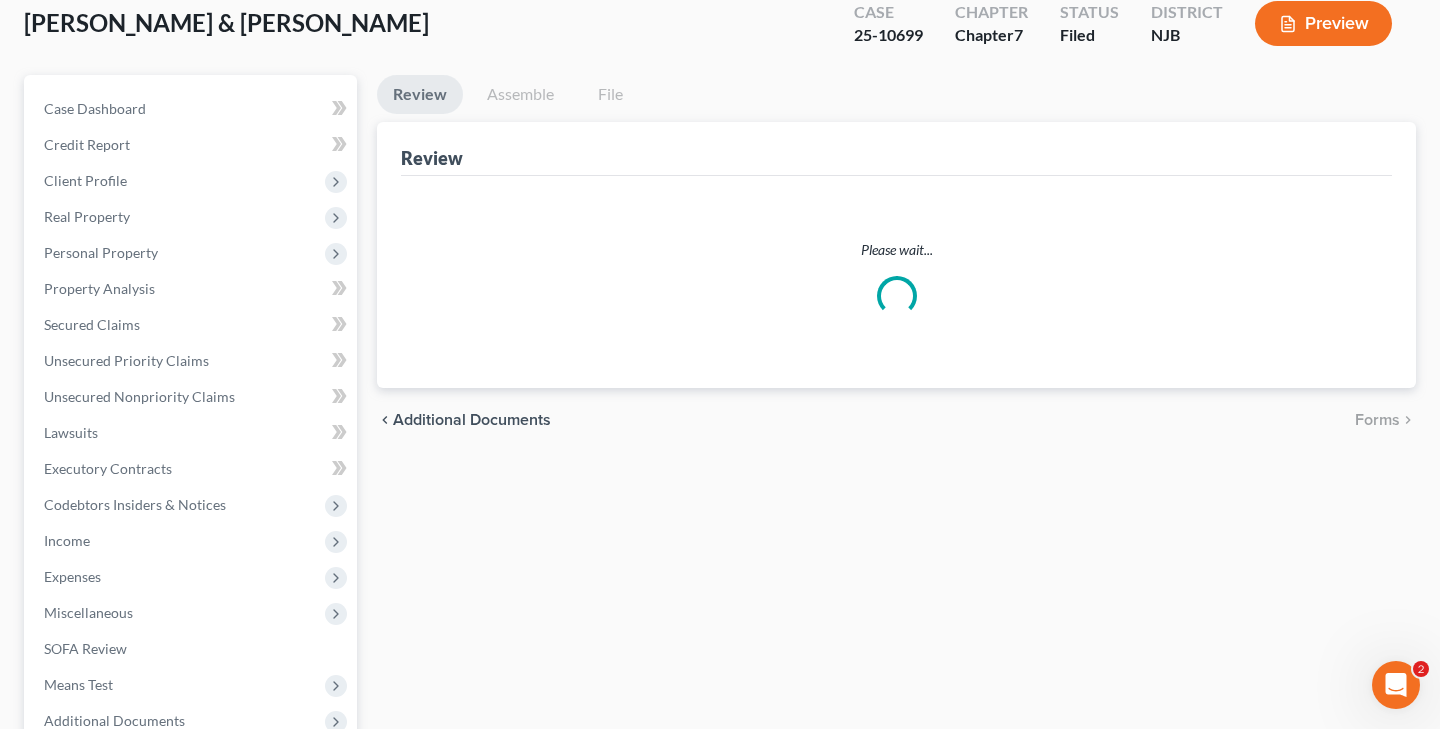 scroll, scrollTop: 0, scrollLeft: 0, axis: both 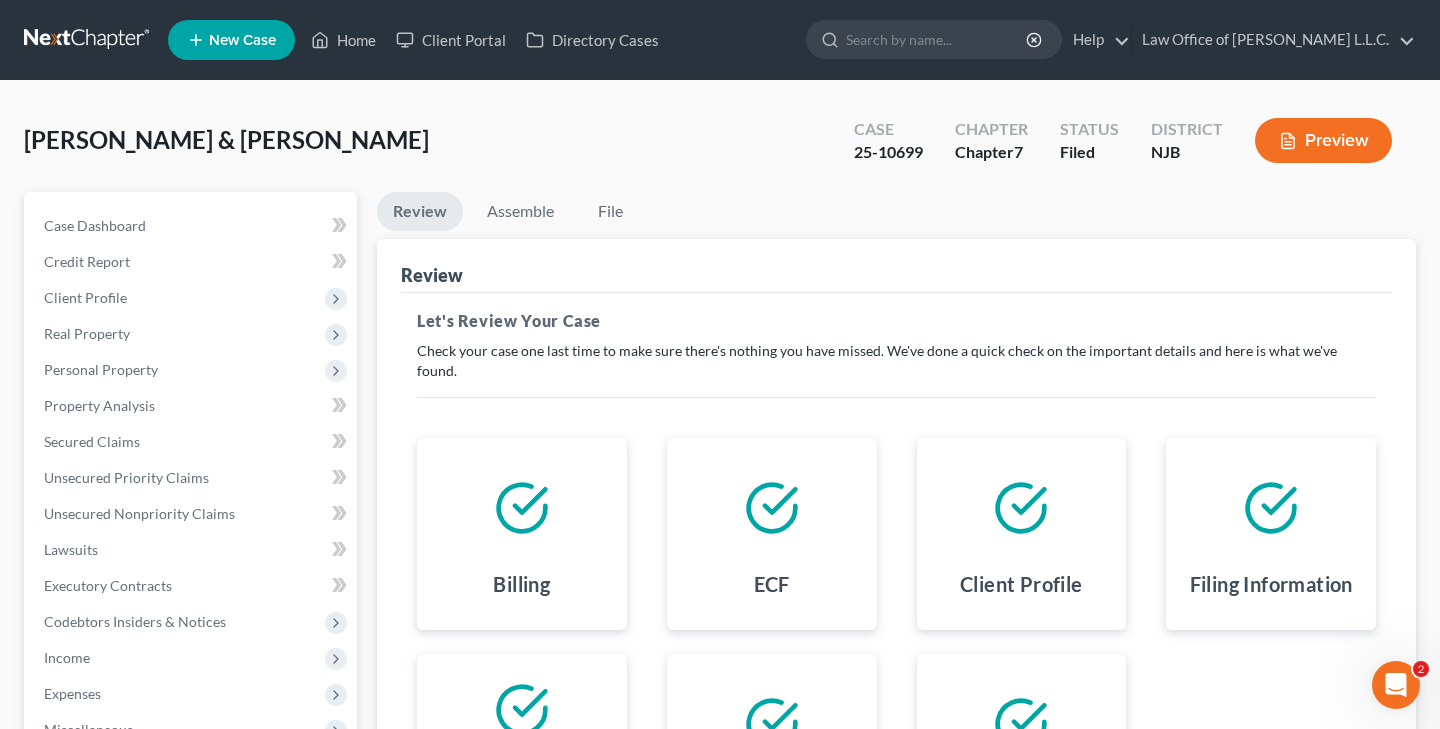 click on "Review" at bounding box center [420, 211] 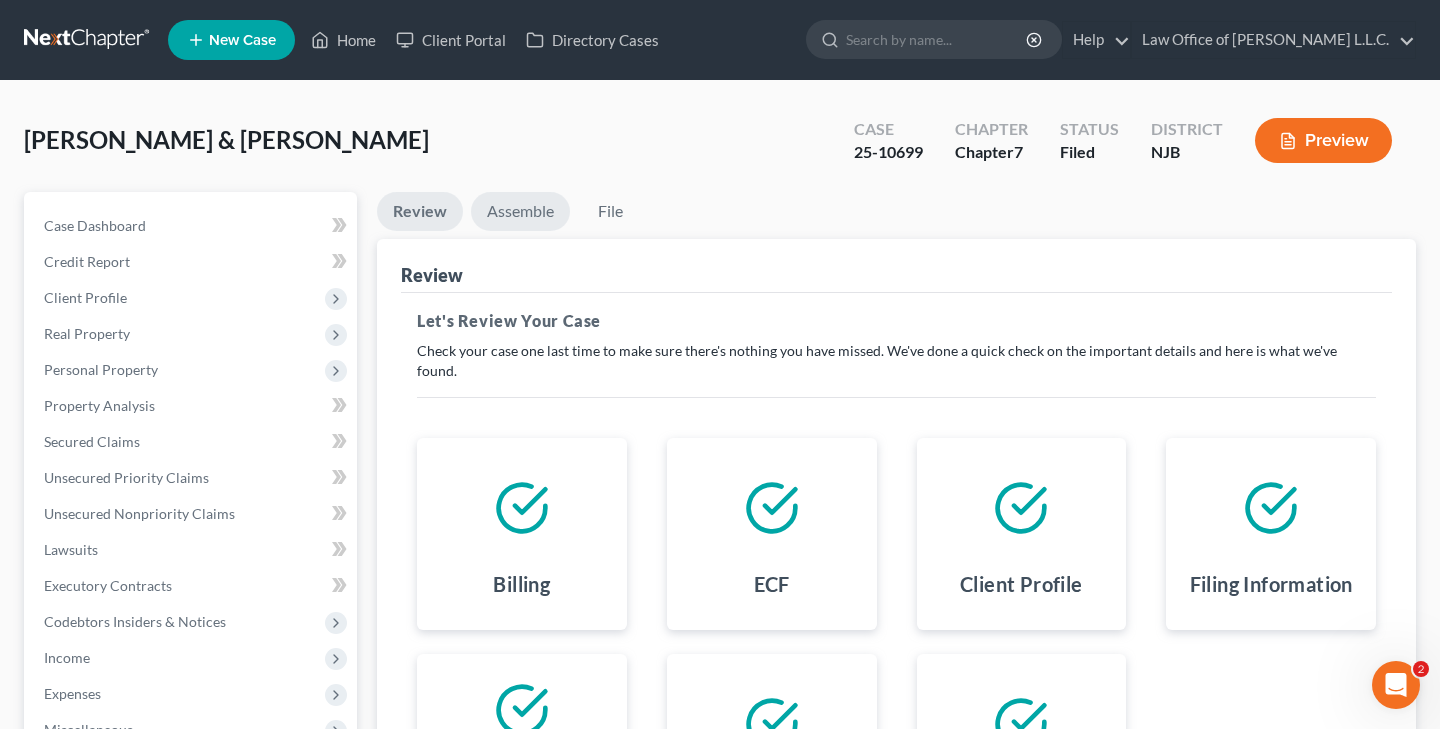 click on "Assemble" at bounding box center (520, 211) 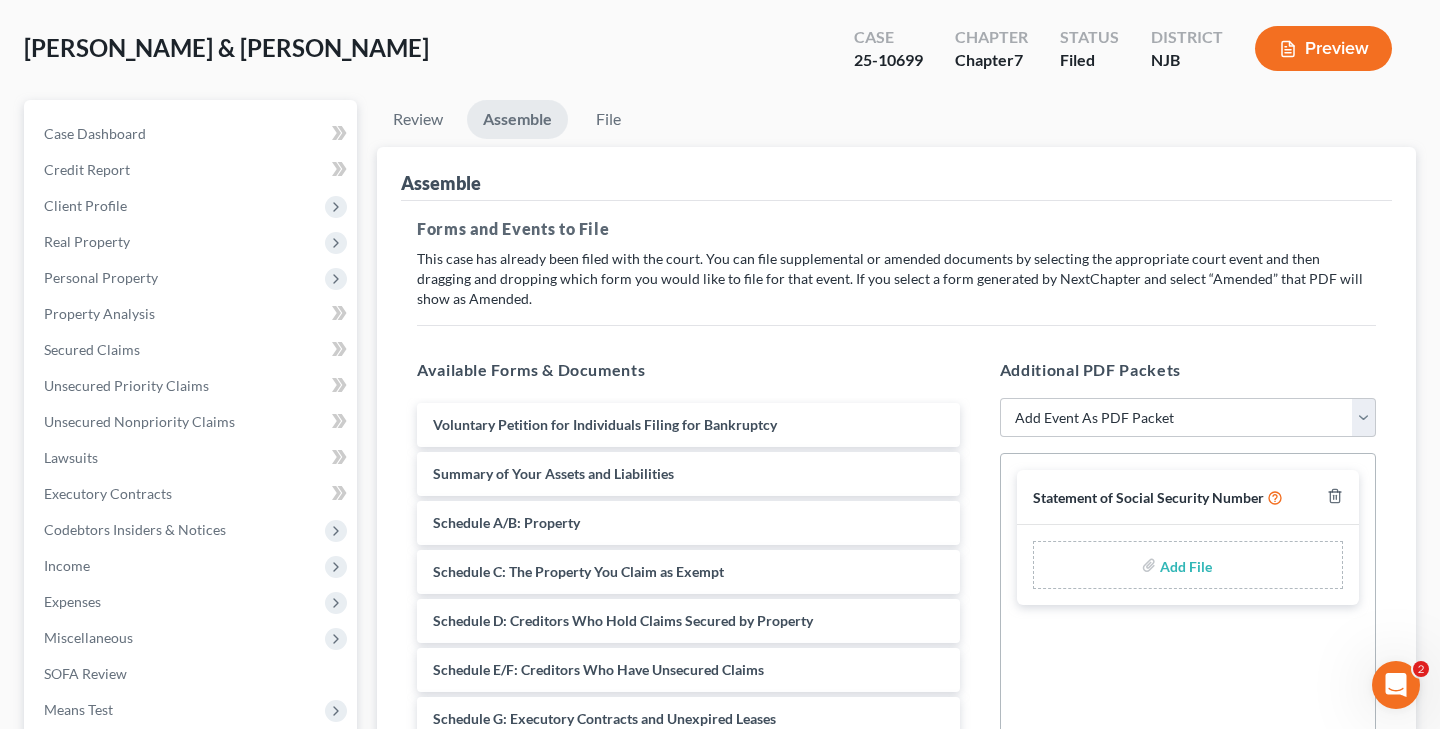 scroll, scrollTop: 92, scrollLeft: 0, axis: vertical 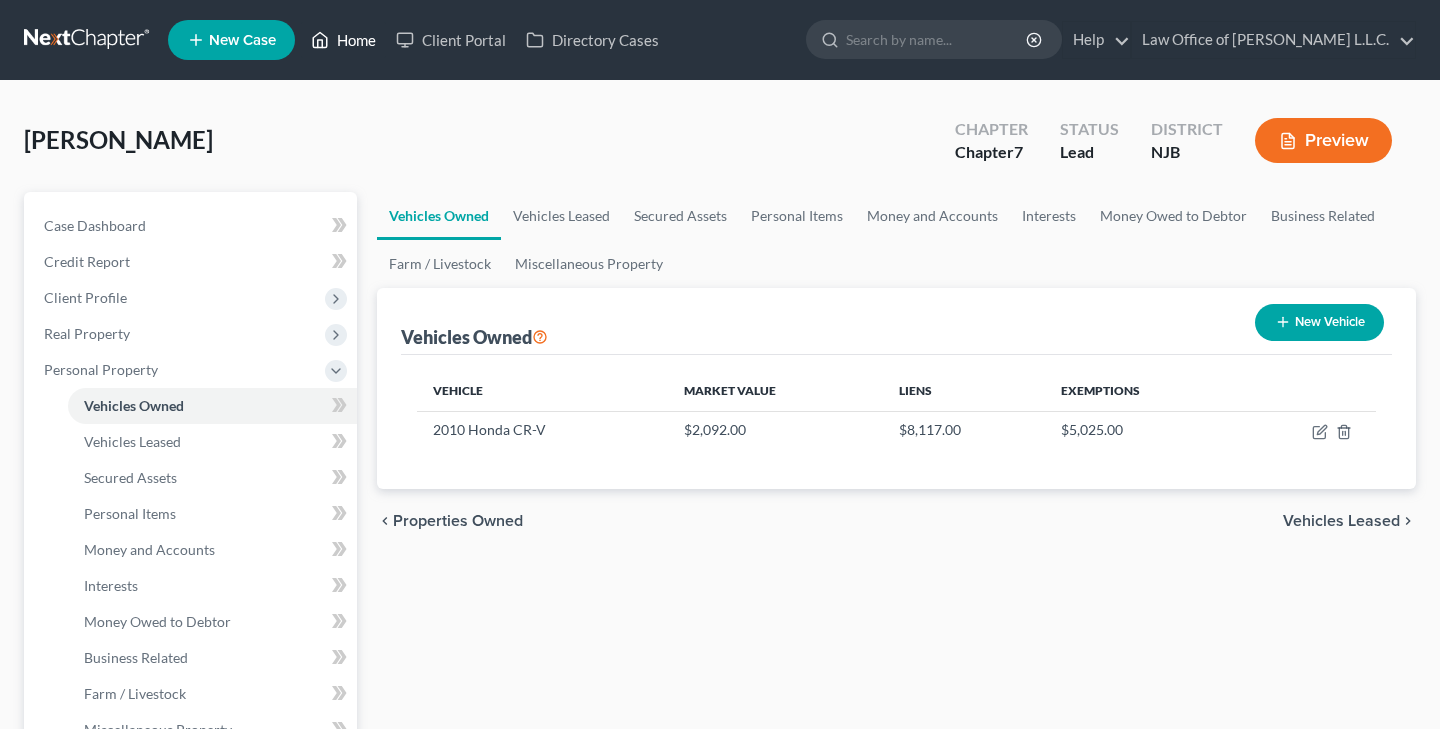 click on "Home" at bounding box center [343, 40] 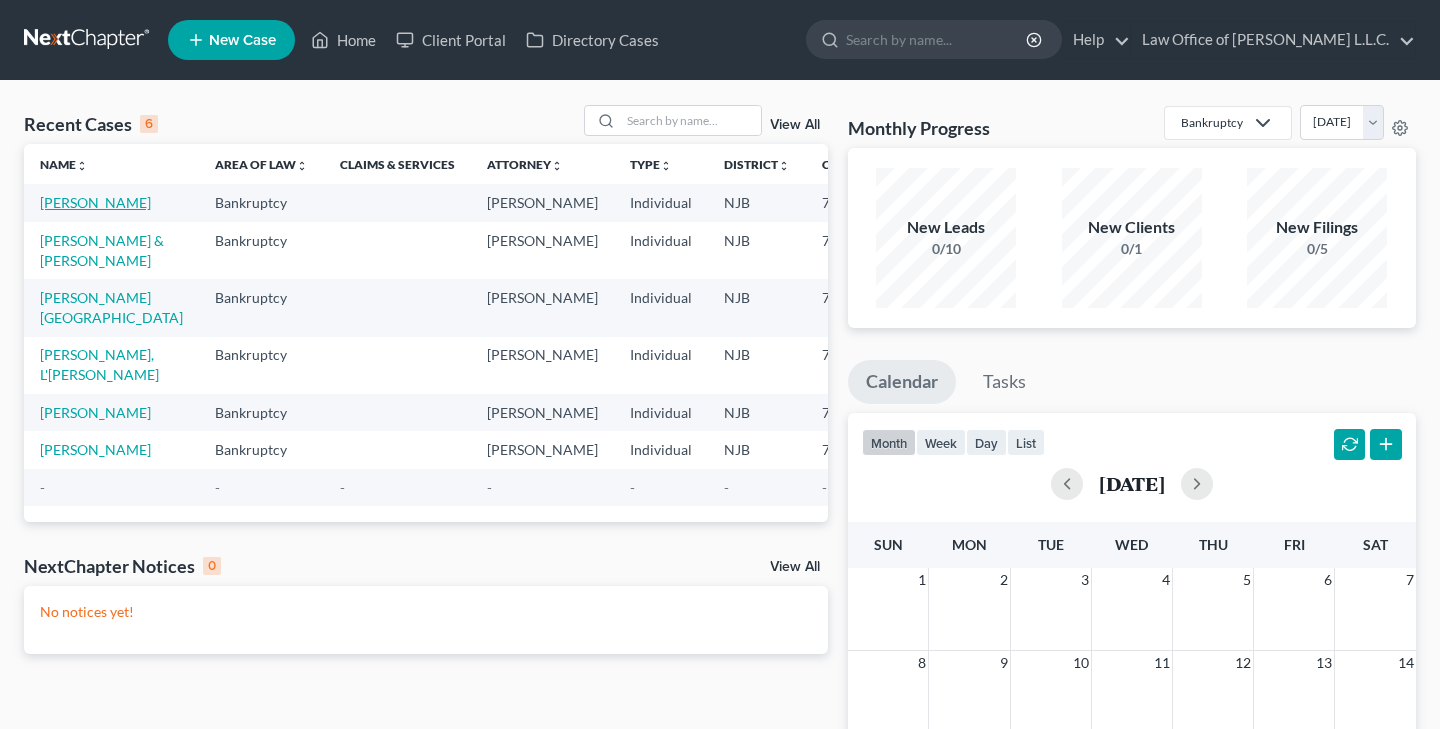 click on "[PERSON_NAME]" at bounding box center (95, 202) 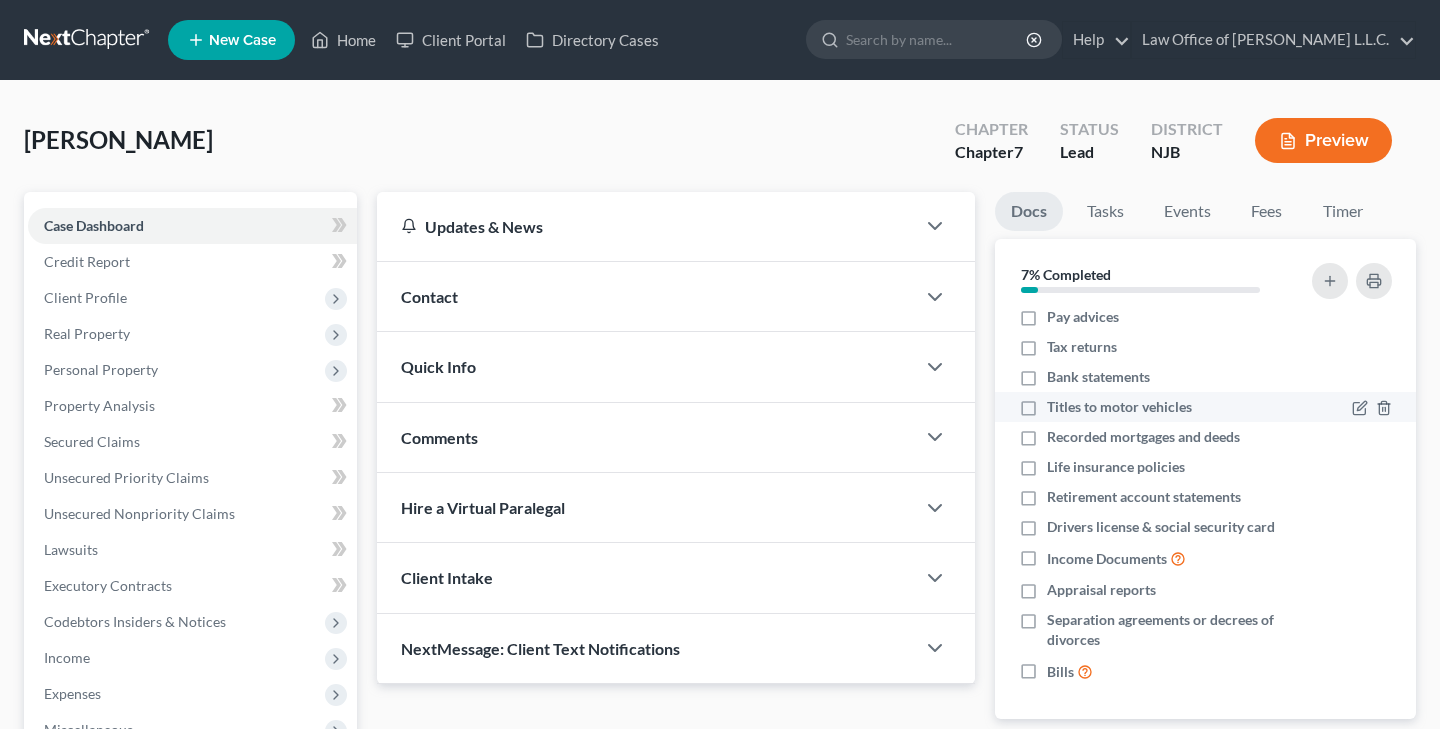 scroll, scrollTop: 36, scrollLeft: 0, axis: vertical 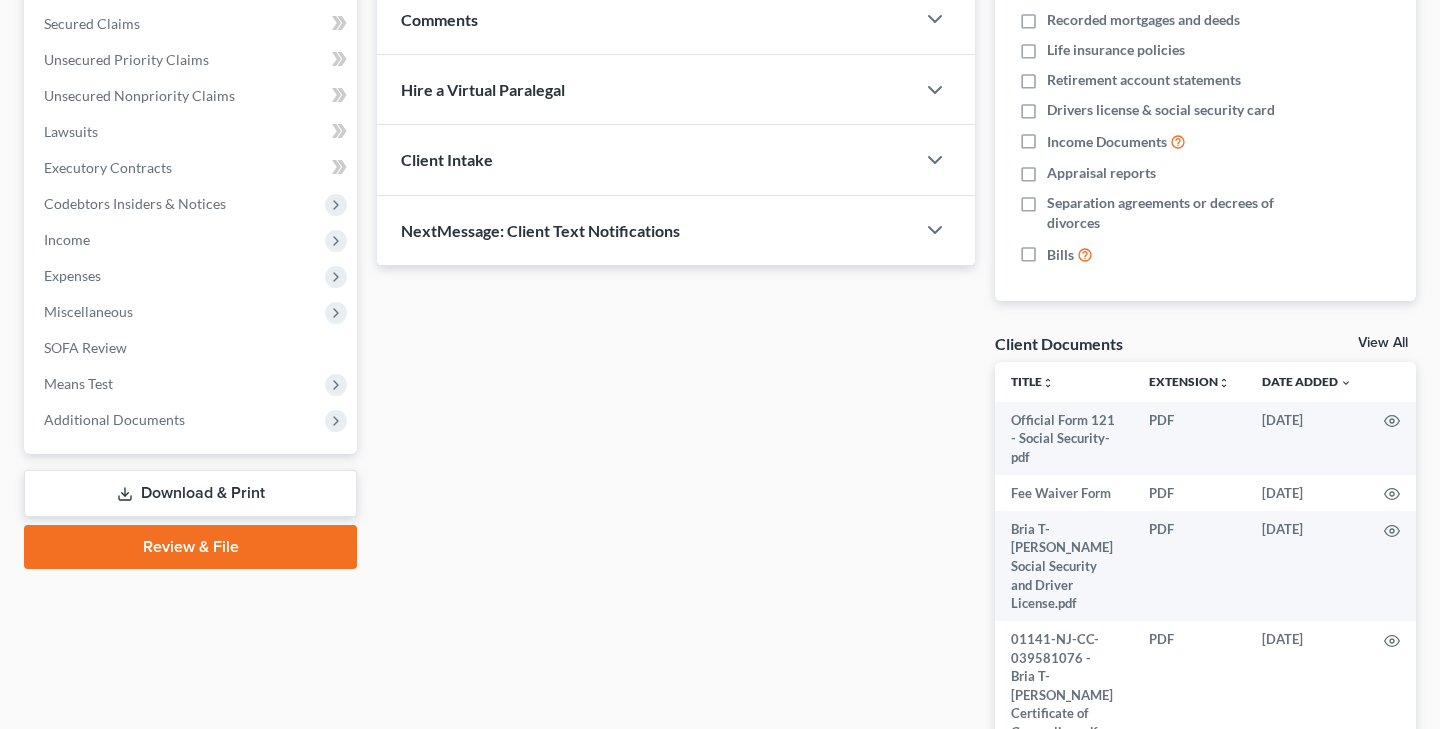click on "Review & File" at bounding box center (190, 547) 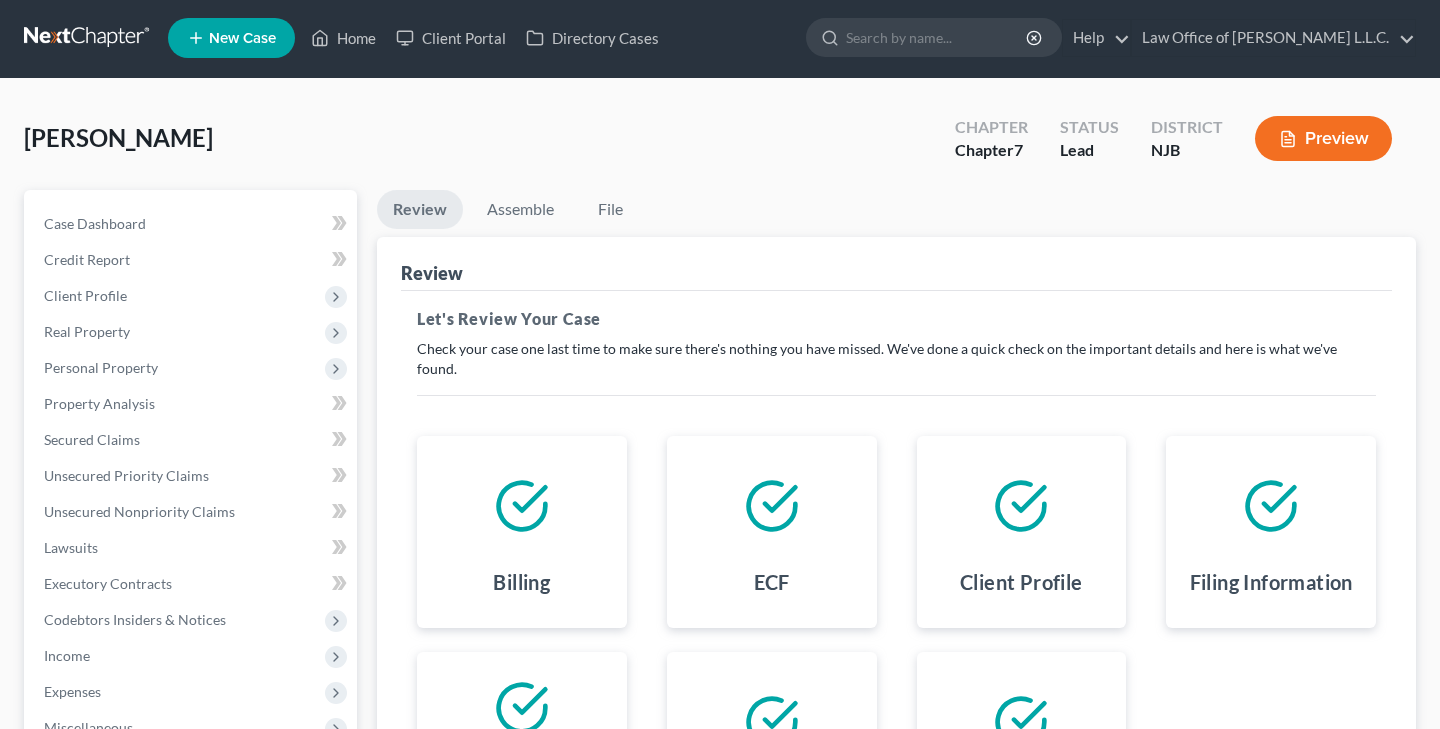 scroll, scrollTop: 0, scrollLeft: 0, axis: both 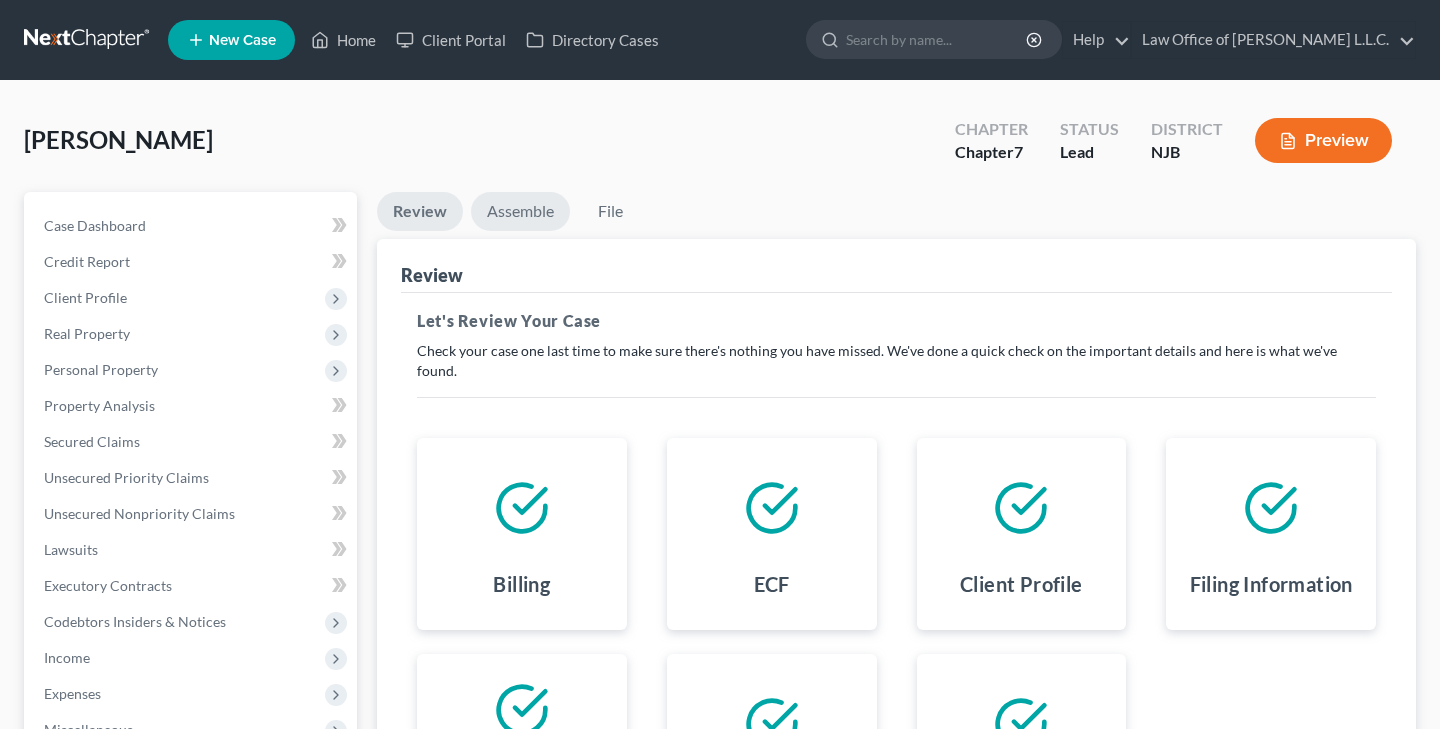 click on "Assemble" at bounding box center [520, 211] 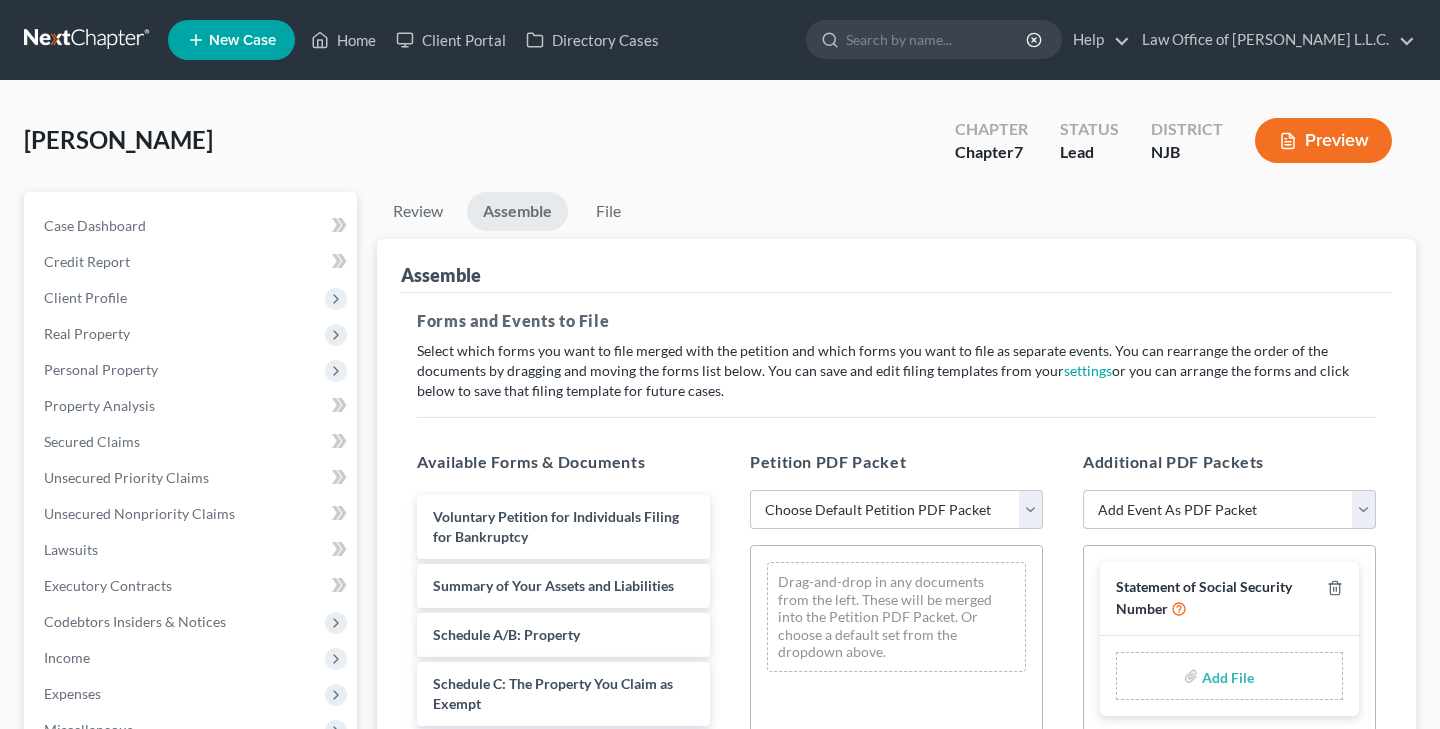 select on "4" 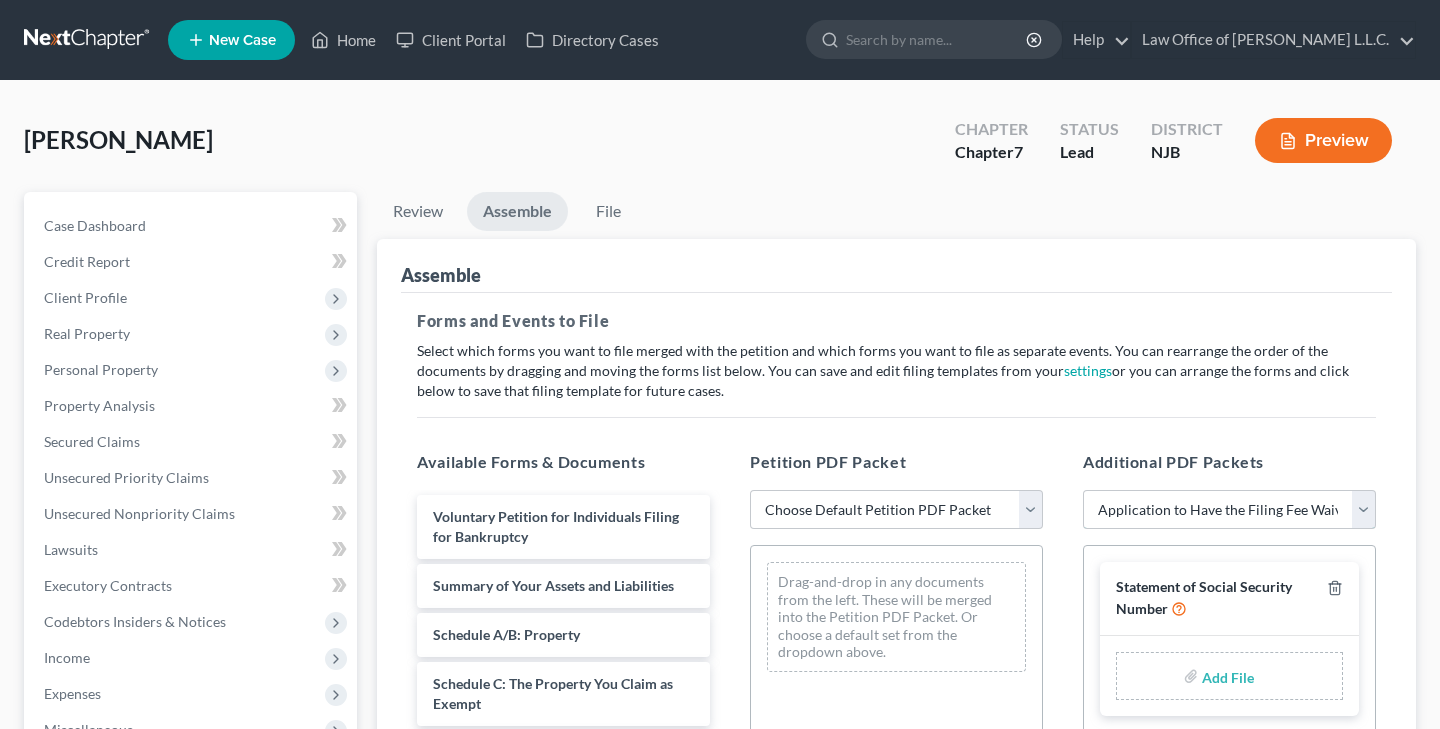 select 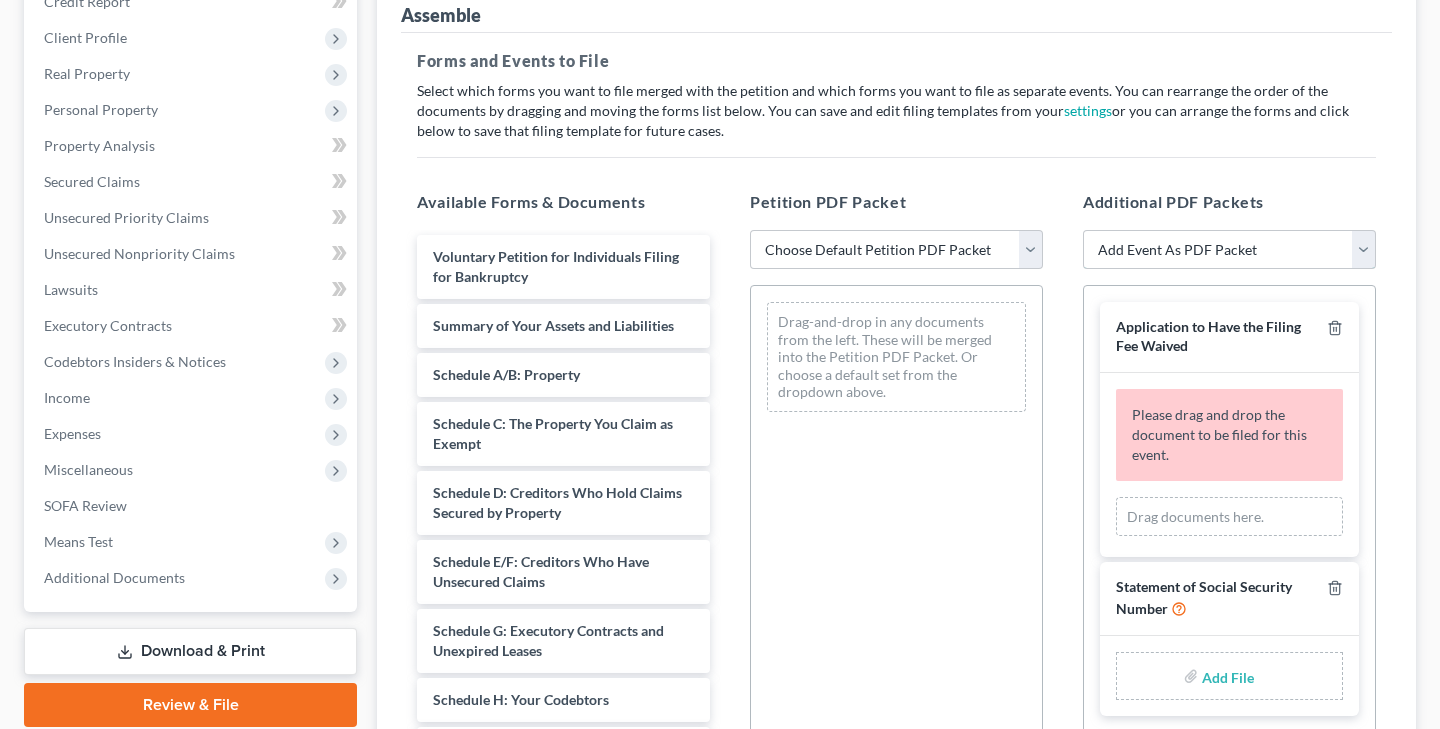 scroll, scrollTop: 281, scrollLeft: 0, axis: vertical 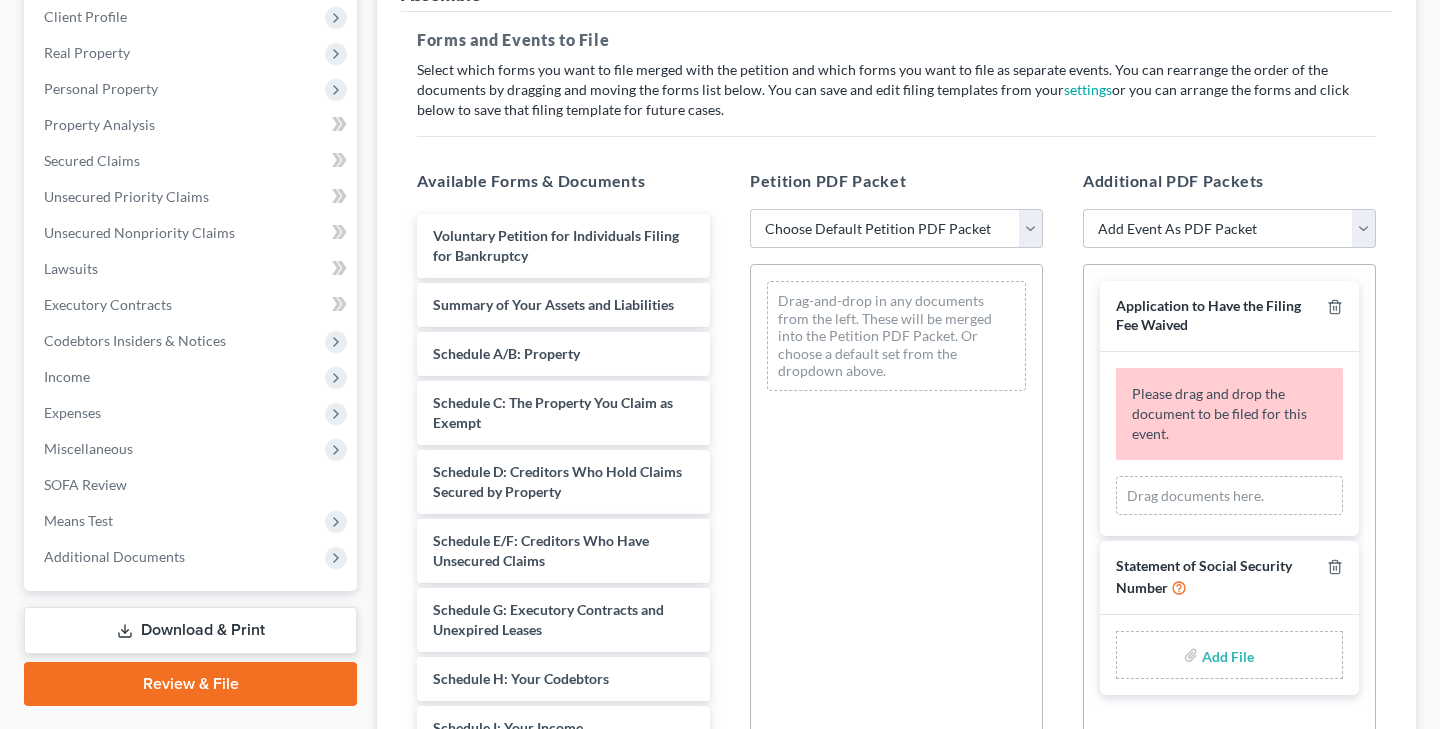 click on "Drag documents here." at bounding box center [1229, 496] 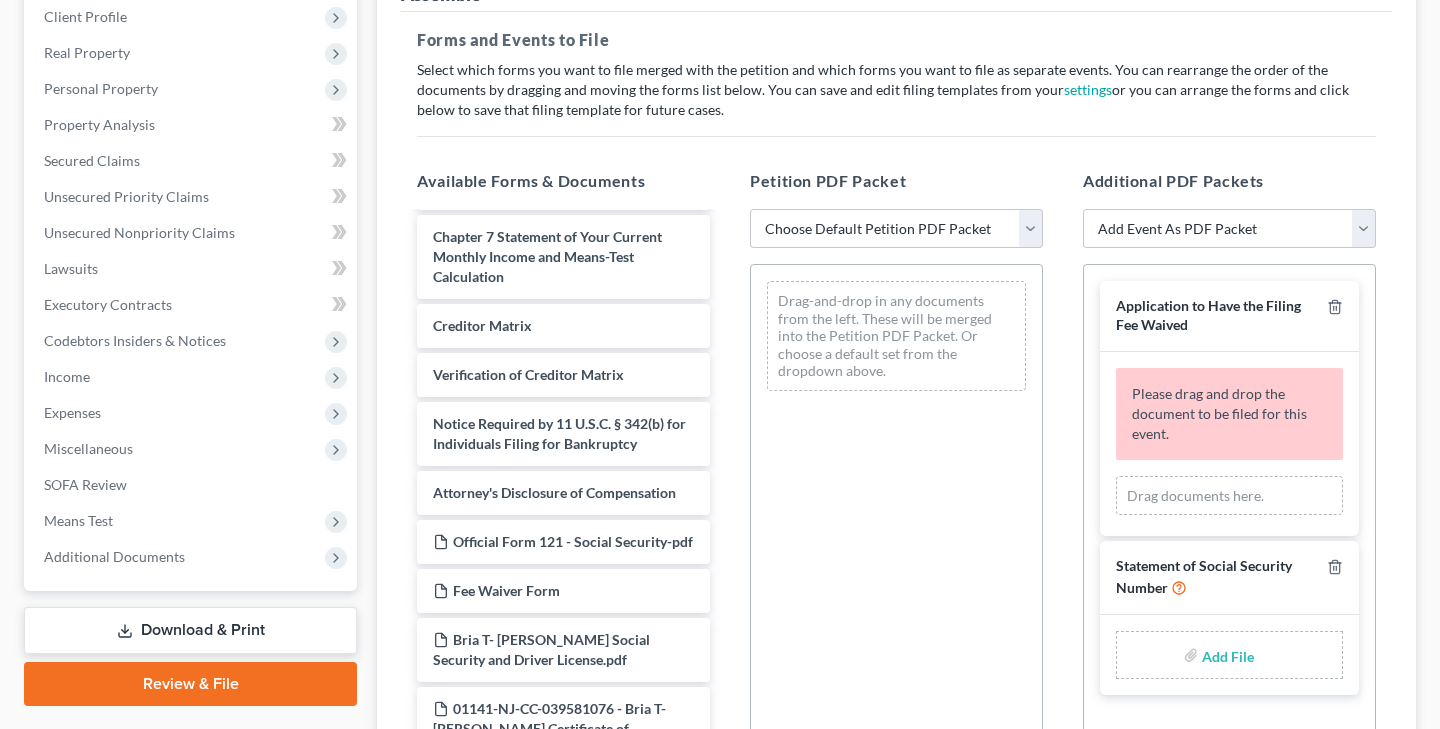 scroll, scrollTop: 794, scrollLeft: 0, axis: vertical 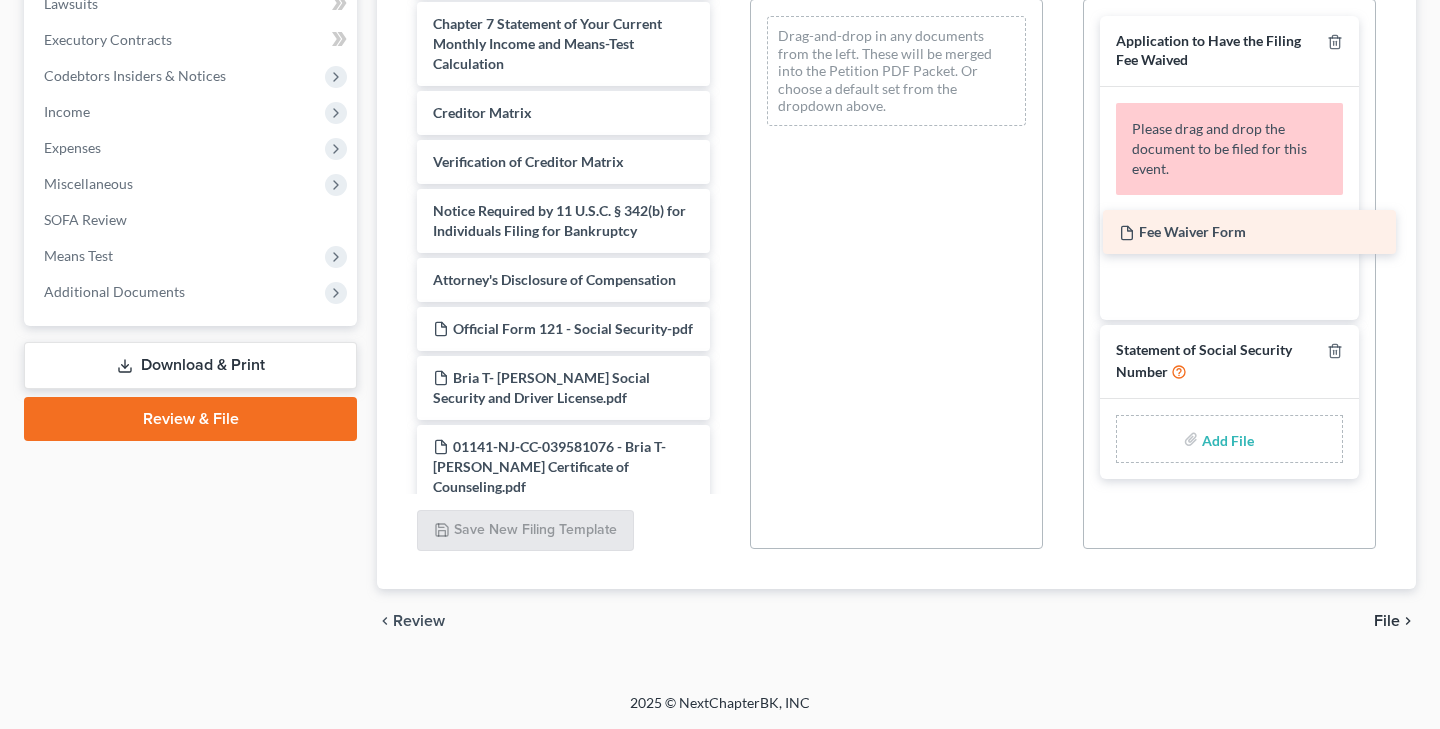 drag, startPoint x: 578, startPoint y: 330, endPoint x: 1264, endPoint y: 234, distance: 692.68463 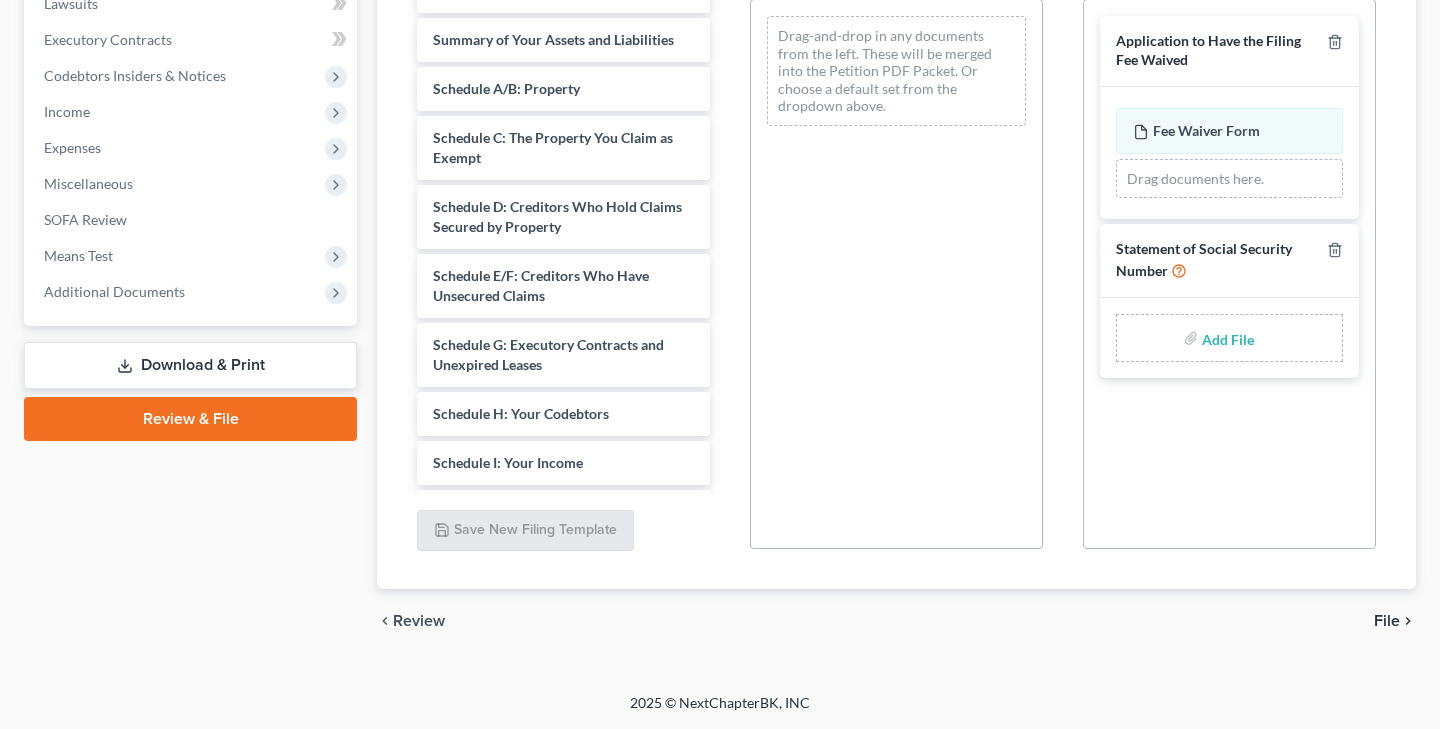 scroll, scrollTop: 0, scrollLeft: 0, axis: both 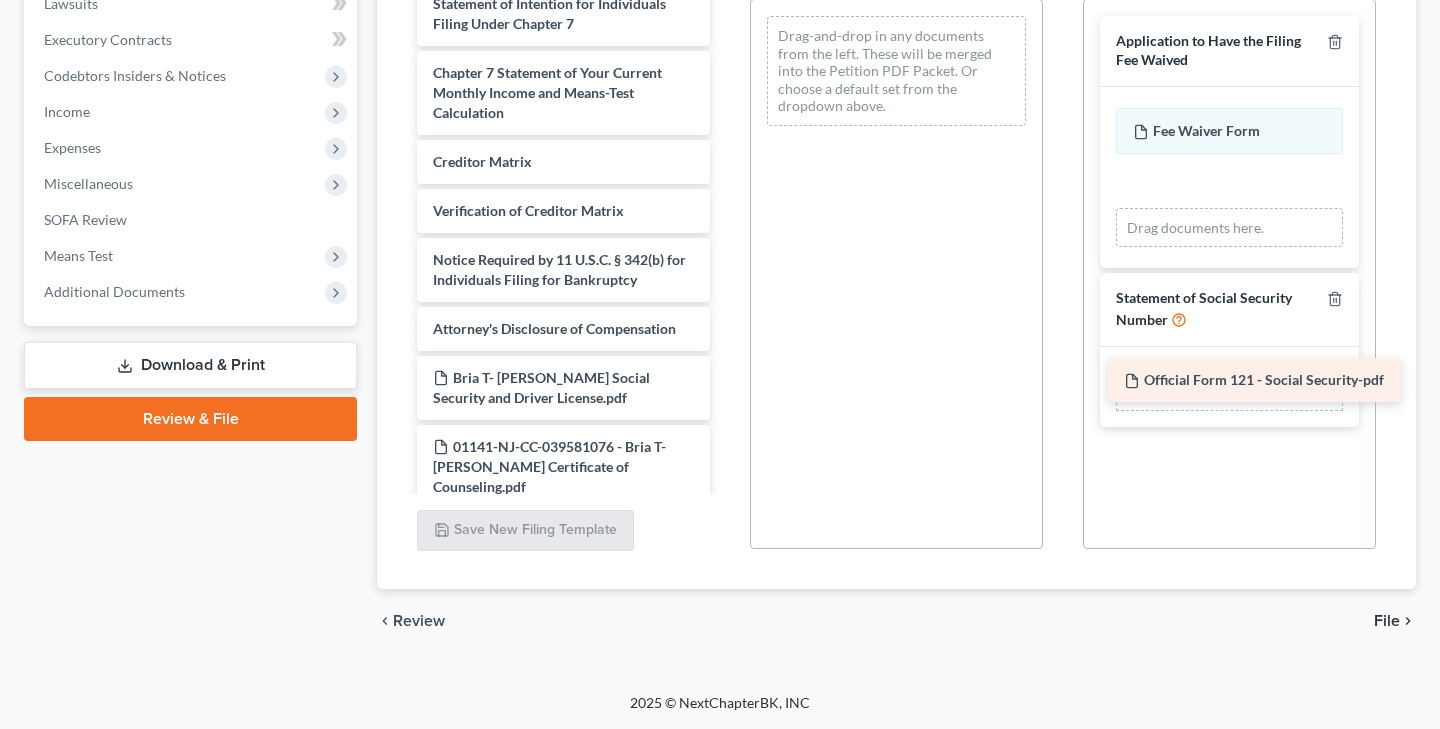 drag, startPoint x: 629, startPoint y: 324, endPoint x: 1321, endPoint y: 377, distance: 694.0267 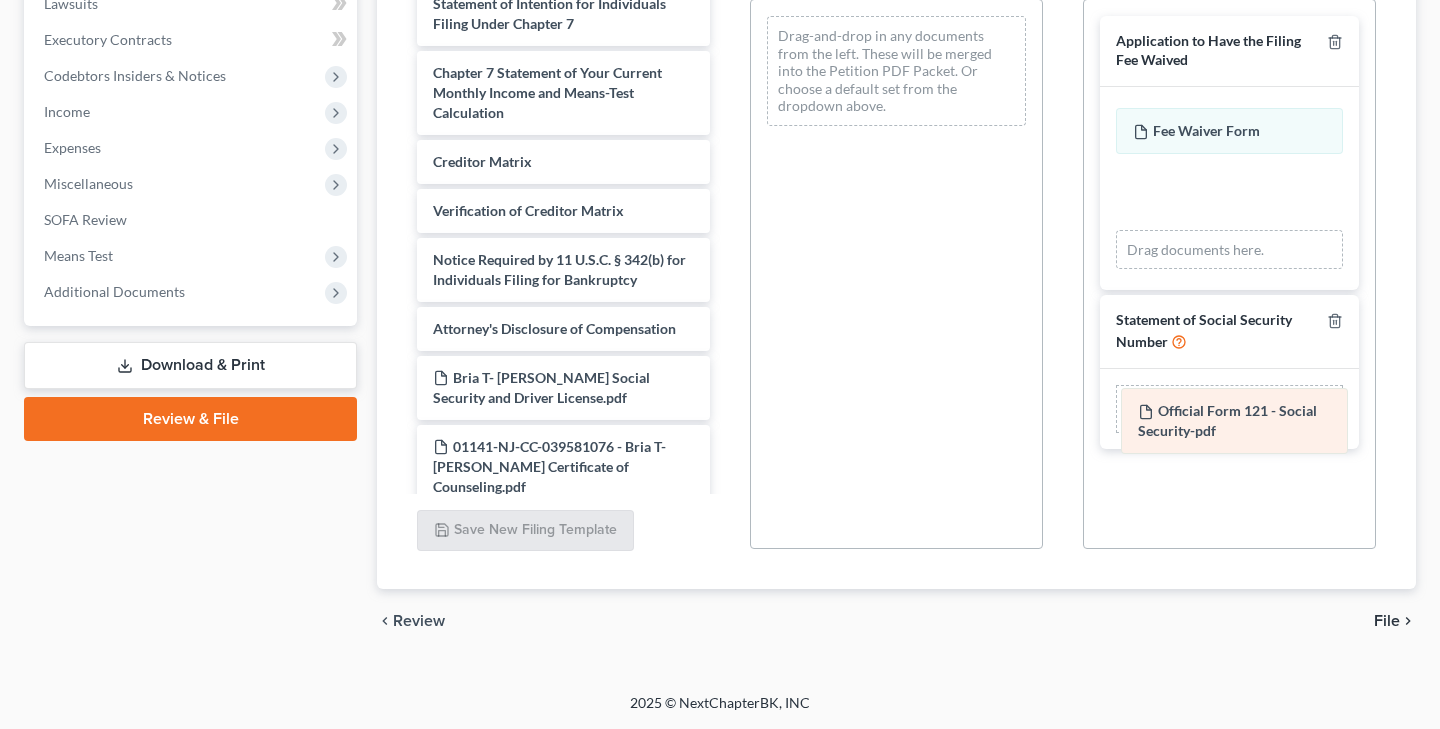 drag, startPoint x: 1223, startPoint y: 205, endPoint x: 1228, endPoint y: 436, distance: 231.05411 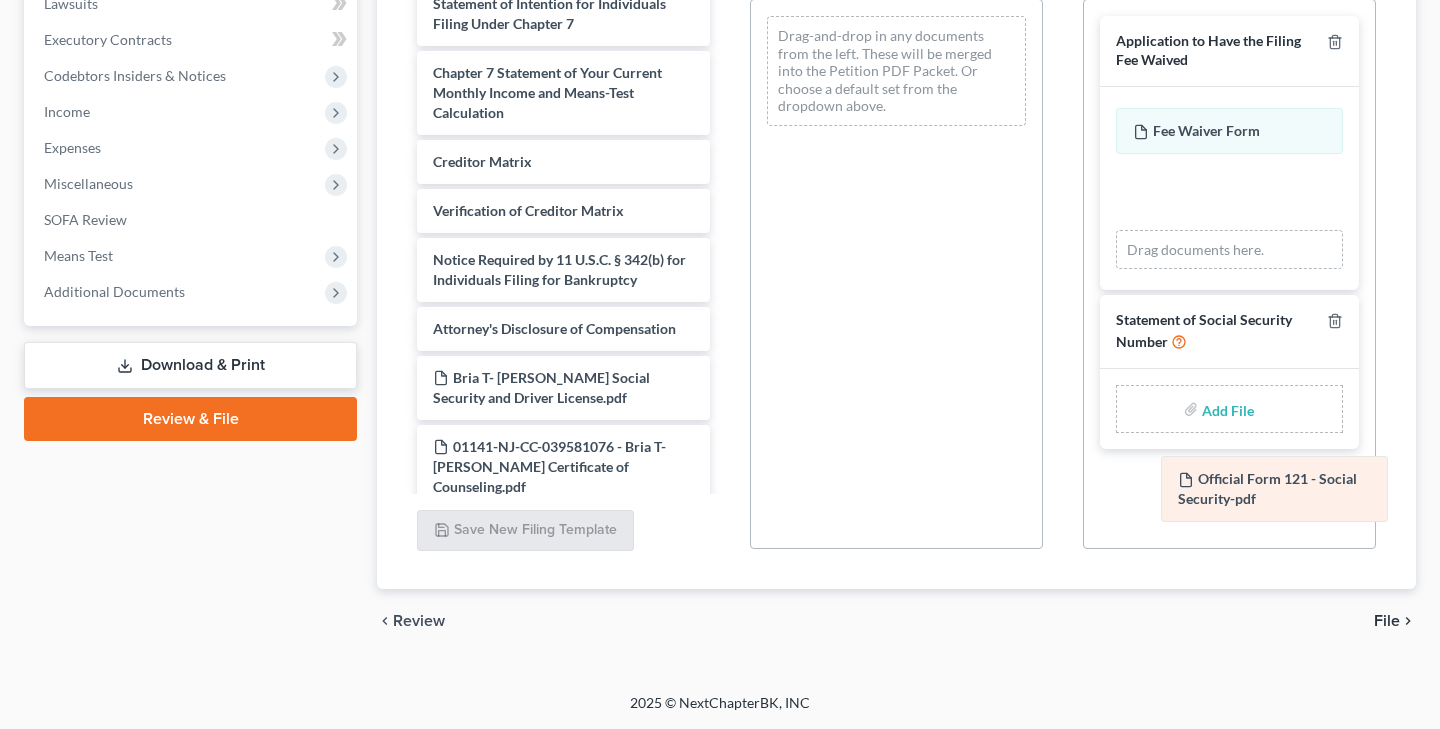 drag, startPoint x: 1176, startPoint y: 177, endPoint x: 1218, endPoint y: 483, distance: 308.8689 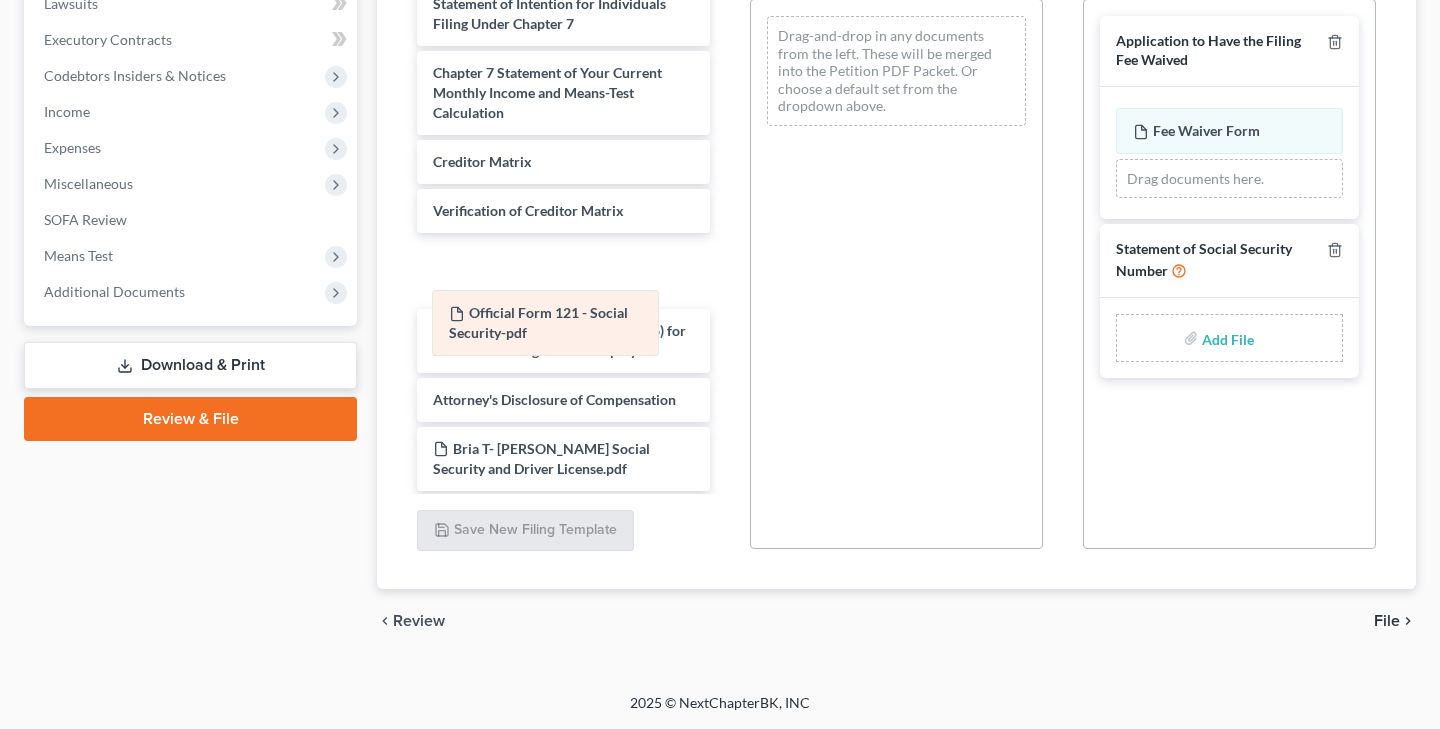 drag, startPoint x: 1170, startPoint y: 192, endPoint x: 486, endPoint y: 325, distance: 696.8106 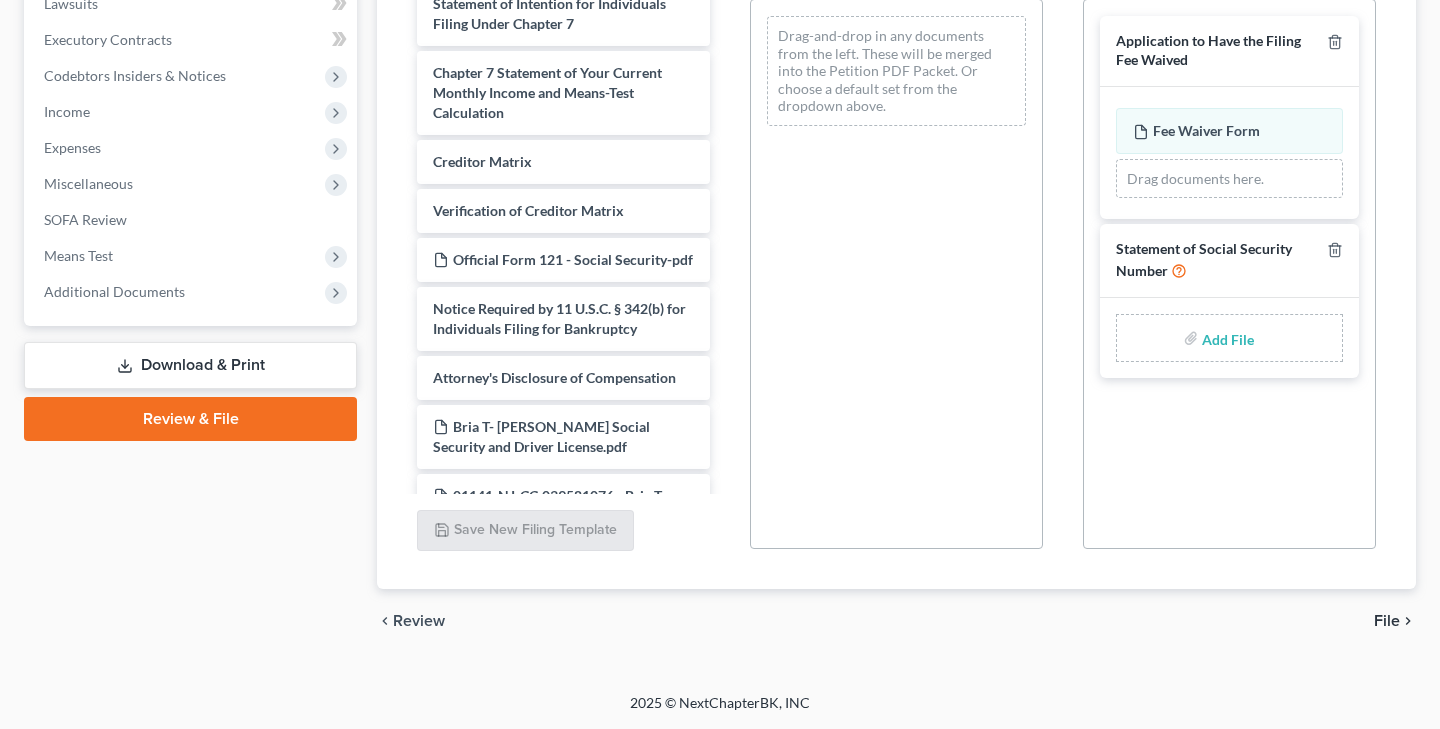 click on "Drag-and-drop in any documents from the left. These will be merged into the Petition PDF Packet. Or choose a default set from the dropdown above." at bounding box center [896, 274] 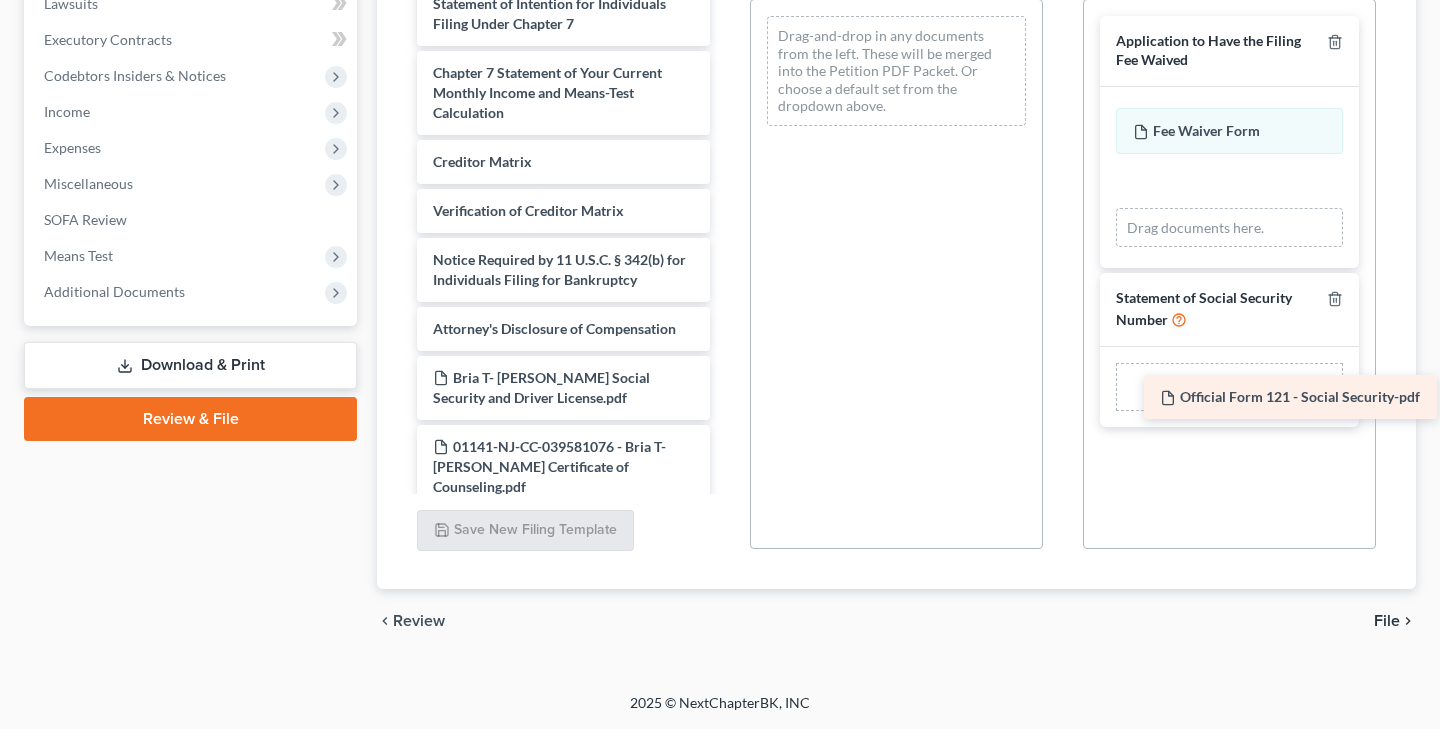 drag, startPoint x: 570, startPoint y: 264, endPoint x: 1297, endPoint y: 402, distance: 739.98175 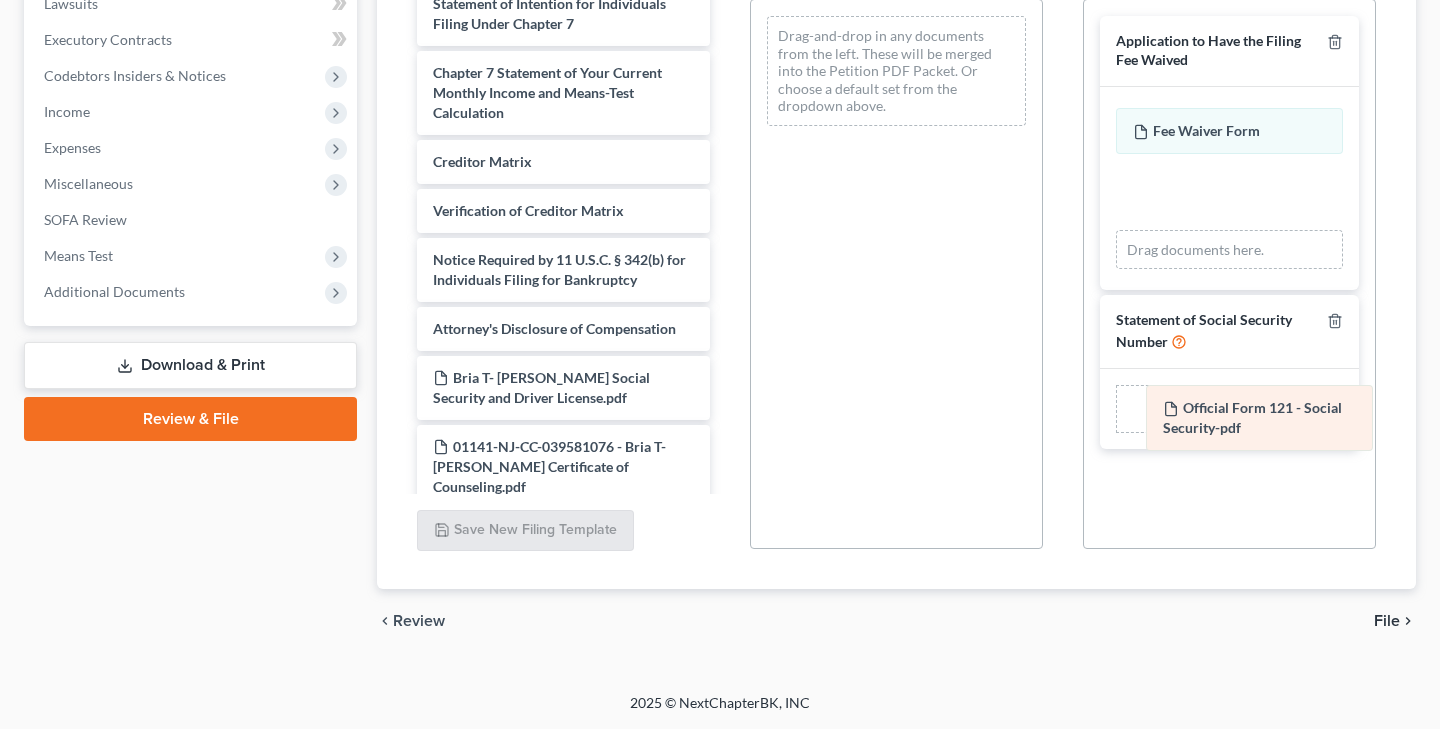 drag, startPoint x: 1233, startPoint y: 179, endPoint x: 1263, endPoint y: 407, distance: 229.96521 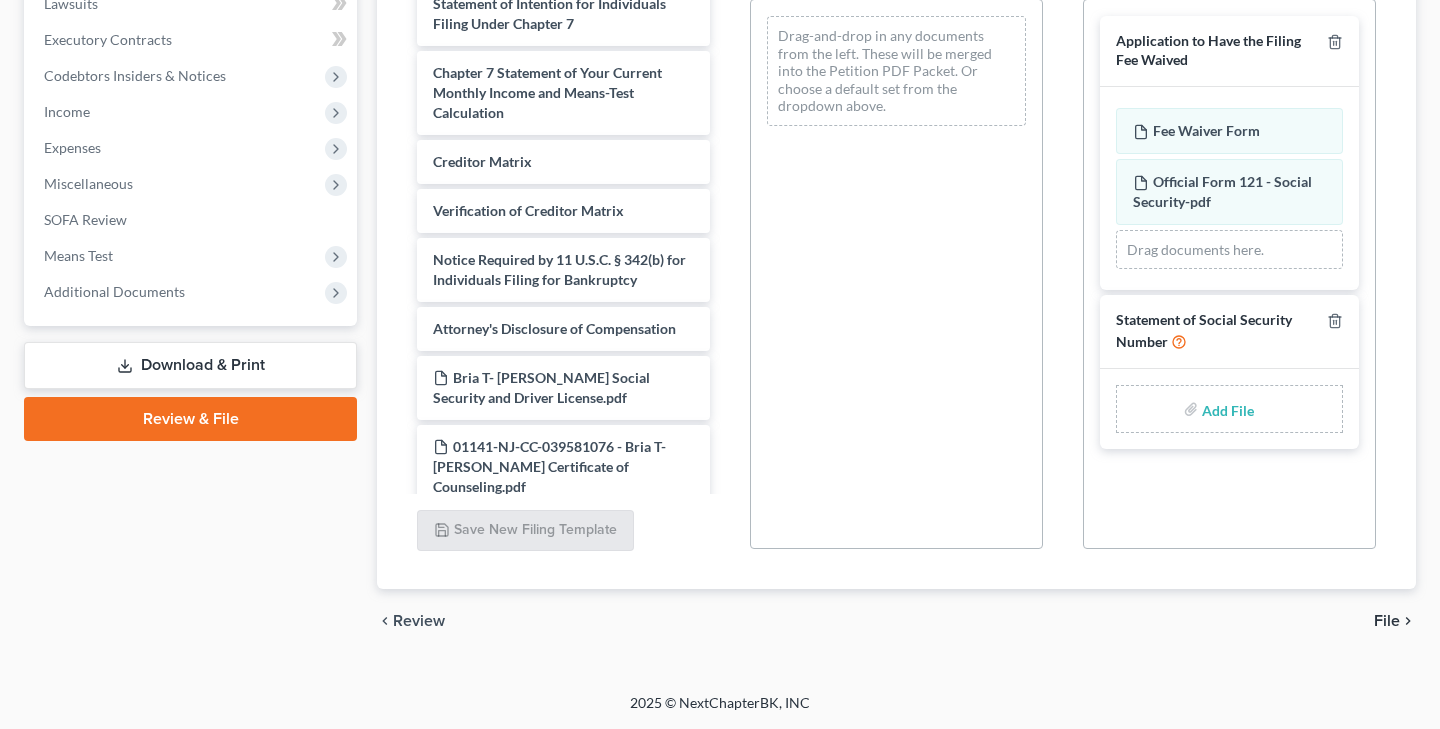 click at bounding box center (1226, 409) 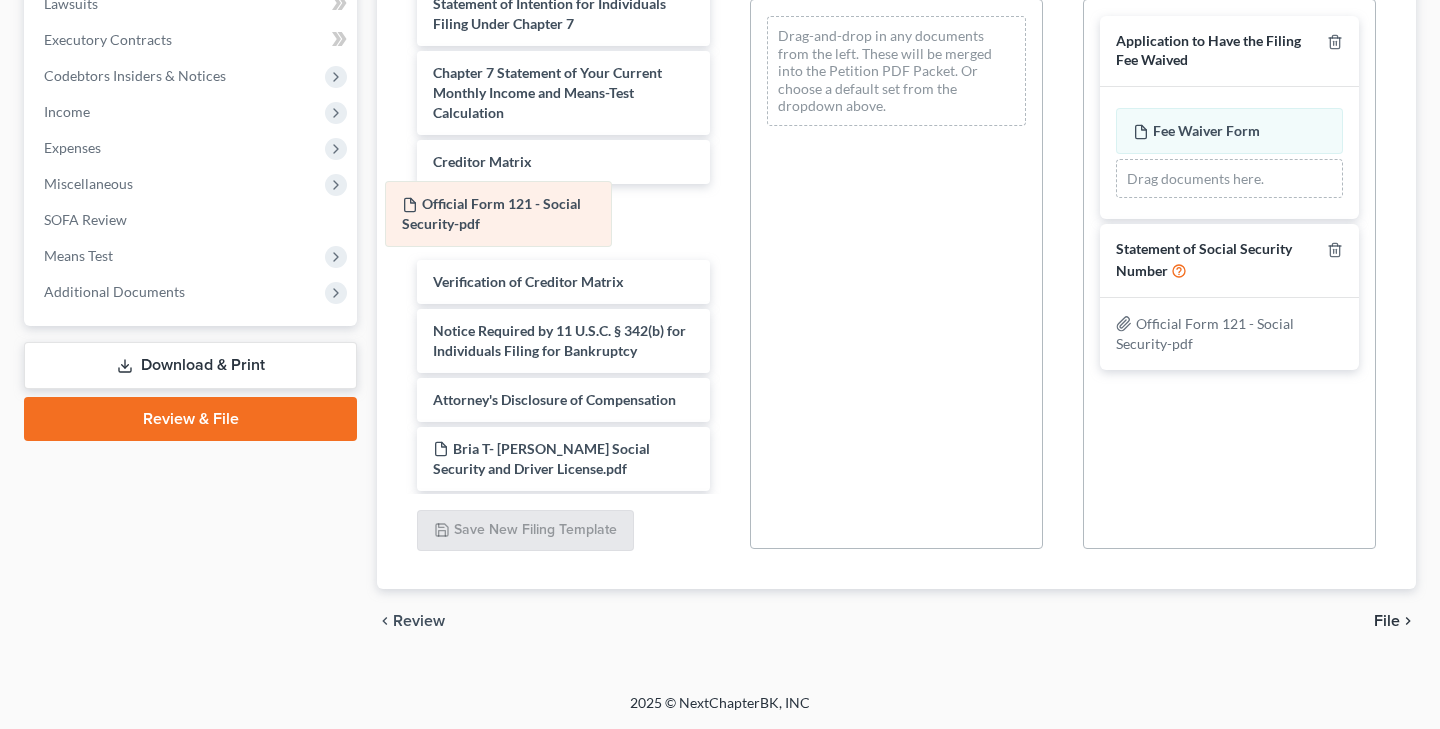 drag, startPoint x: 1205, startPoint y: 197, endPoint x: 473, endPoint y: 222, distance: 732.42676 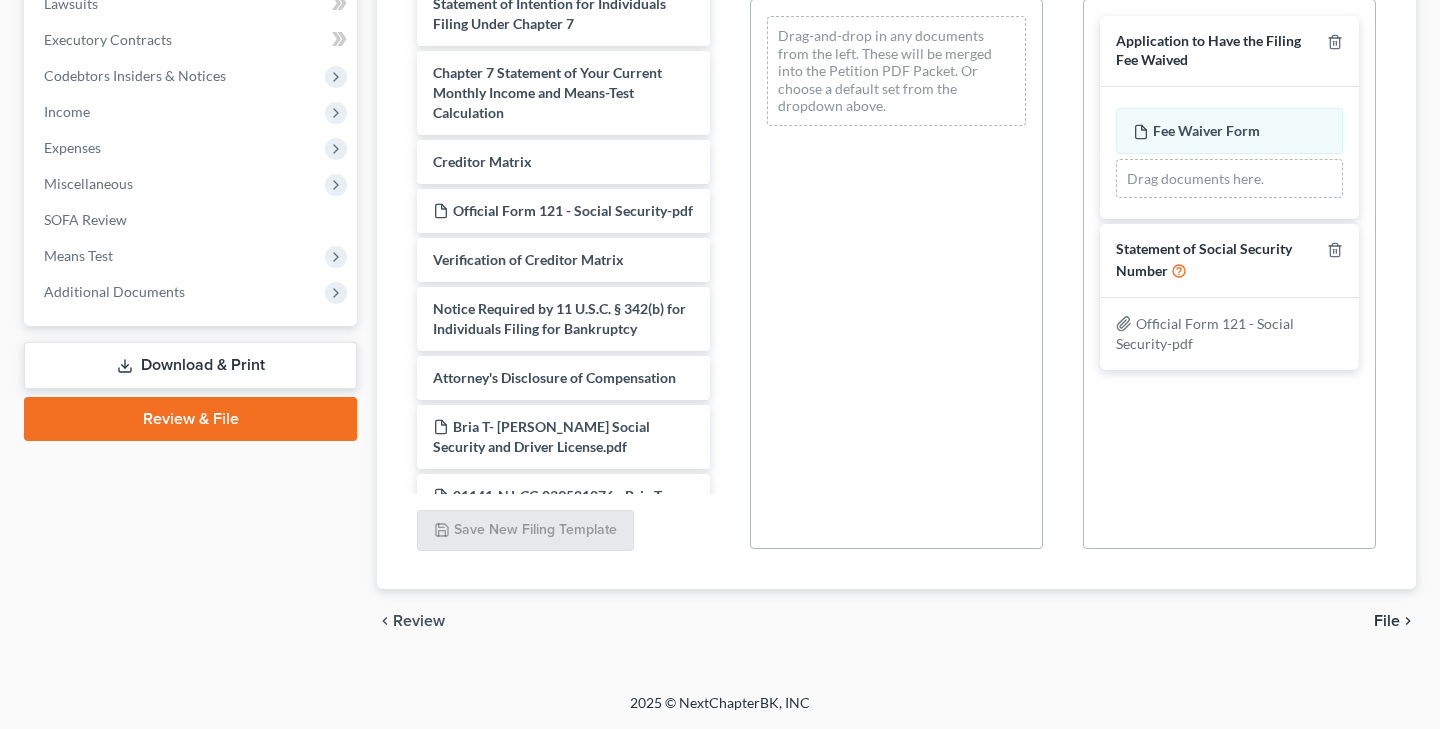 click on "Drag-and-drop in any documents from the left. These will be merged into the Petition PDF Packet. Or choose a default set from the dropdown above." at bounding box center [896, 274] 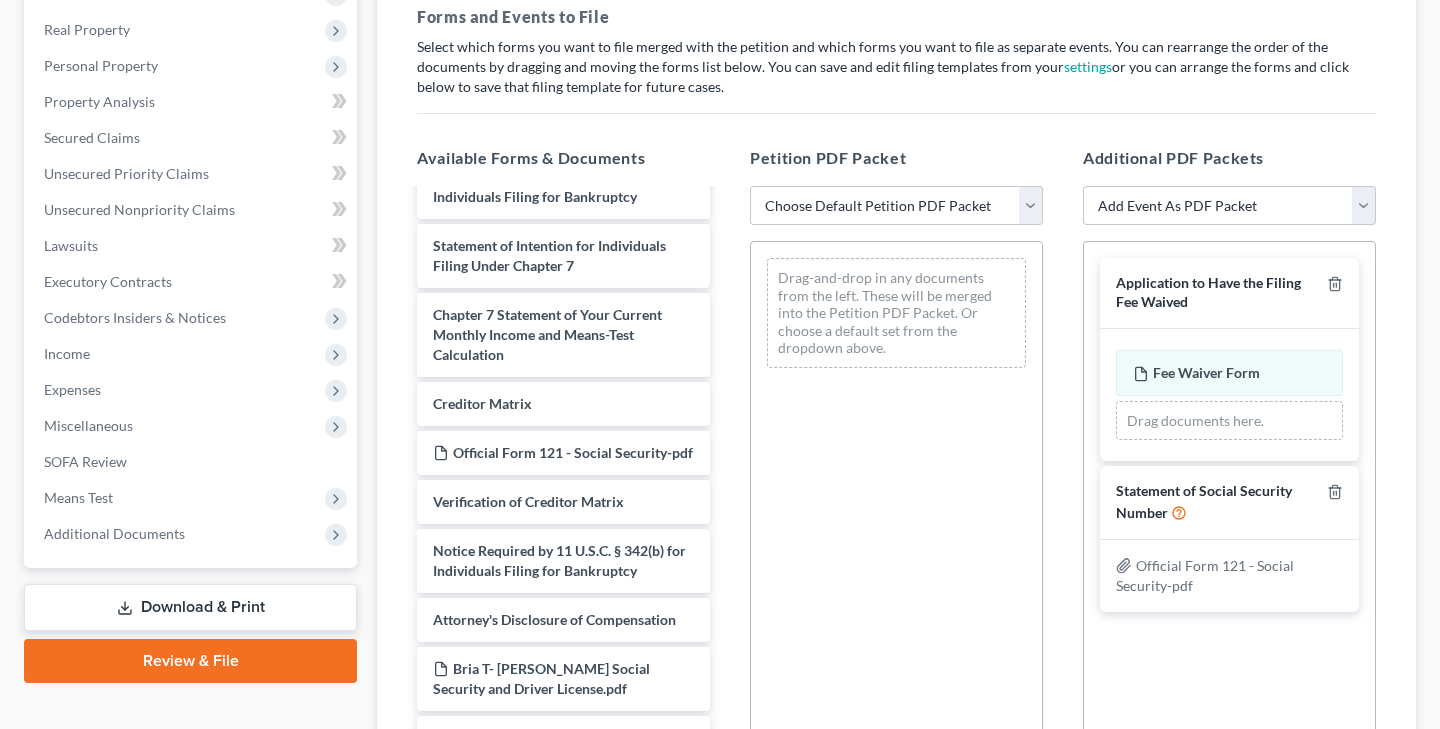 scroll, scrollTop: 303, scrollLeft: 0, axis: vertical 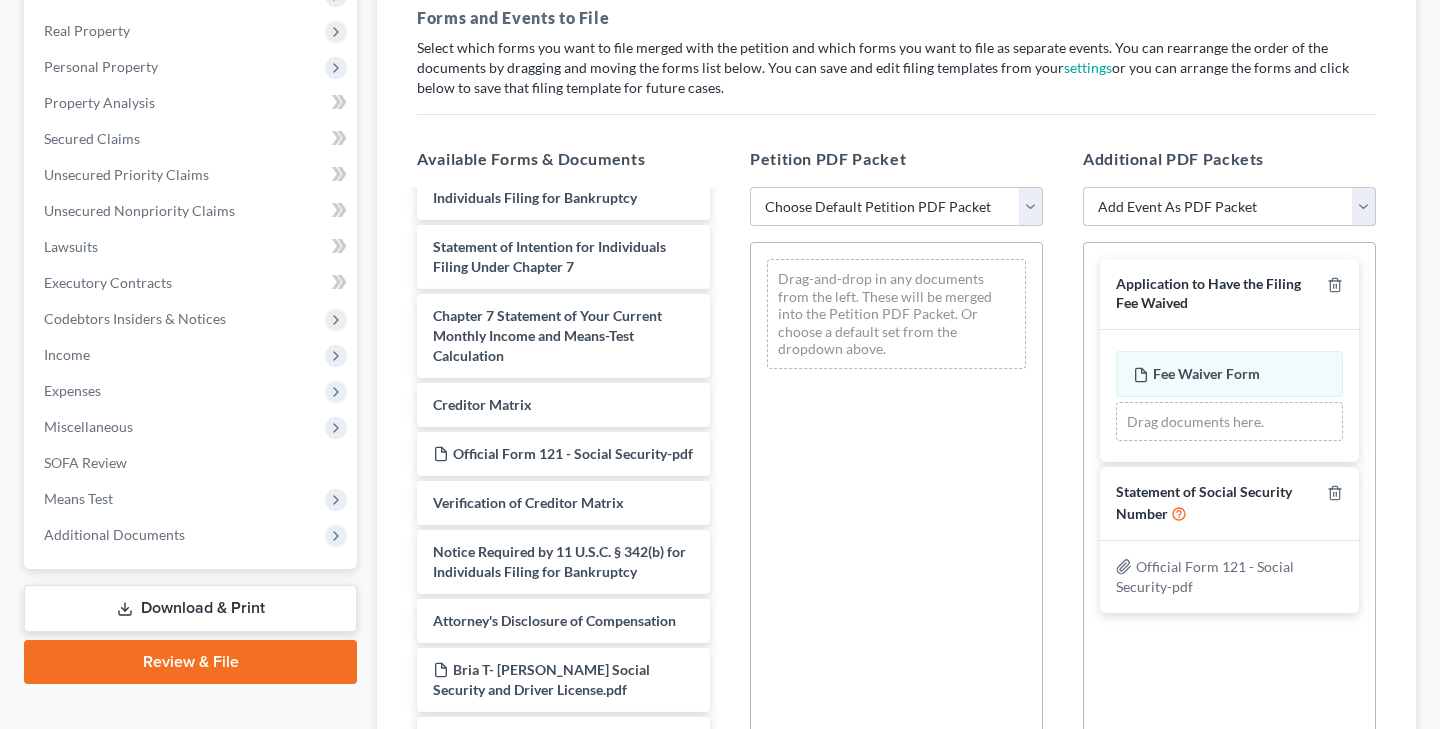 select on "6" 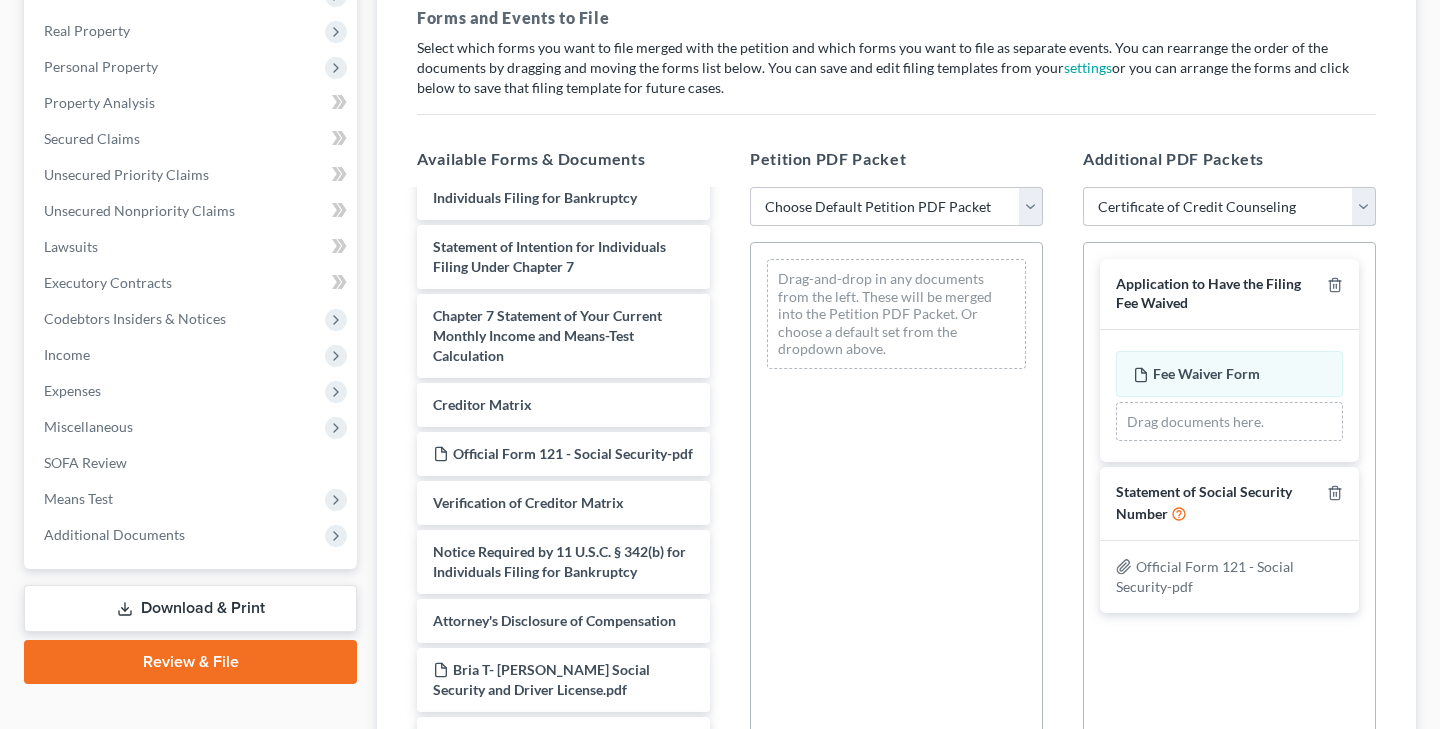 select 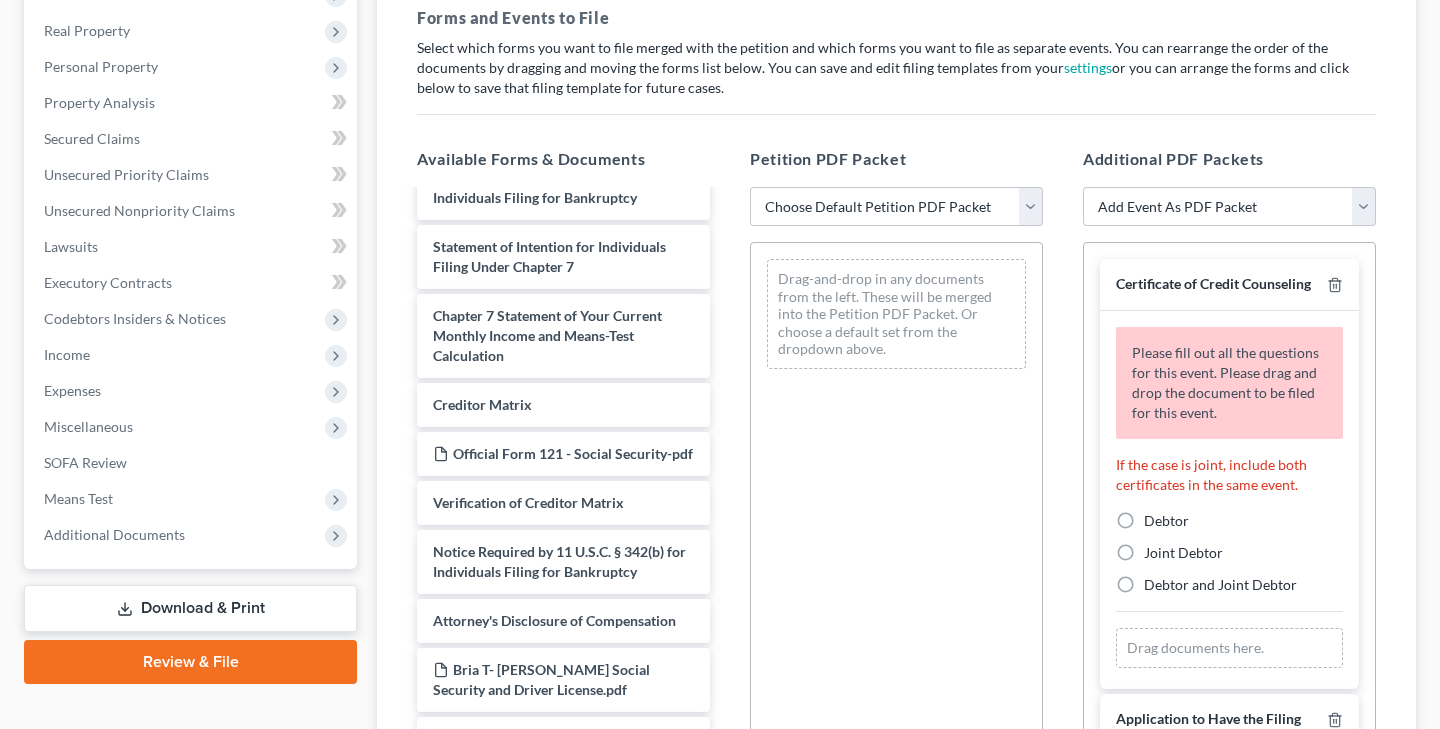 click on "Debtor" at bounding box center [1166, 521] 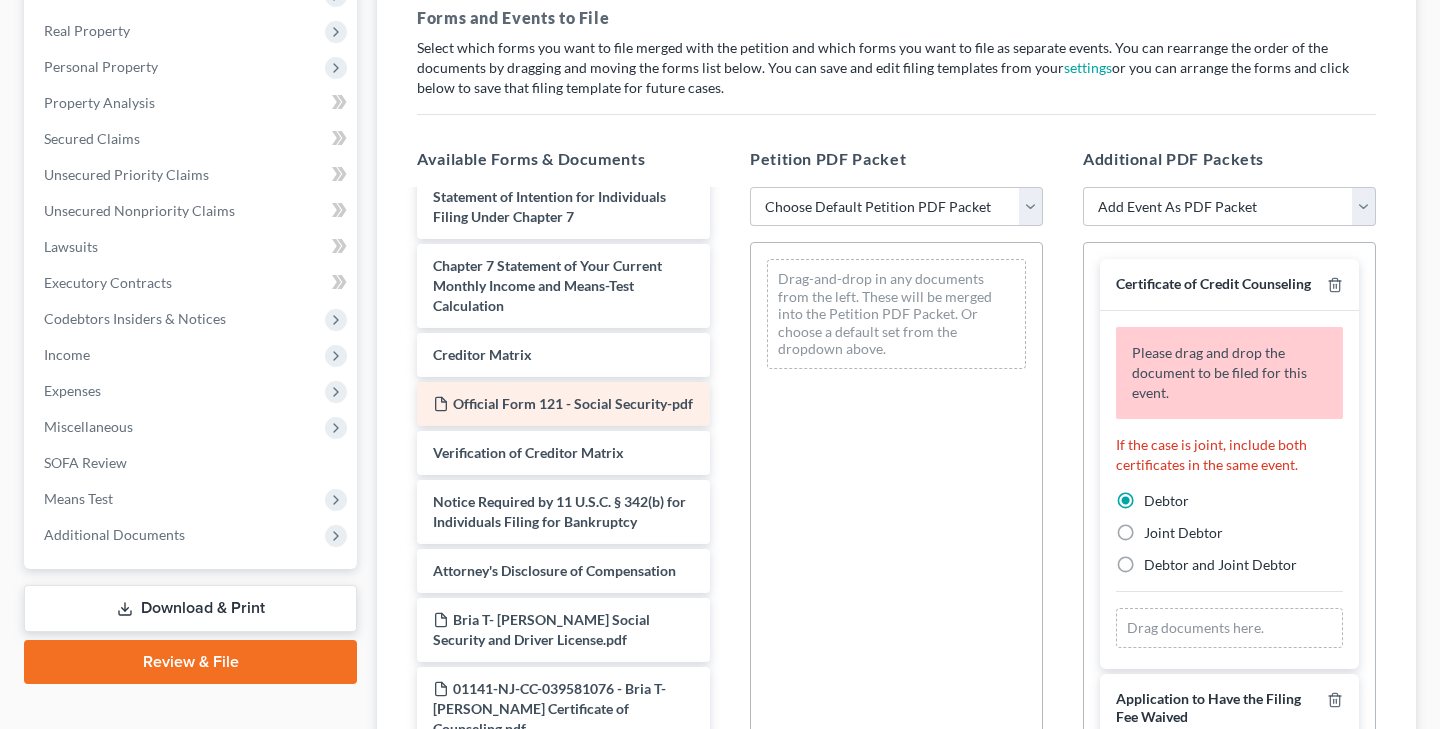scroll, scrollTop: 744, scrollLeft: 0, axis: vertical 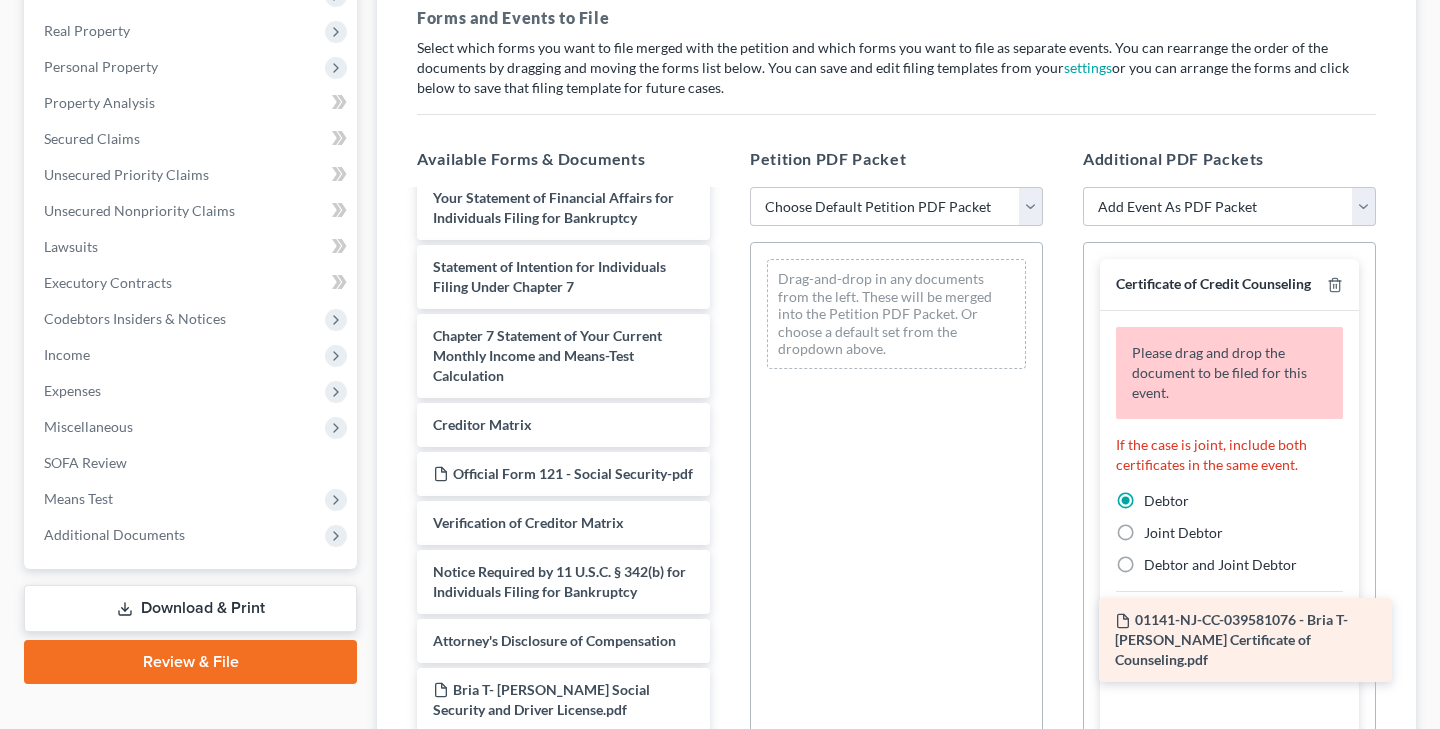 drag, startPoint x: 545, startPoint y: 701, endPoint x: 1227, endPoint y: 632, distance: 685.48157 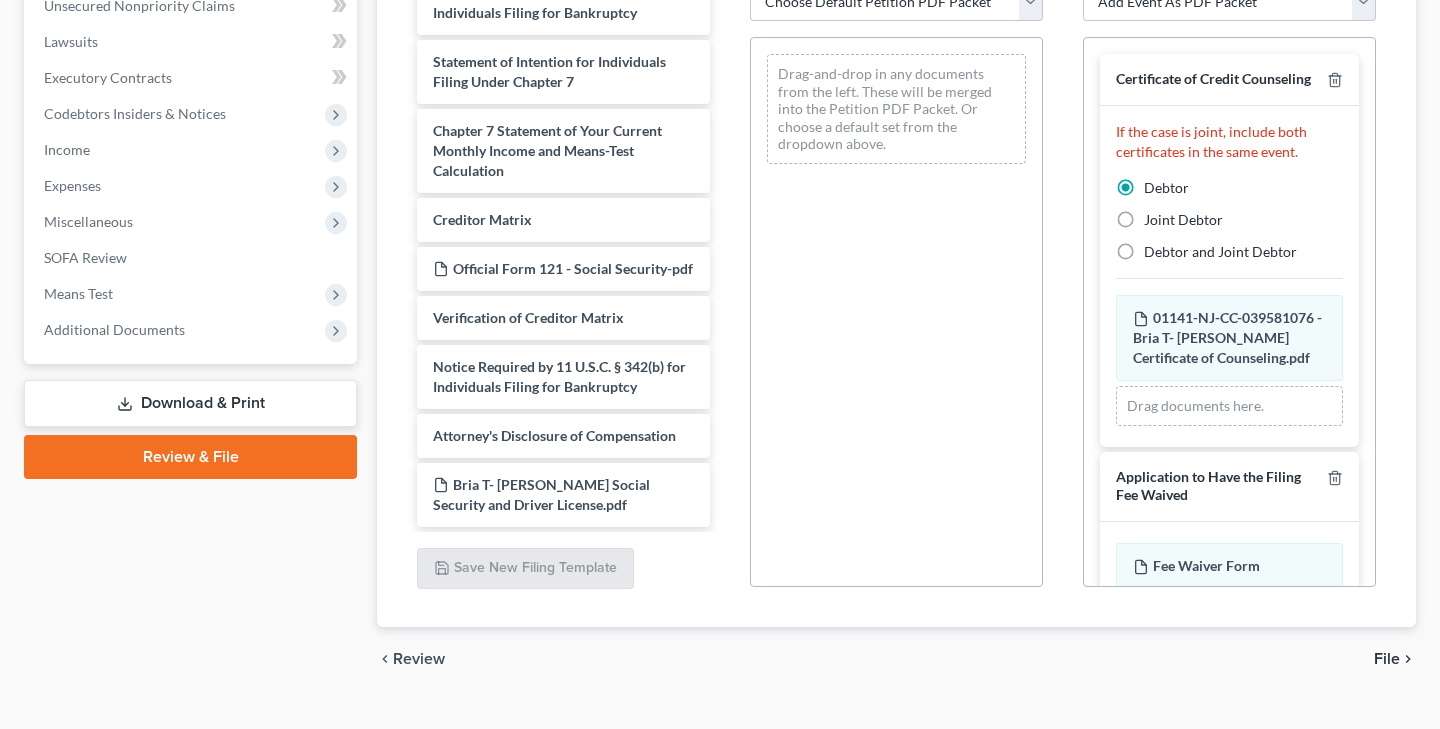 scroll, scrollTop: 510, scrollLeft: 0, axis: vertical 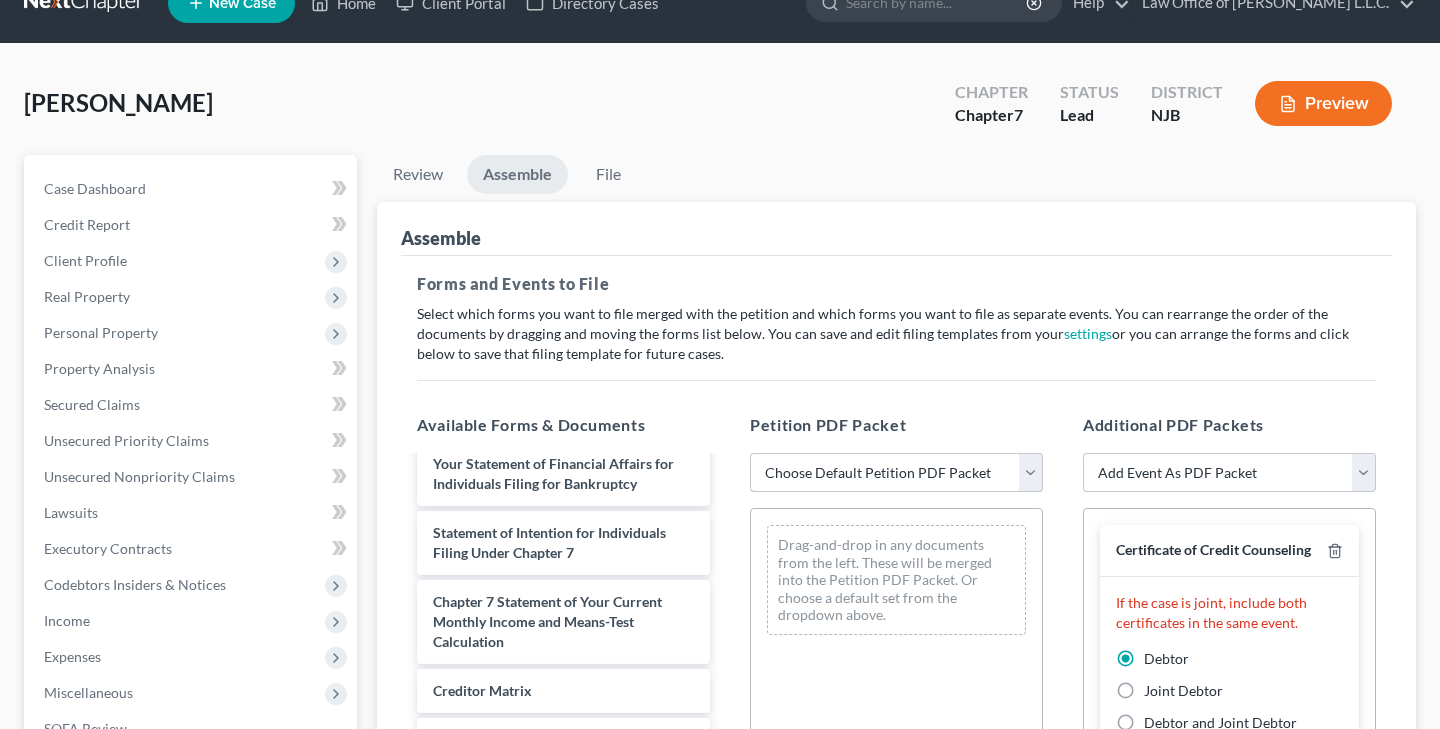 select on "0" 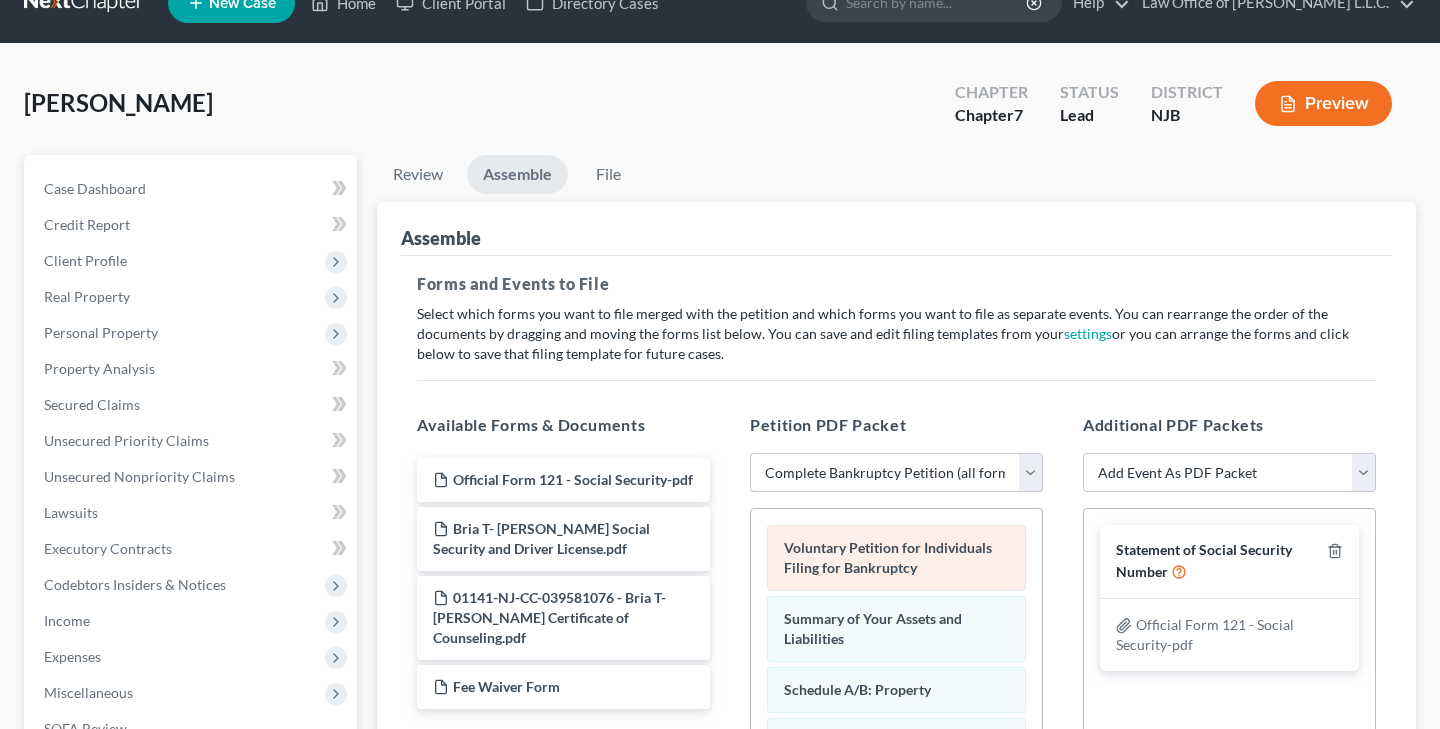 scroll, scrollTop: 0, scrollLeft: 0, axis: both 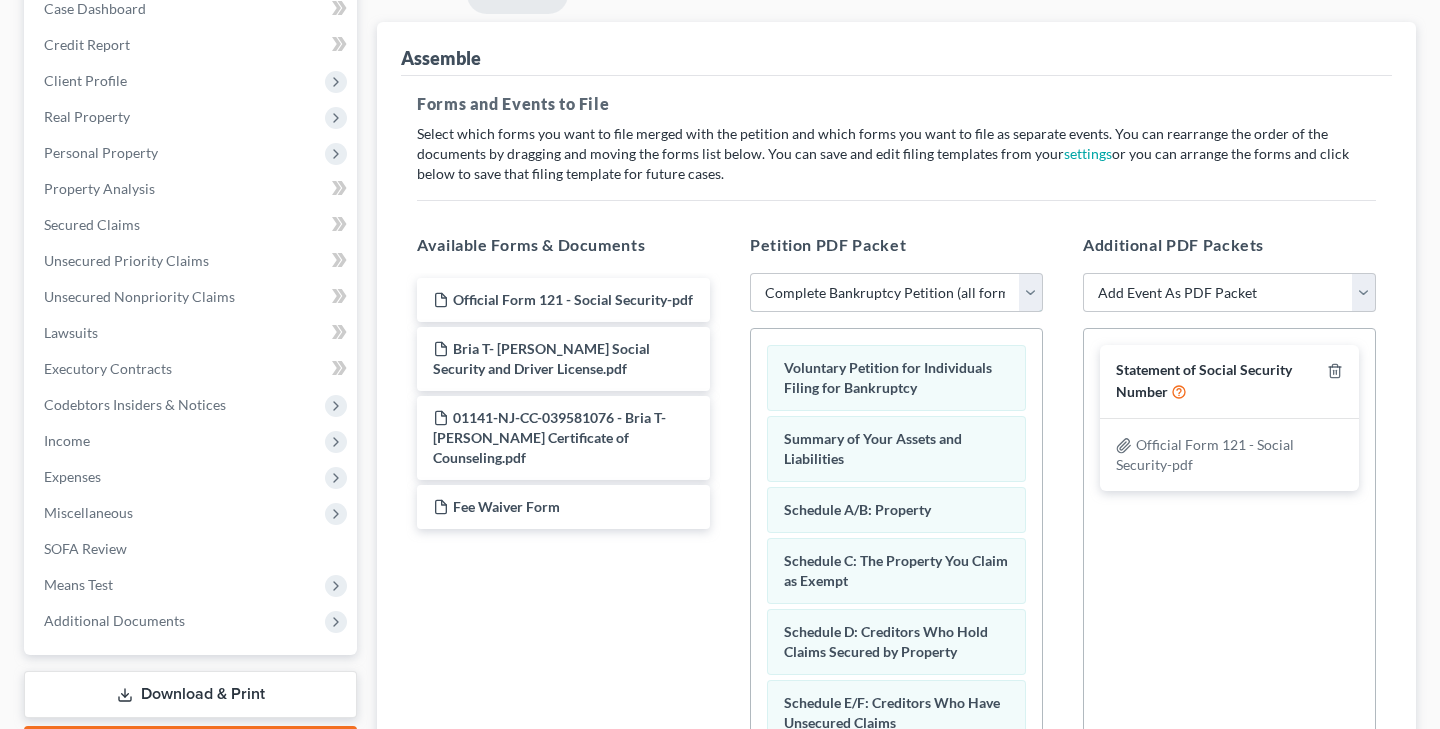 select 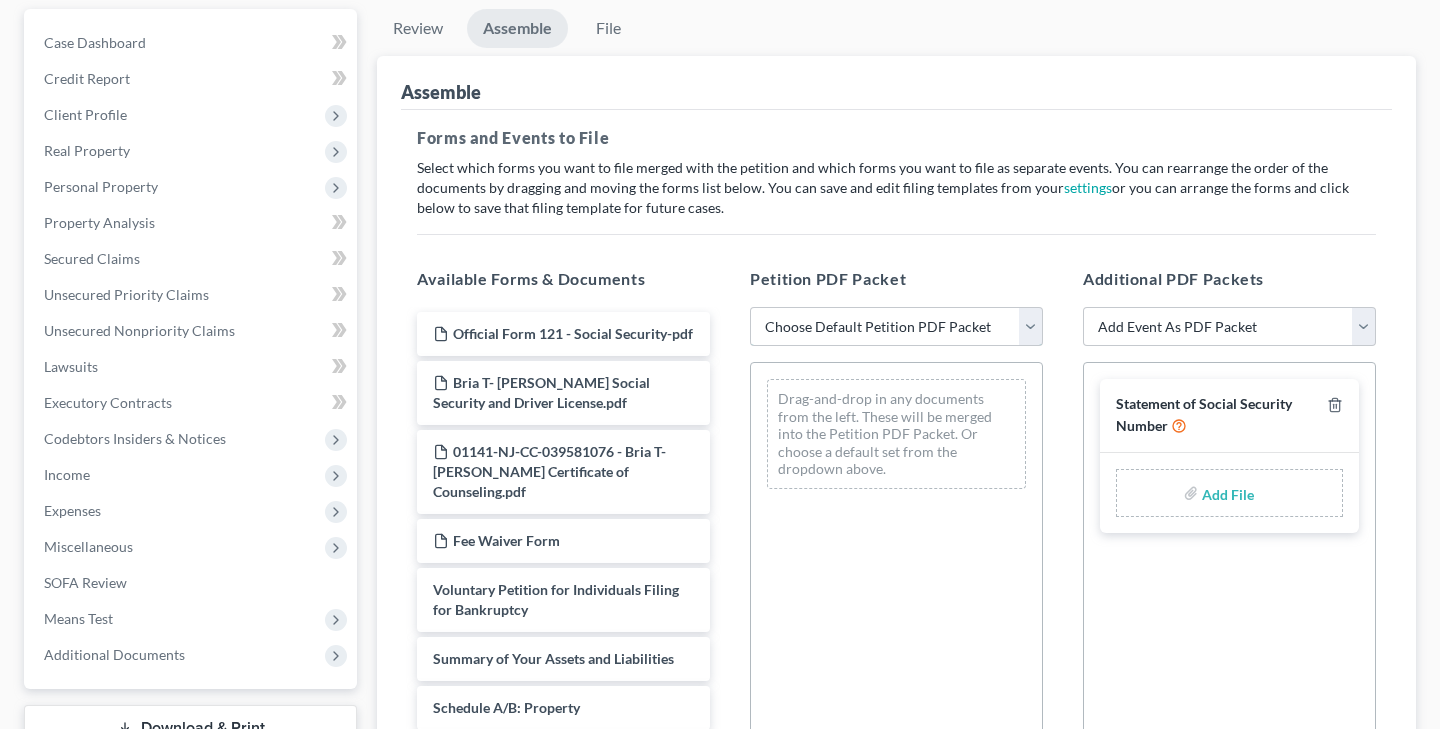 scroll, scrollTop: 185, scrollLeft: 0, axis: vertical 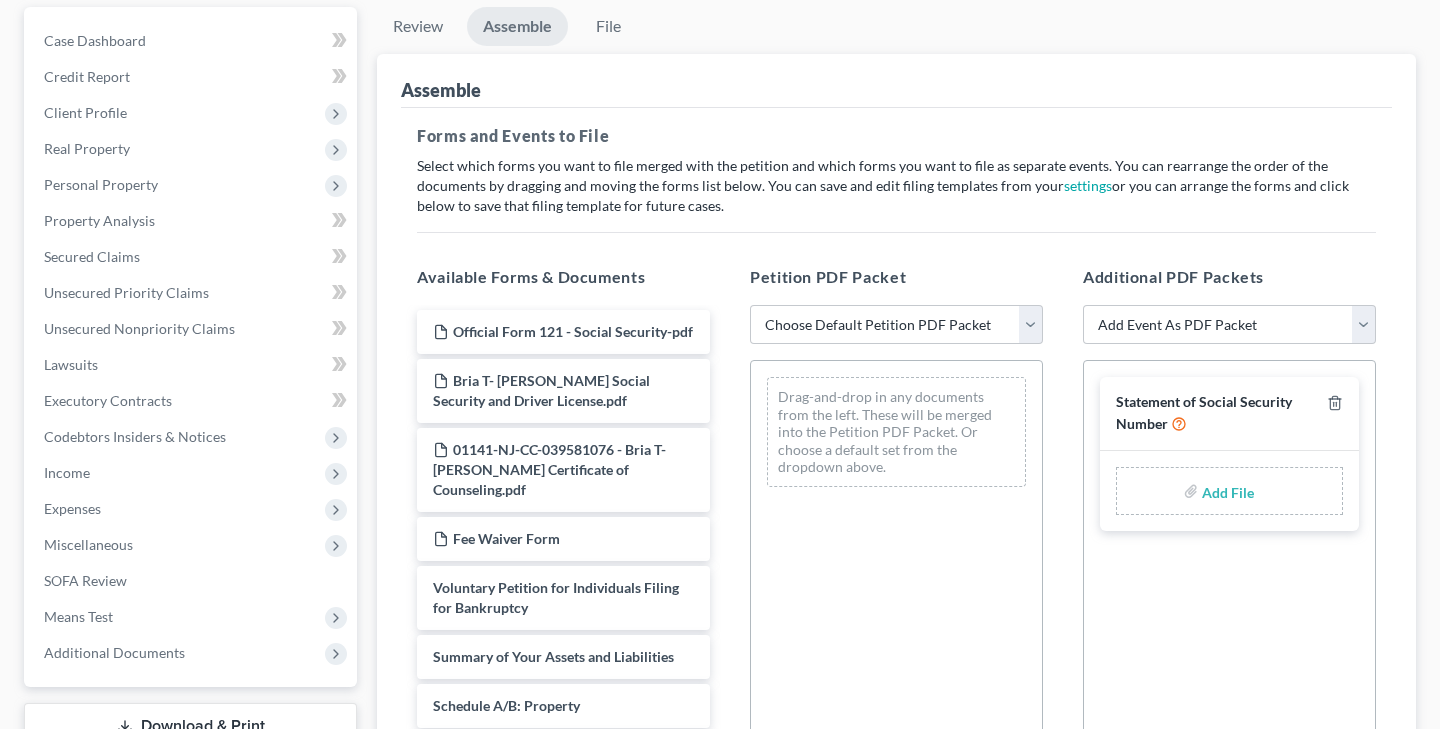 click at bounding box center (1226, 491) 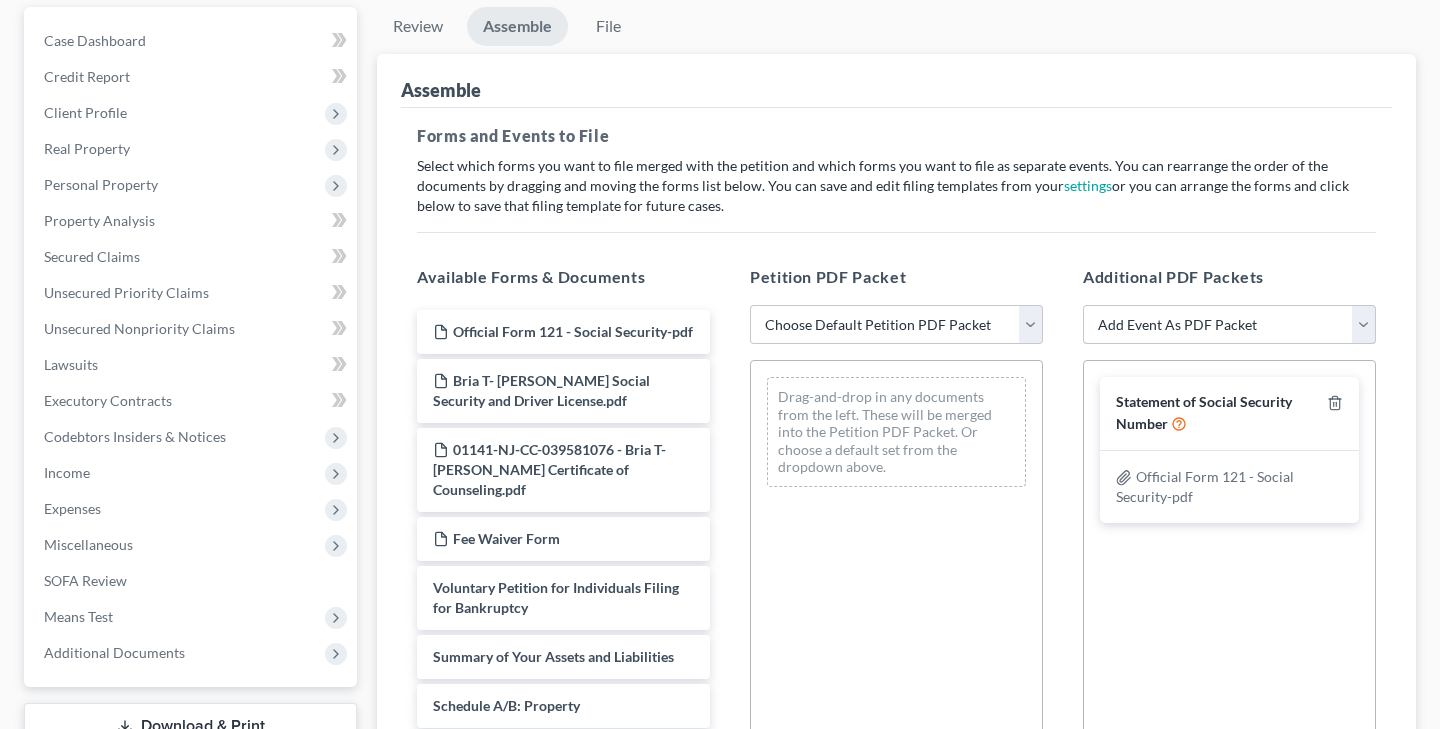 select on "4" 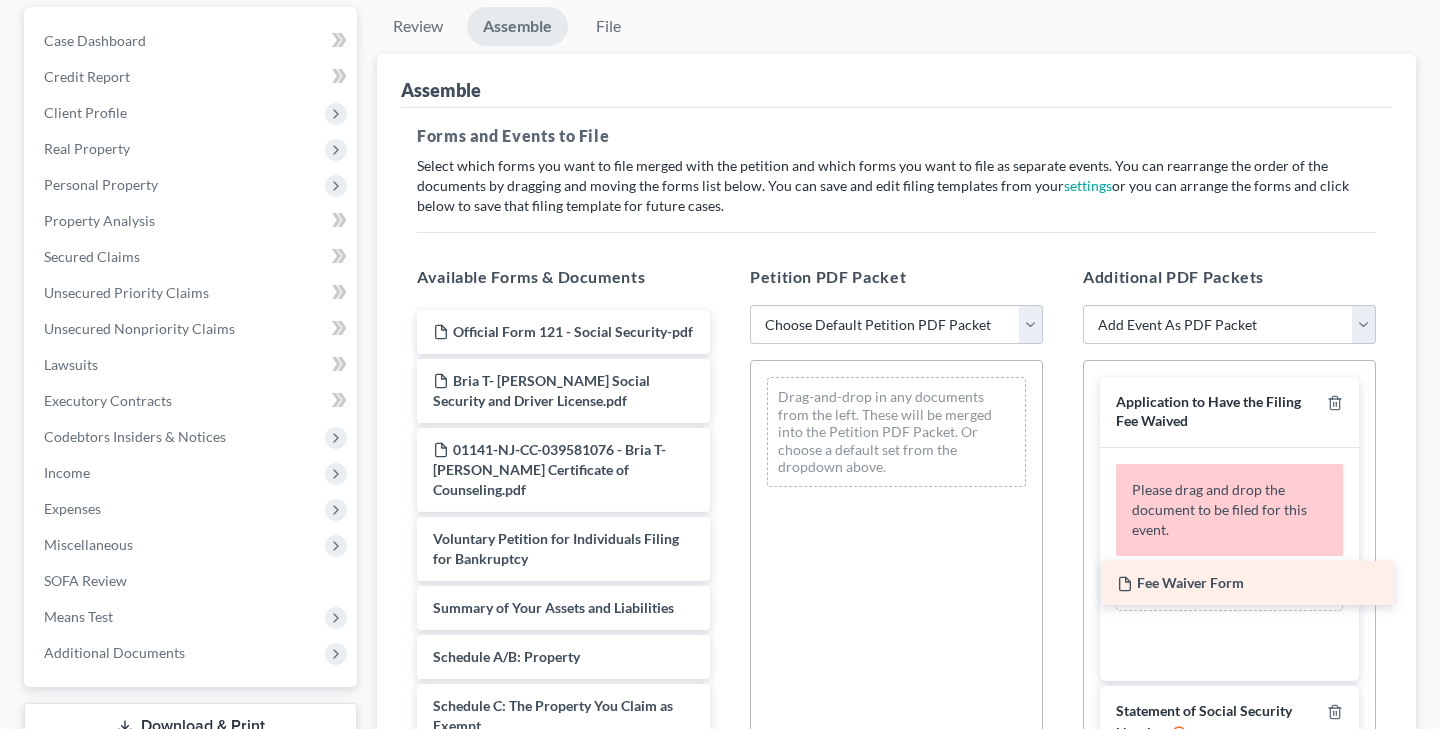 drag, startPoint x: 590, startPoint y: 511, endPoint x: 1274, endPoint y: 576, distance: 687.0815 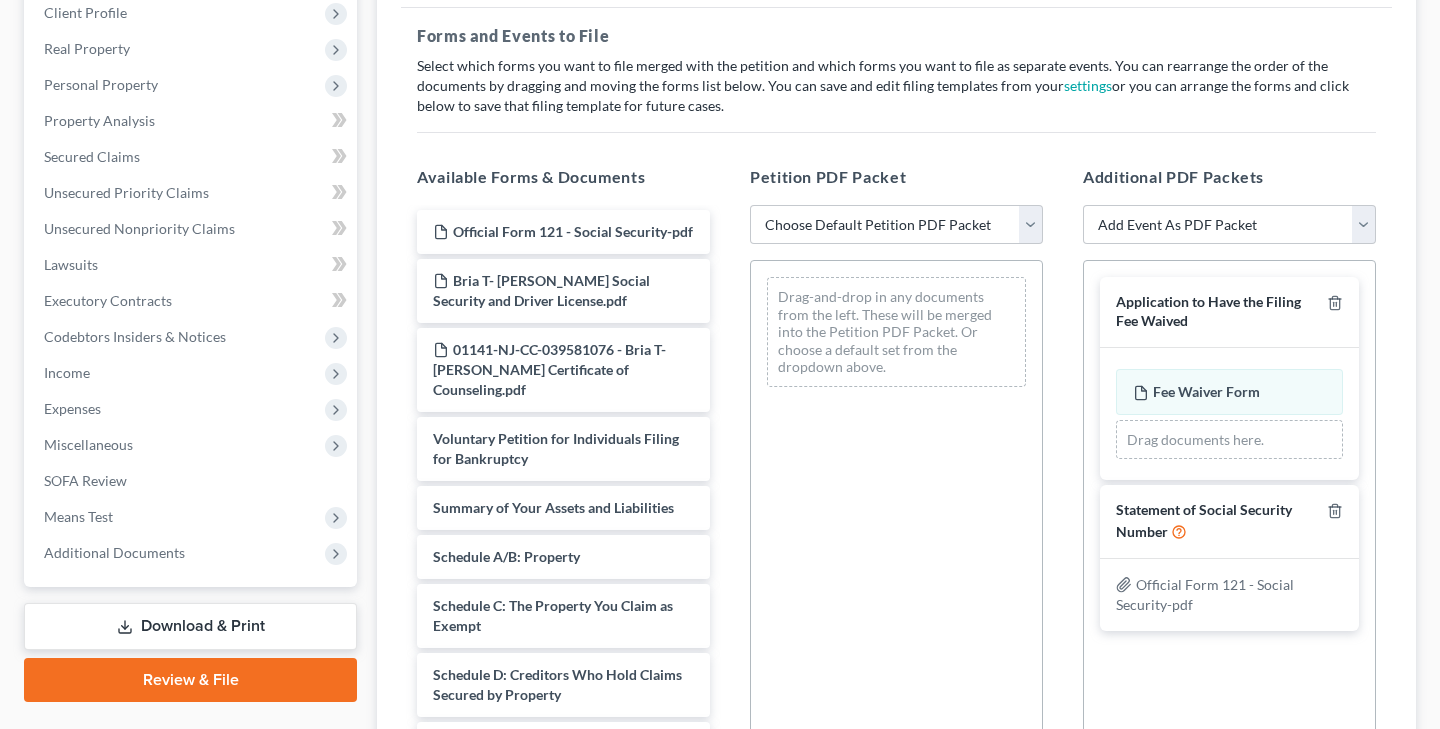 scroll, scrollTop: 281, scrollLeft: 0, axis: vertical 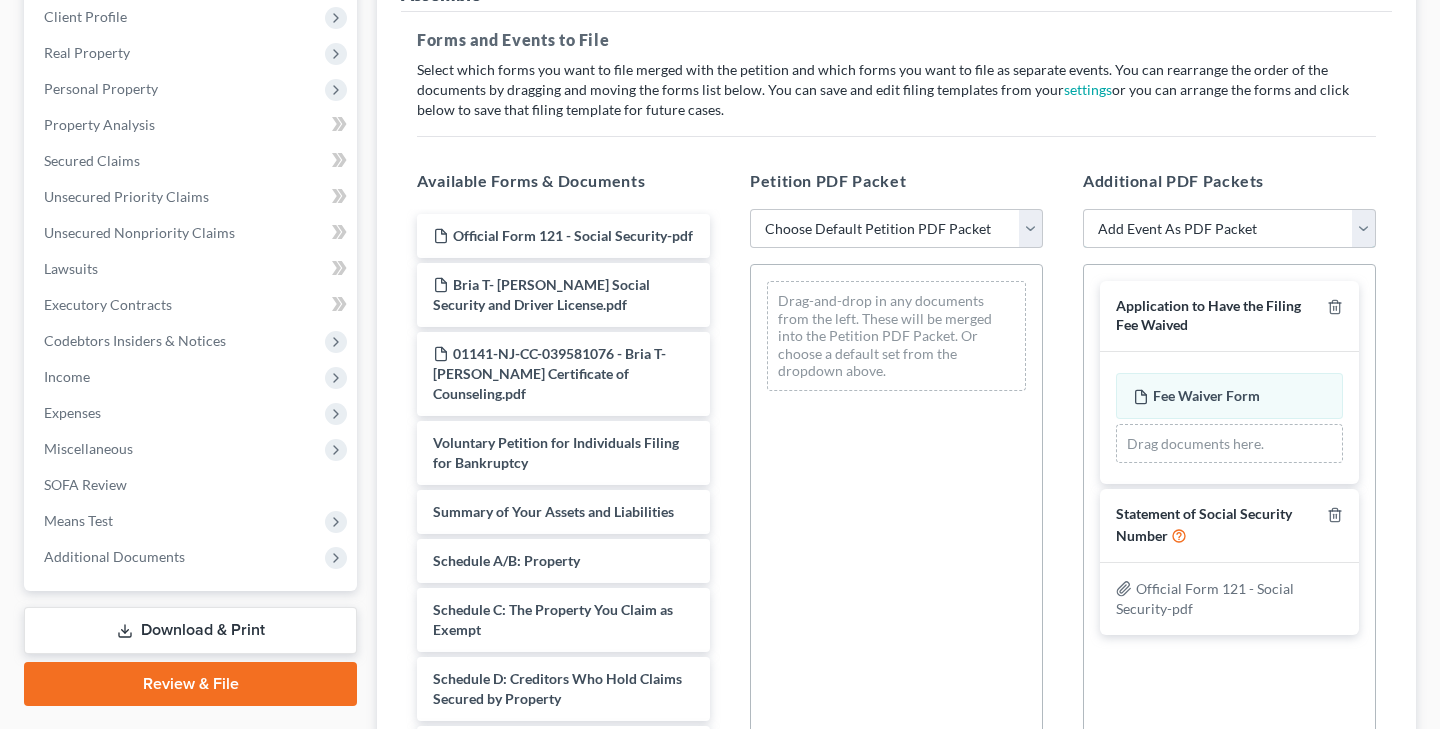 select on "6" 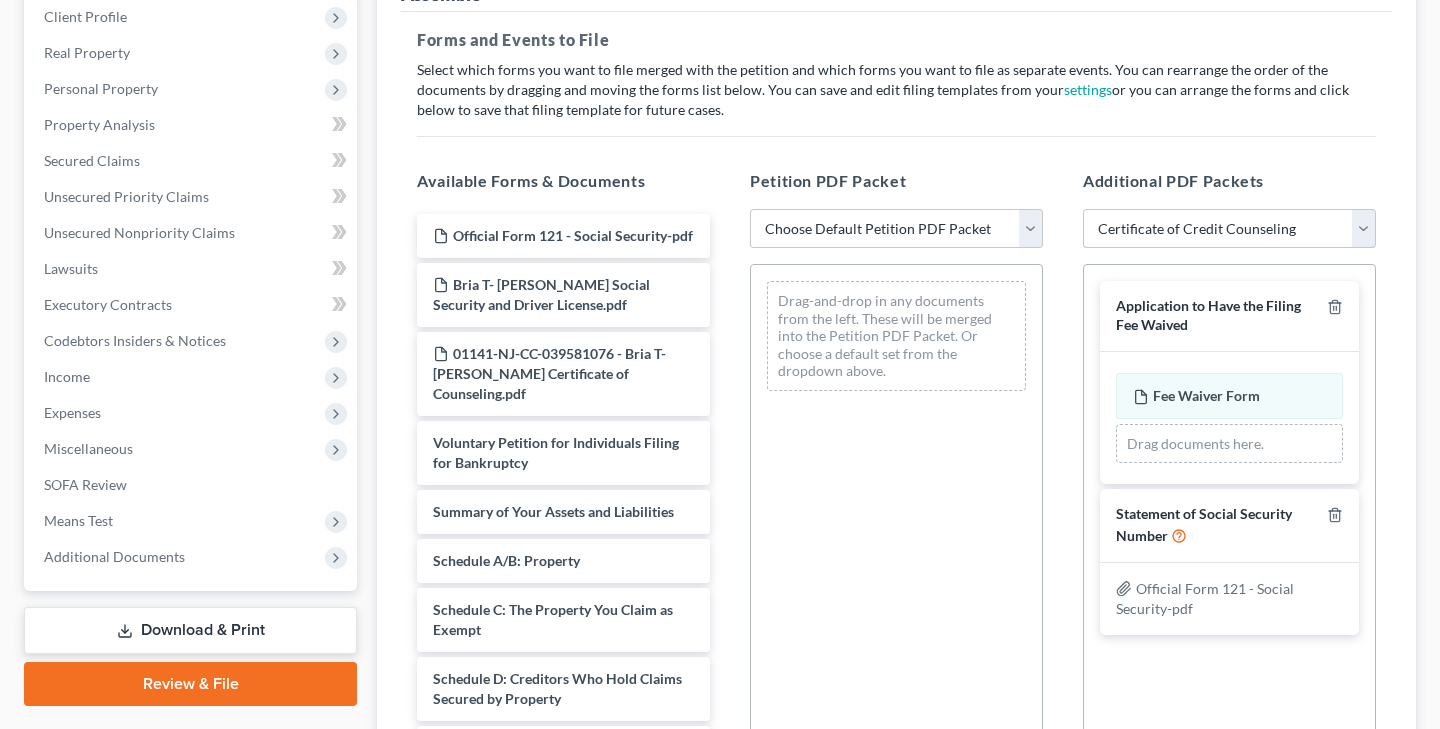 select 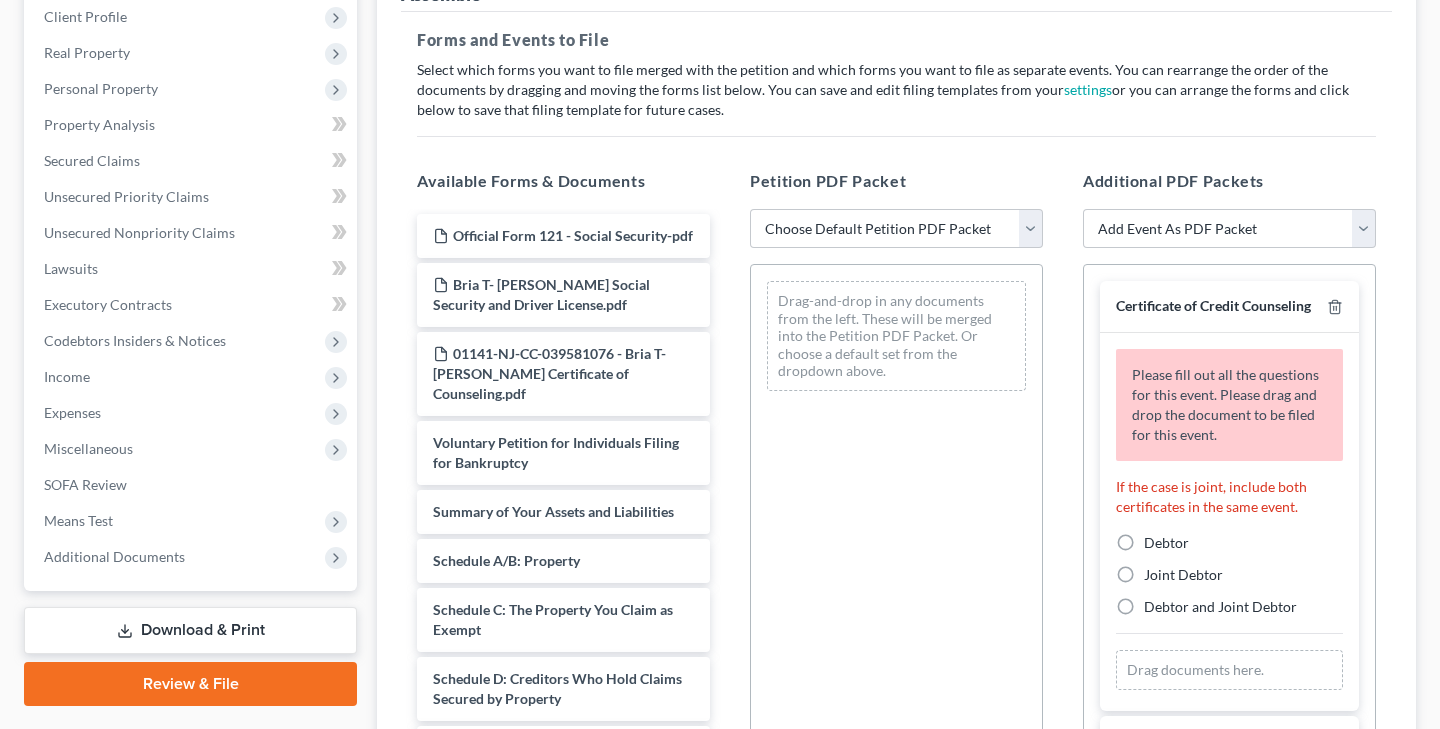 click on "Debtor" at bounding box center [1166, 543] 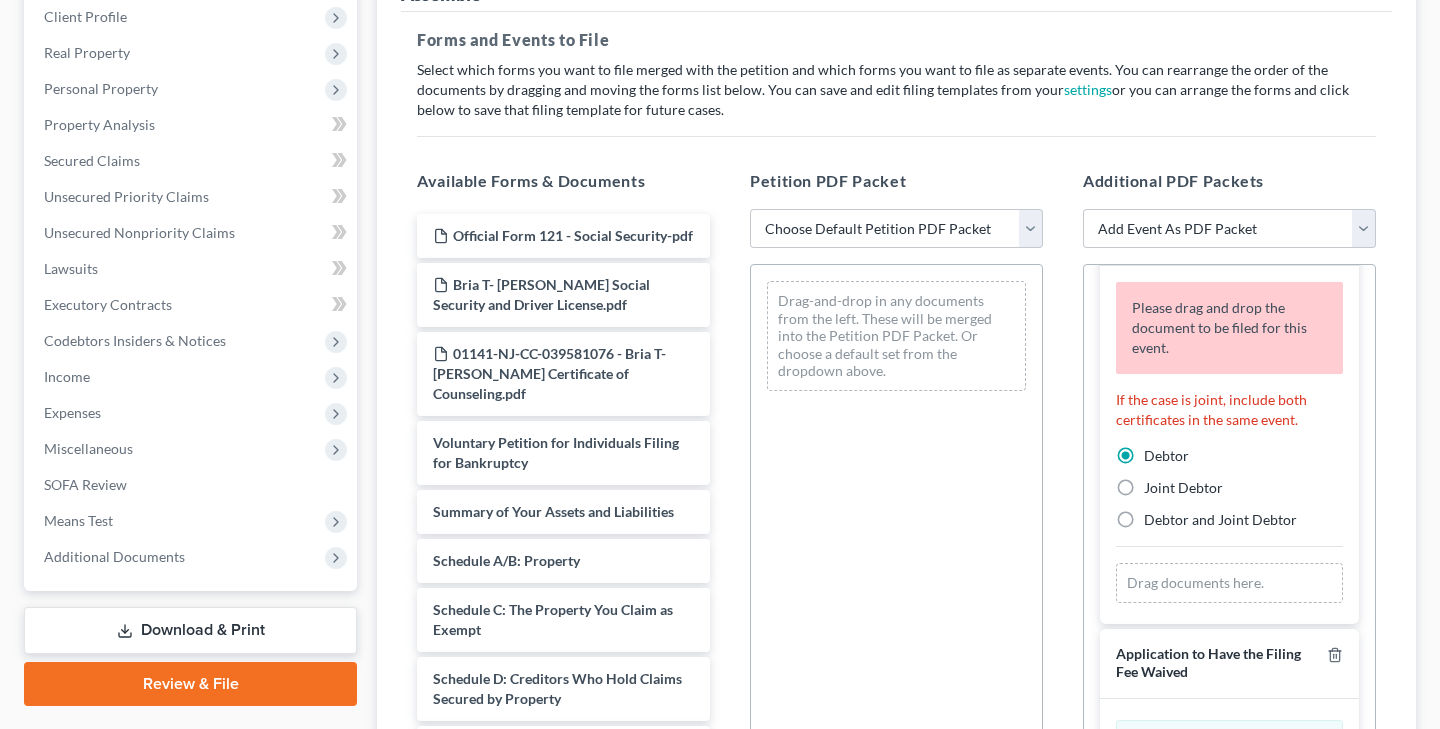 scroll, scrollTop: 105, scrollLeft: 0, axis: vertical 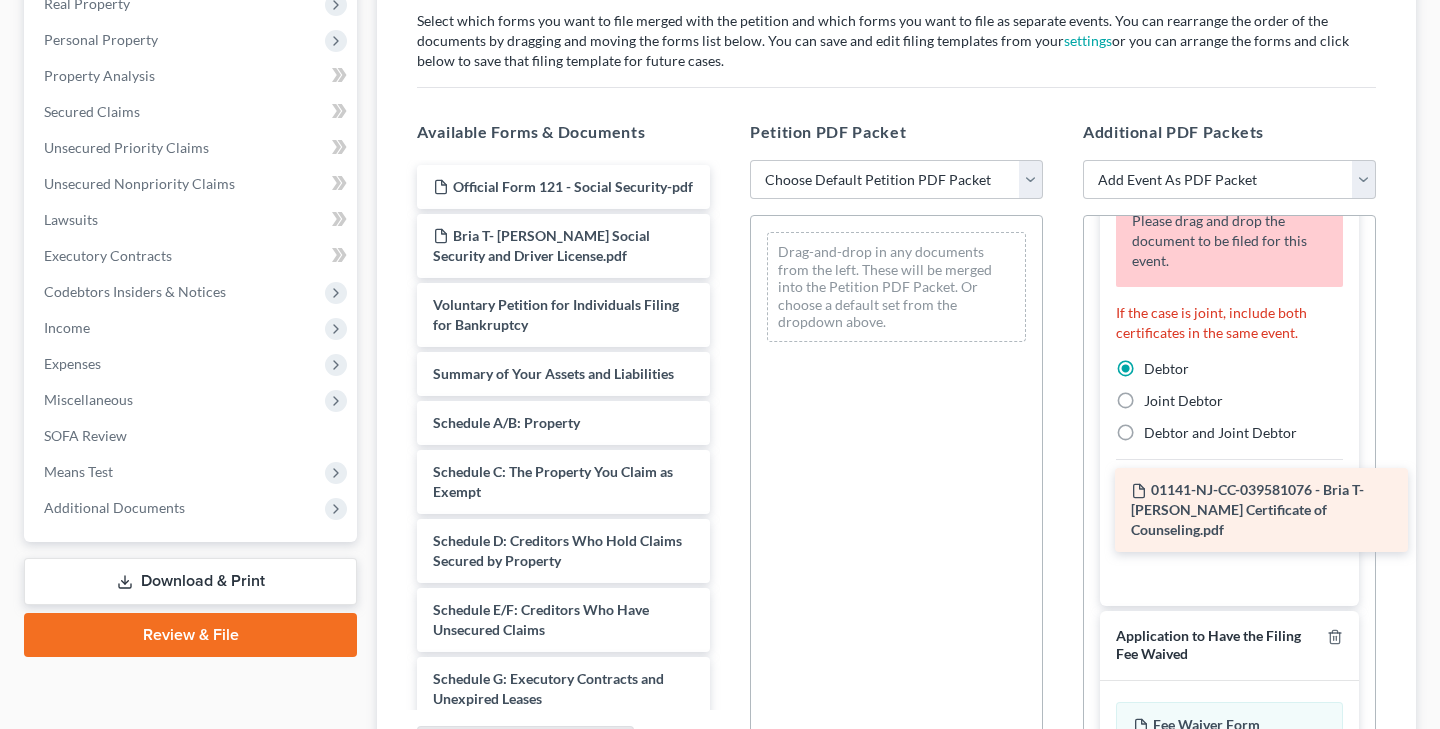 drag, startPoint x: 604, startPoint y: 311, endPoint x: 1302, endPoint y: 497, distance: 722.35724 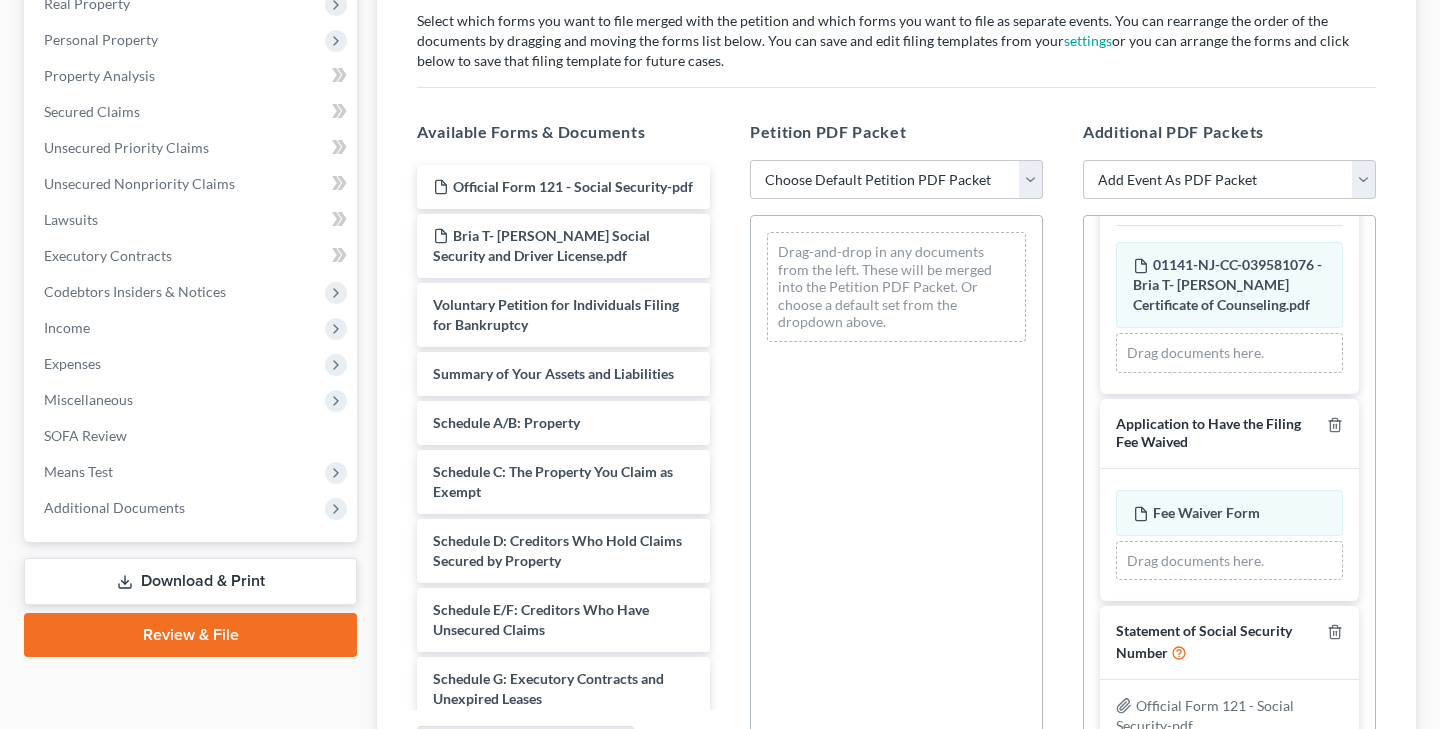 scroll, scrollTop: 230, scrollLeft: 0, axis: vertical 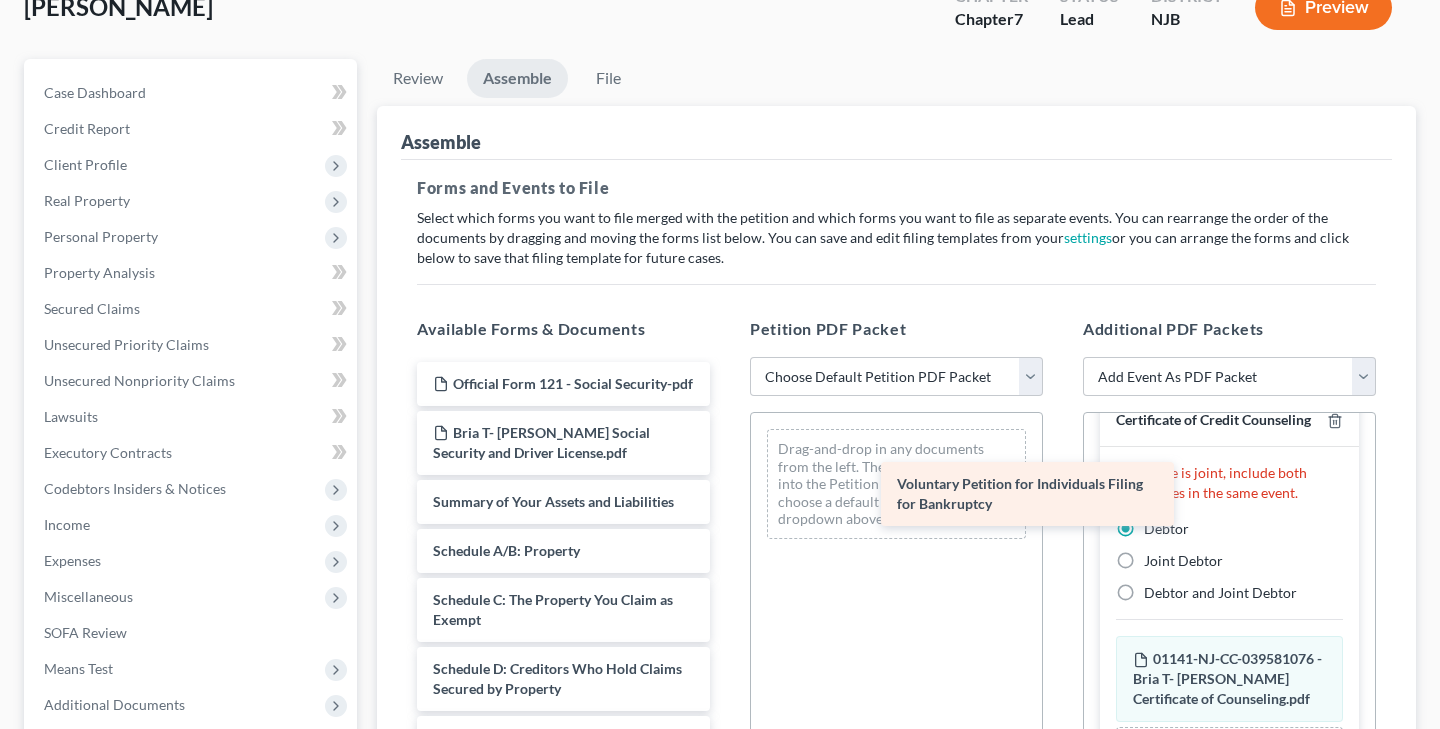 drag, startPoint x: 599, startPoint y: 506, endPoint x: 1063, endPoint y: 489, distance: 464.3113 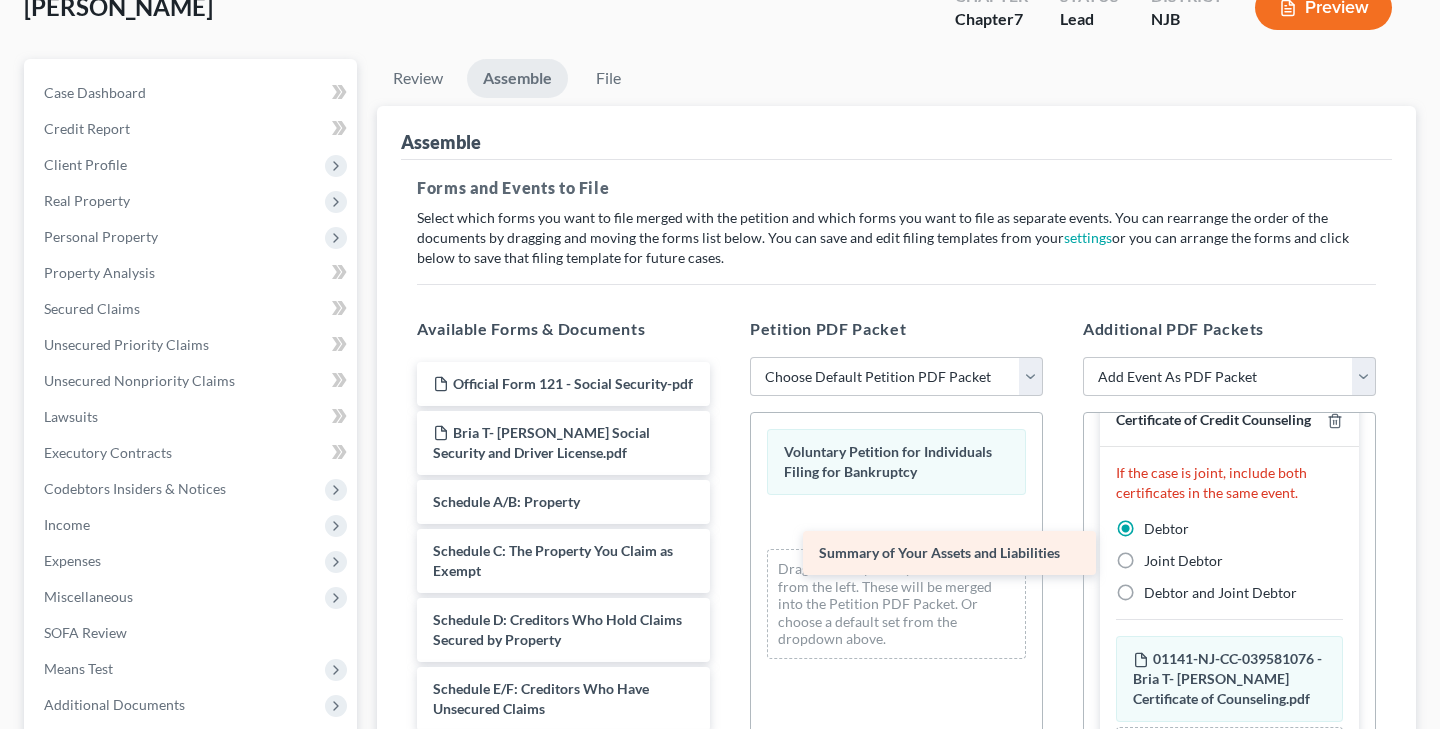 drag, startPoint x: 637, startPoint y: 499, endPoint x: 1024, endPoint y: 551, distance: 390.4779 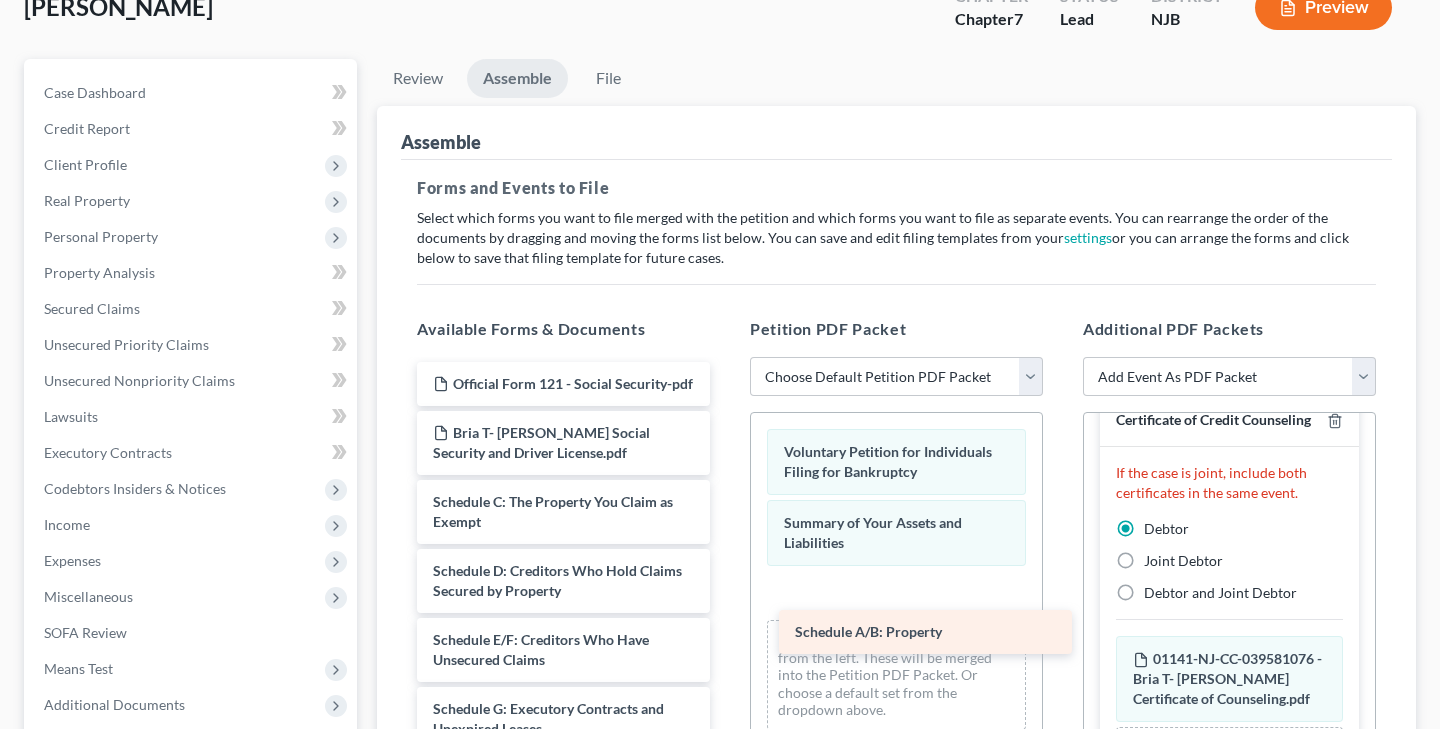drag, startPoint x: 608, startPoint y: 503, endPoint x: 970, endPoint y: 634, distance: 384.97403 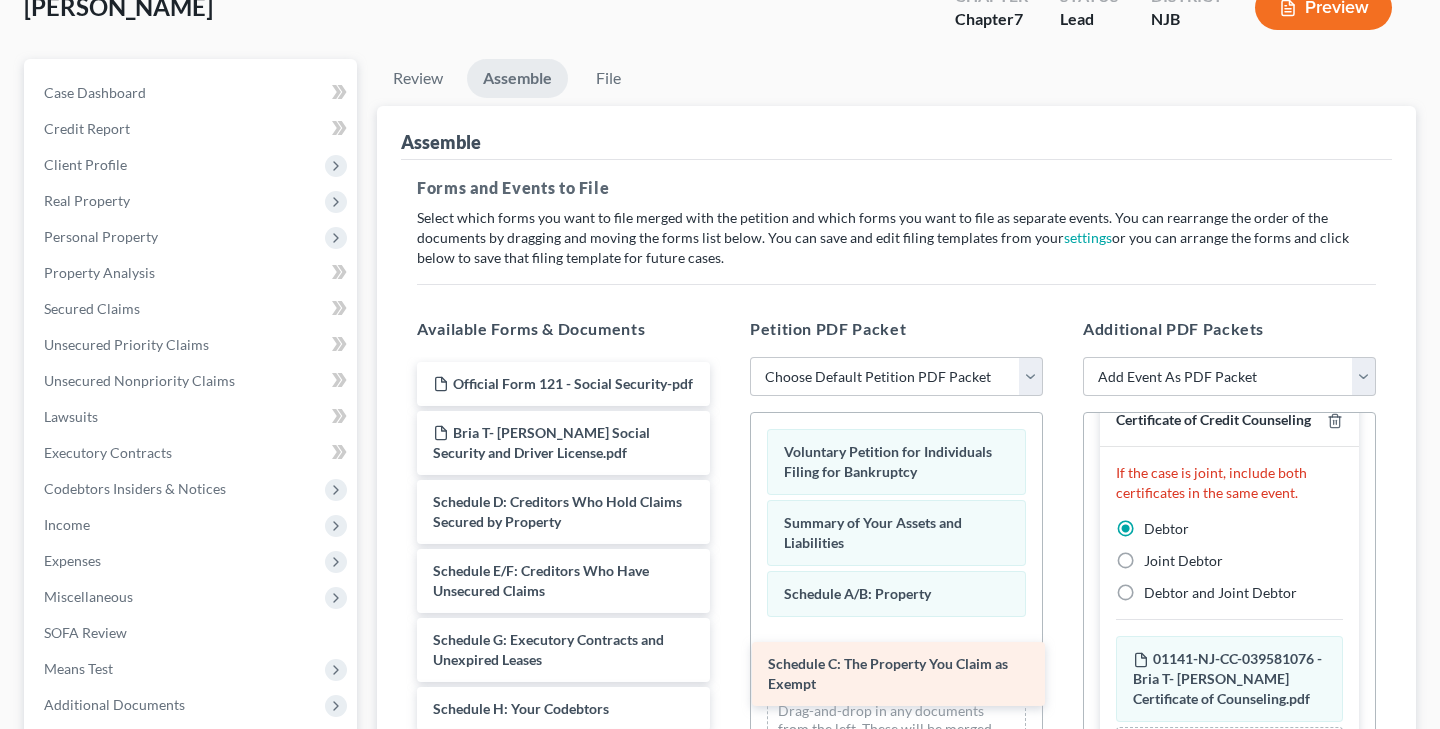 drag, startPoint x: 555, startPoint y: 513, endPoint x: 891, endPoint y: 677, distance: 373.8877 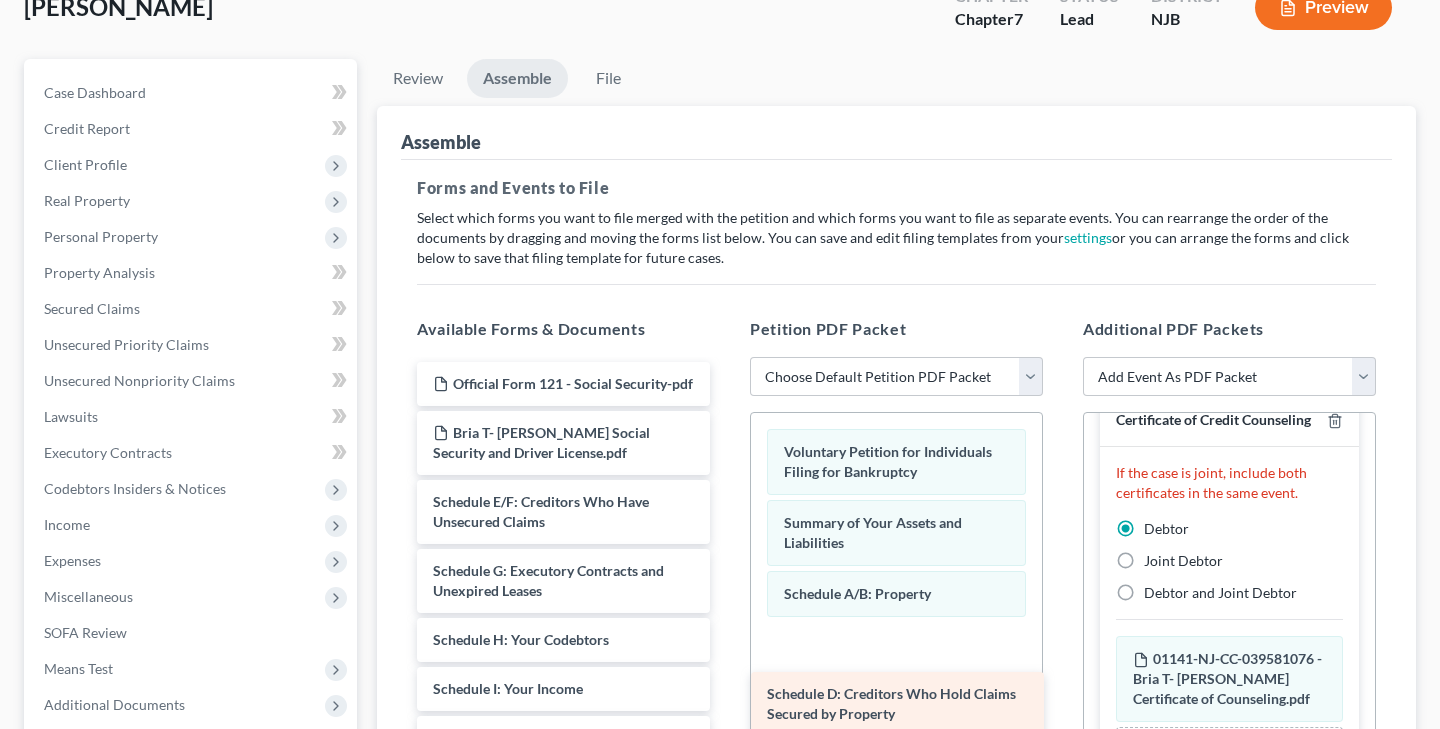 drag, startPoint x: 576, startPoint y: 522, endPoint x: 913, endPoint y: 715, distance: 388.35294 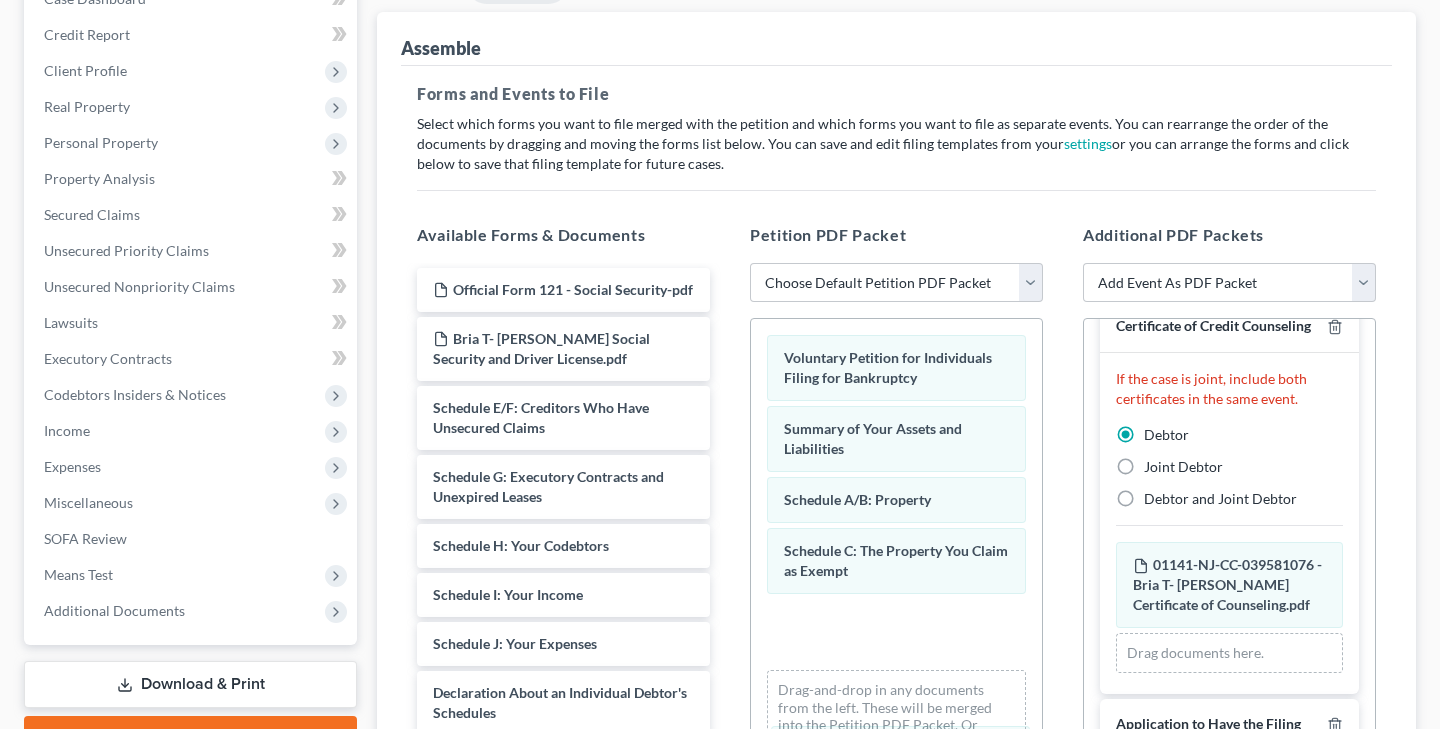 drag, startPoint x: 892, startPoint y: 651, endPoint x: 896, endPoint y: 755, distance: 104.0769 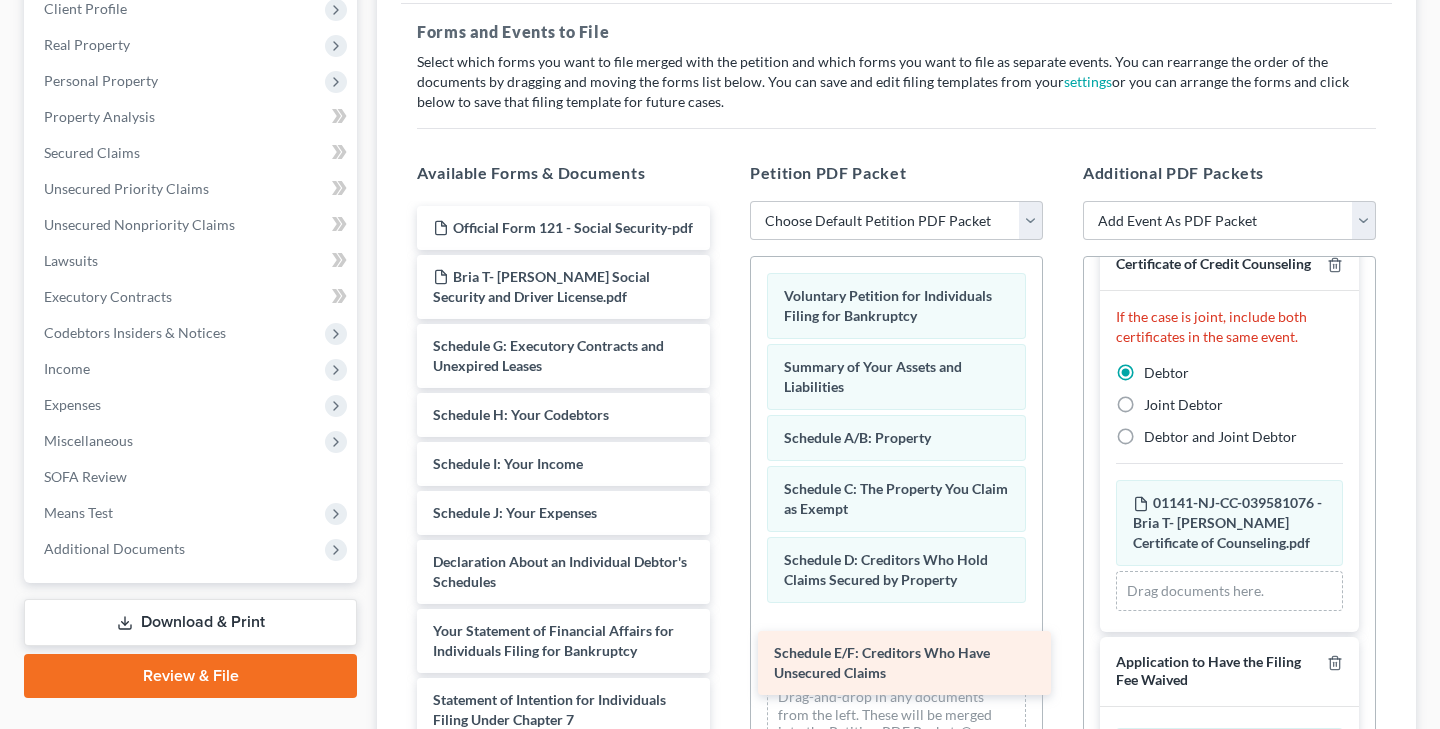 drag, startPoint x: 540, startPoint y: 356, endPoint x: 885, endPoint y: 665, distance: 463.14792 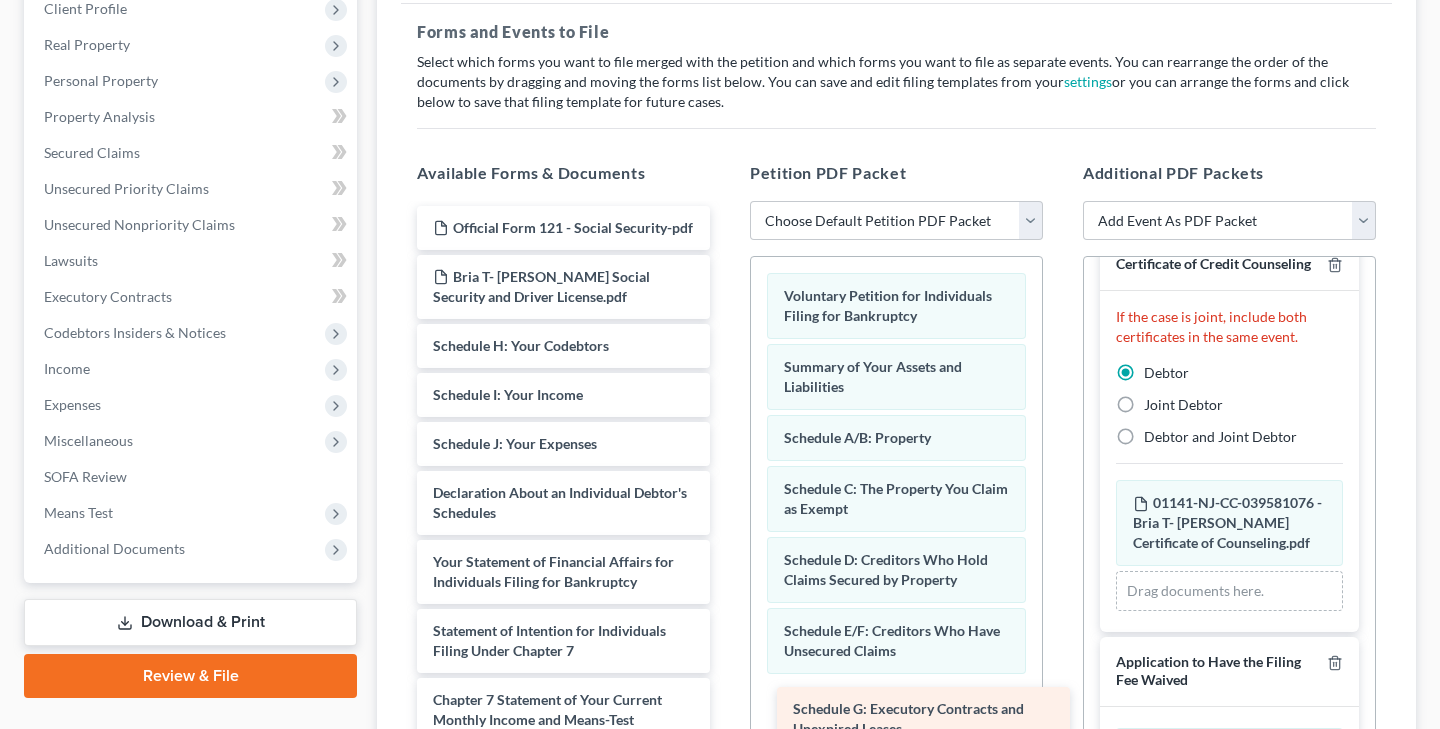 drag, startPoint x: 522, startPoint y: 364, endPoint x: 882, endPoint y: 728, distance: 511.95312 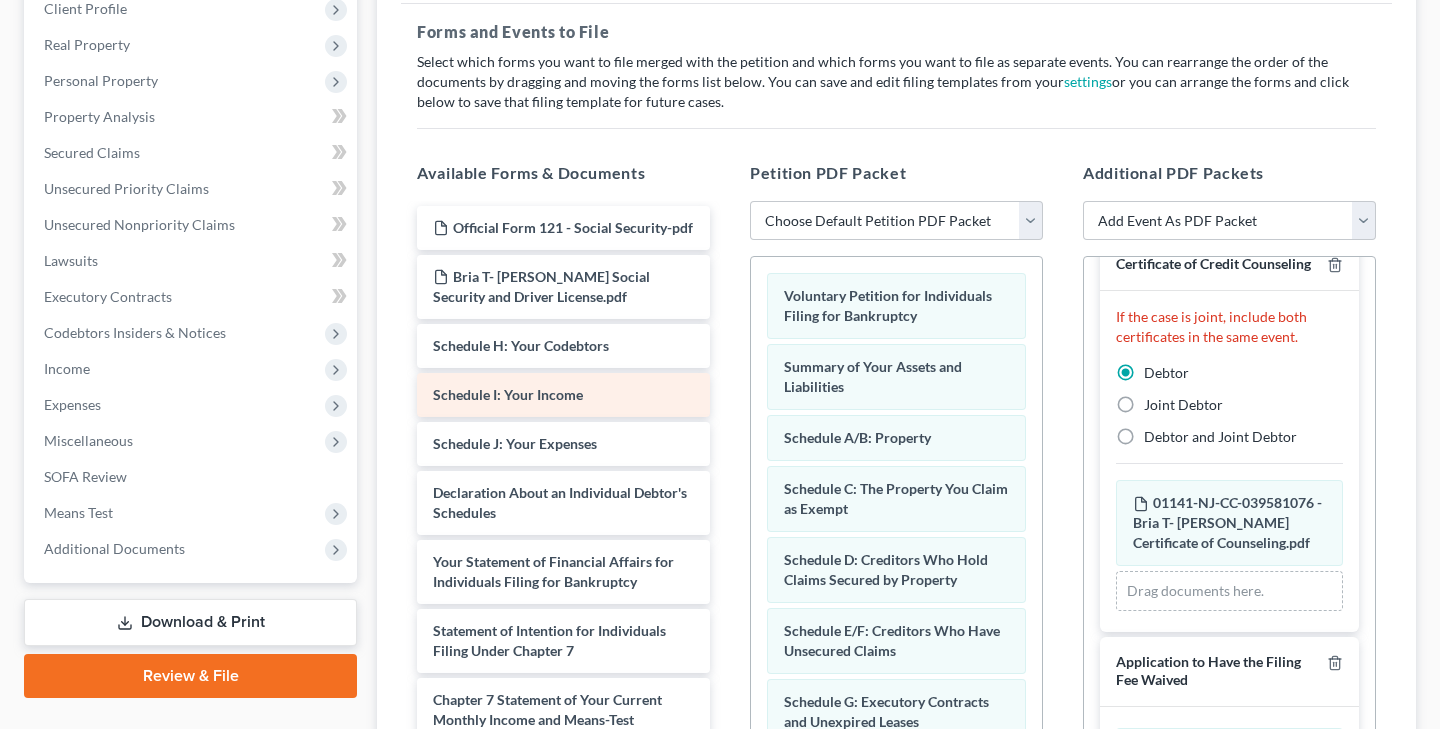click on "Schedule I: Your Income" at bounding box center (563, 395) 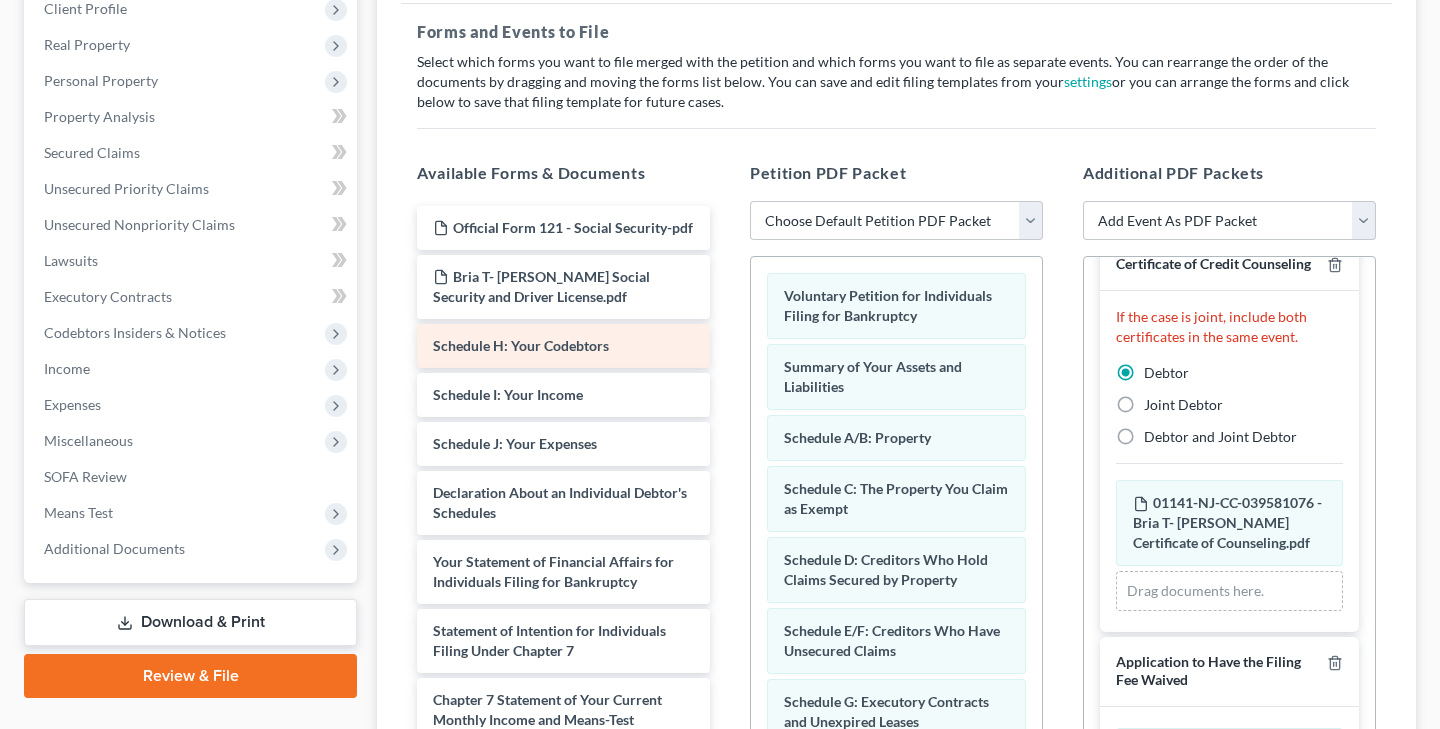 click on "Official Form 121 - Social Security-pdf Bria T- [PERSON_NAME] Social Security and Driver License.pdf Schedule H: Your Codebtors Schedule I: Your Income Schedule J: Your Expenses Declaration About an Individual Debtor's Schedules Your Statement of Financial Affairs for Individuals Filing for Bankruptcy Statement of Intention for Individuals Filing Under Chapter 7 Chapter 7 Statement of Your Current Monthly Income and Means-Test Calculation Creditor Matrix Verification of Creditor Matrix Notice Required by 11 U.S.C. § 342(b) for Individuals Filing for Bankruptcy Attorney's Disclosure of Compensation" at bounding box center [563, 592] 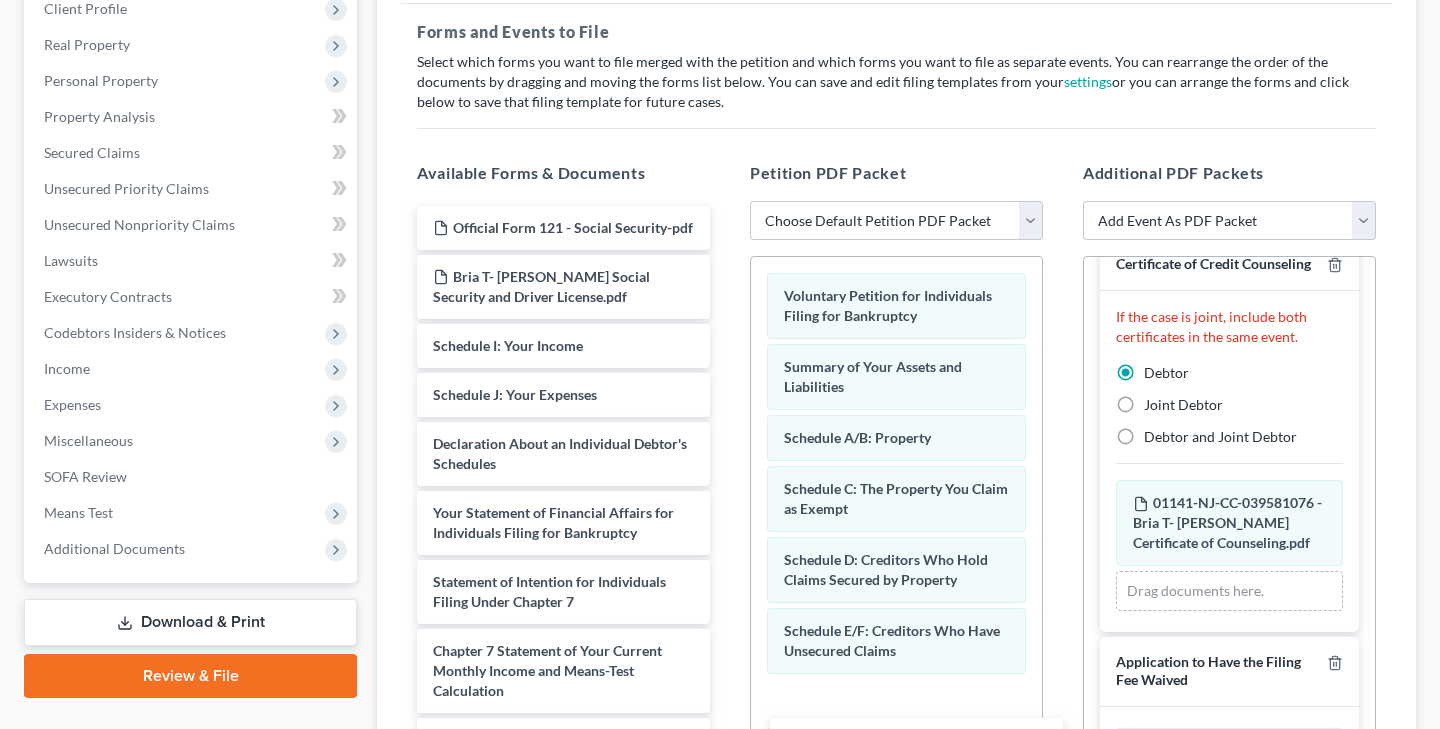 scroll, scrollTop: 310, scrollLeft: 0, axis: vertical 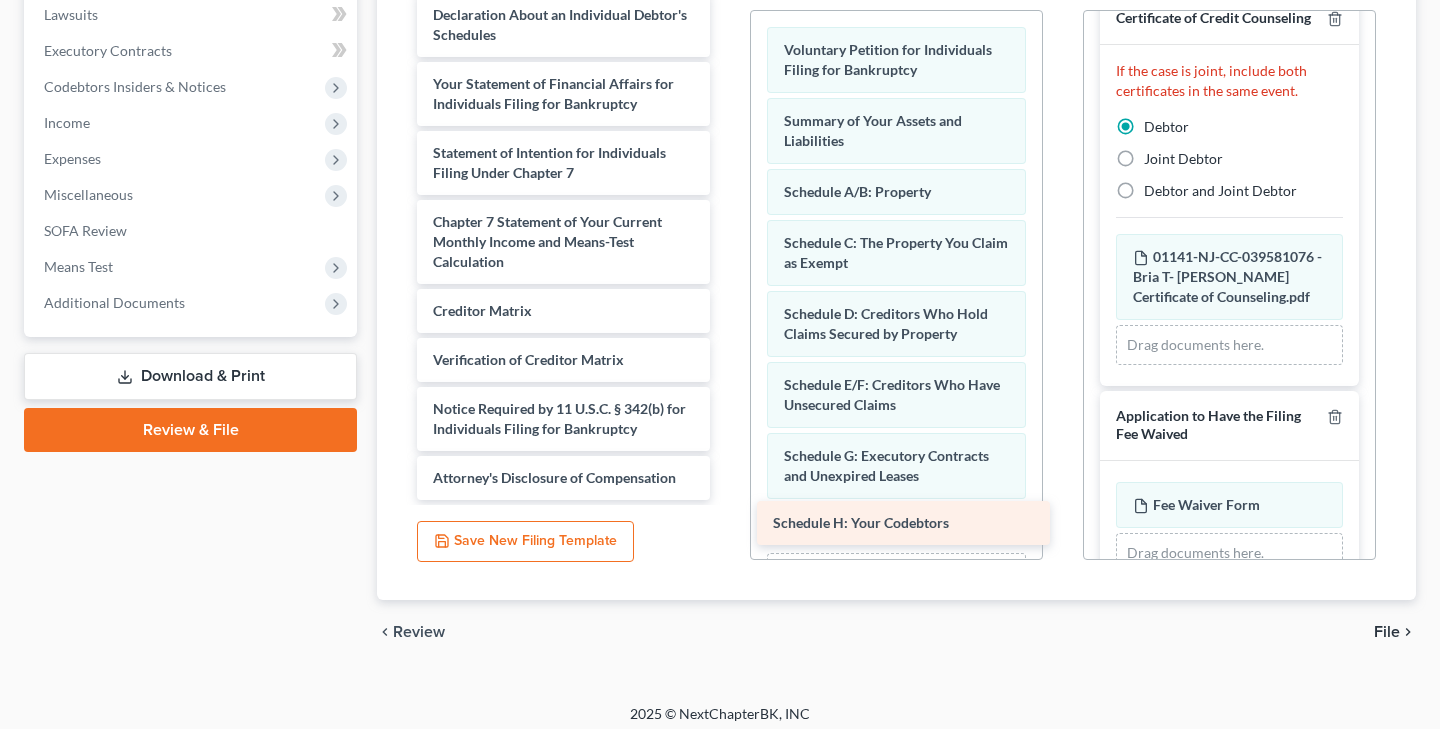 drag, startPoint x: 564, startPoint y: 343, endPoint x: 904, endPoint y: 520, distance: 383.3132 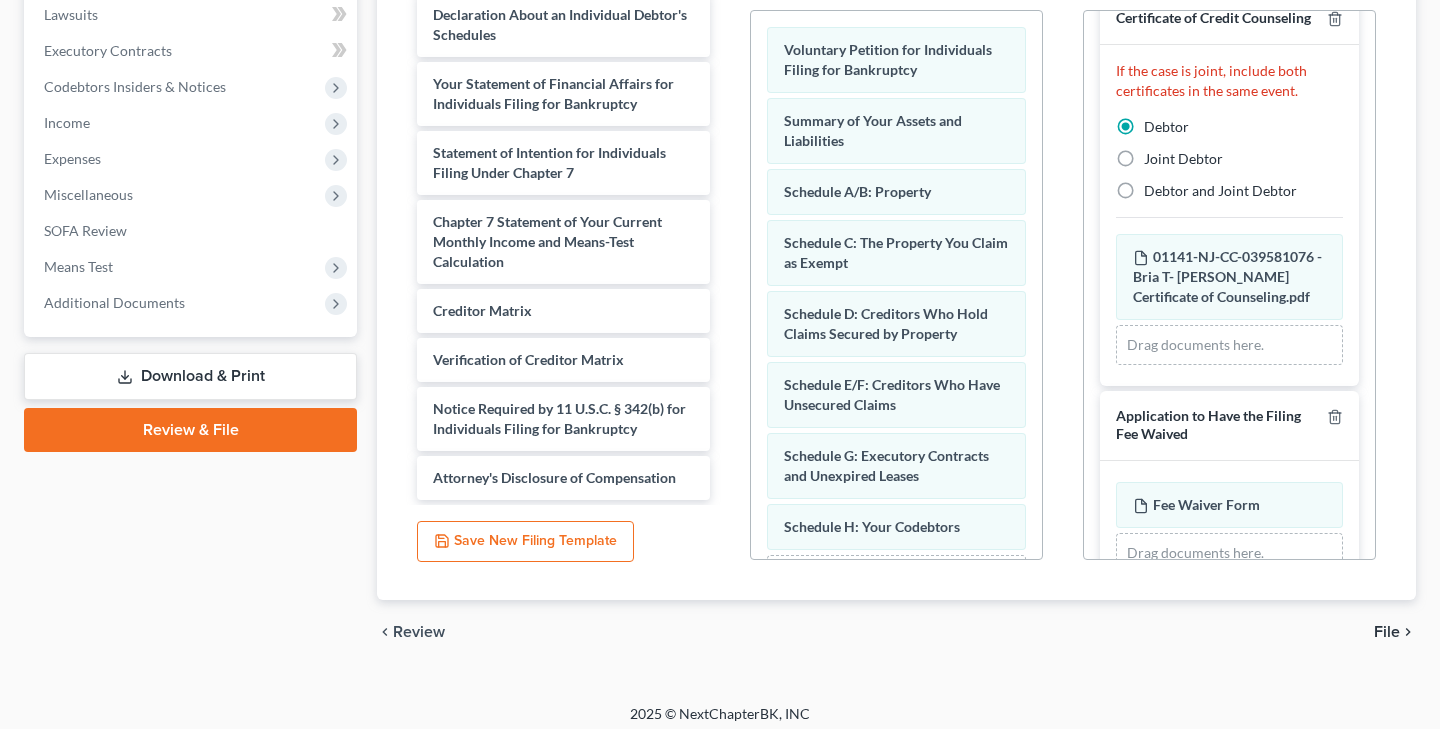 click on "chevron_left   Review File   chevron_right" at bounding box center (896, 632) 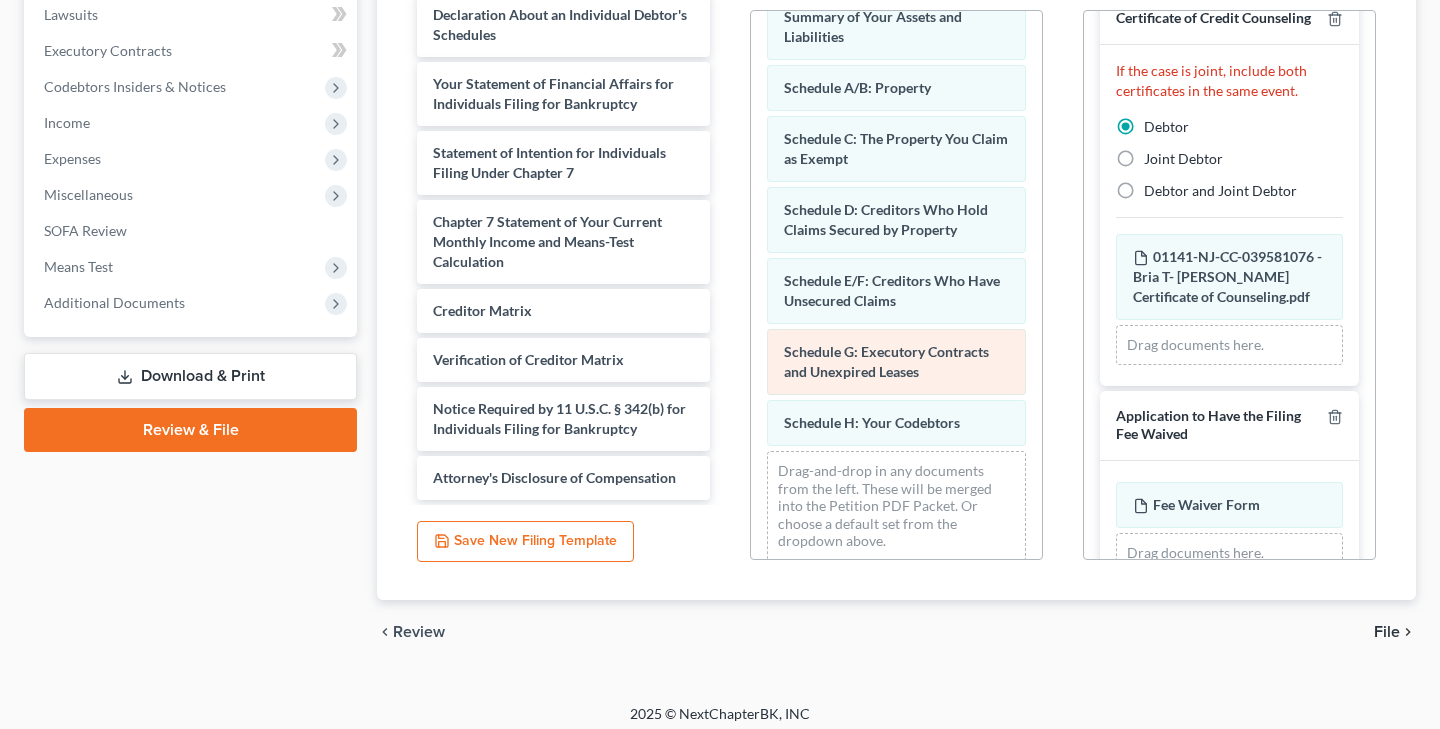 scroll, scrollTop: 102, scrollLeft: 0, axis: vertical 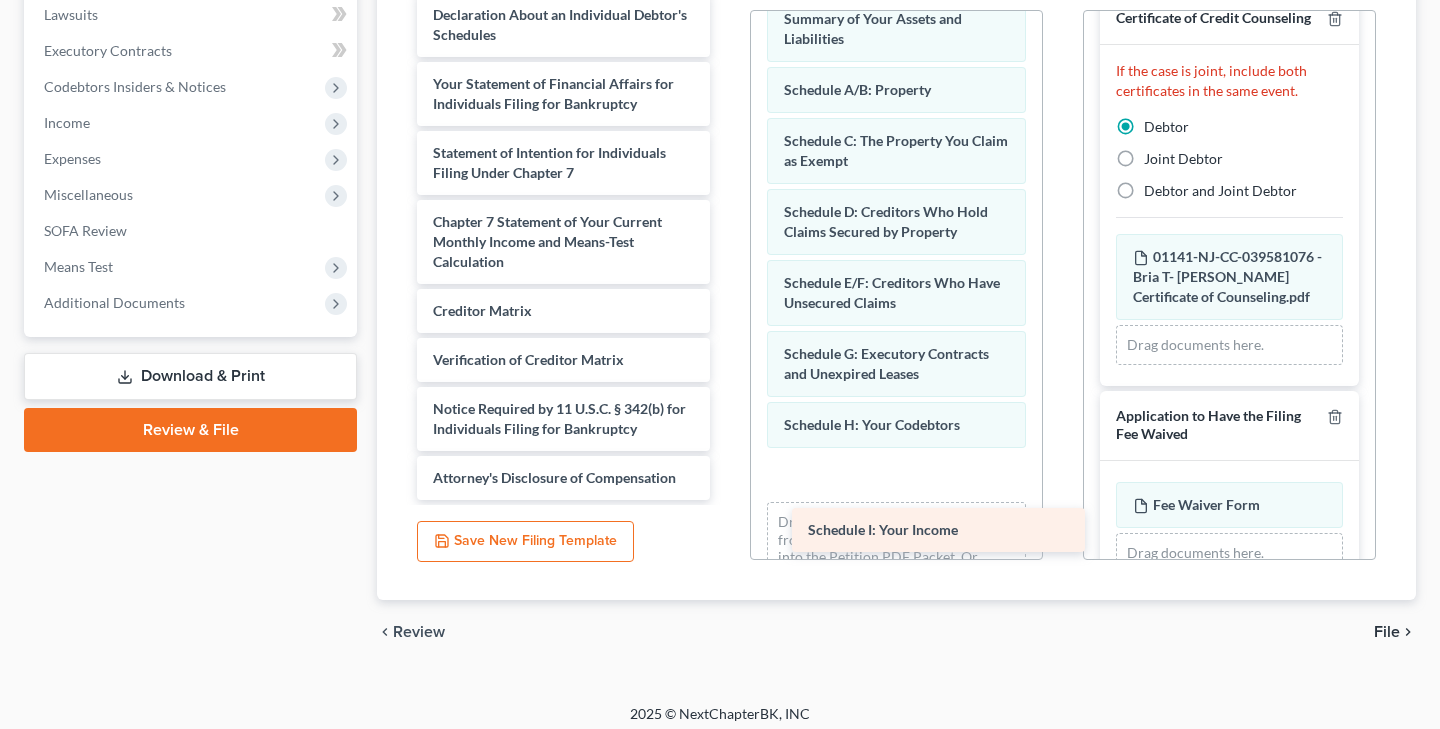 drag, startPoint x: 535, startPoint y: 84, endPoint x: 910, endPoint y: 533, distance: 585.00085 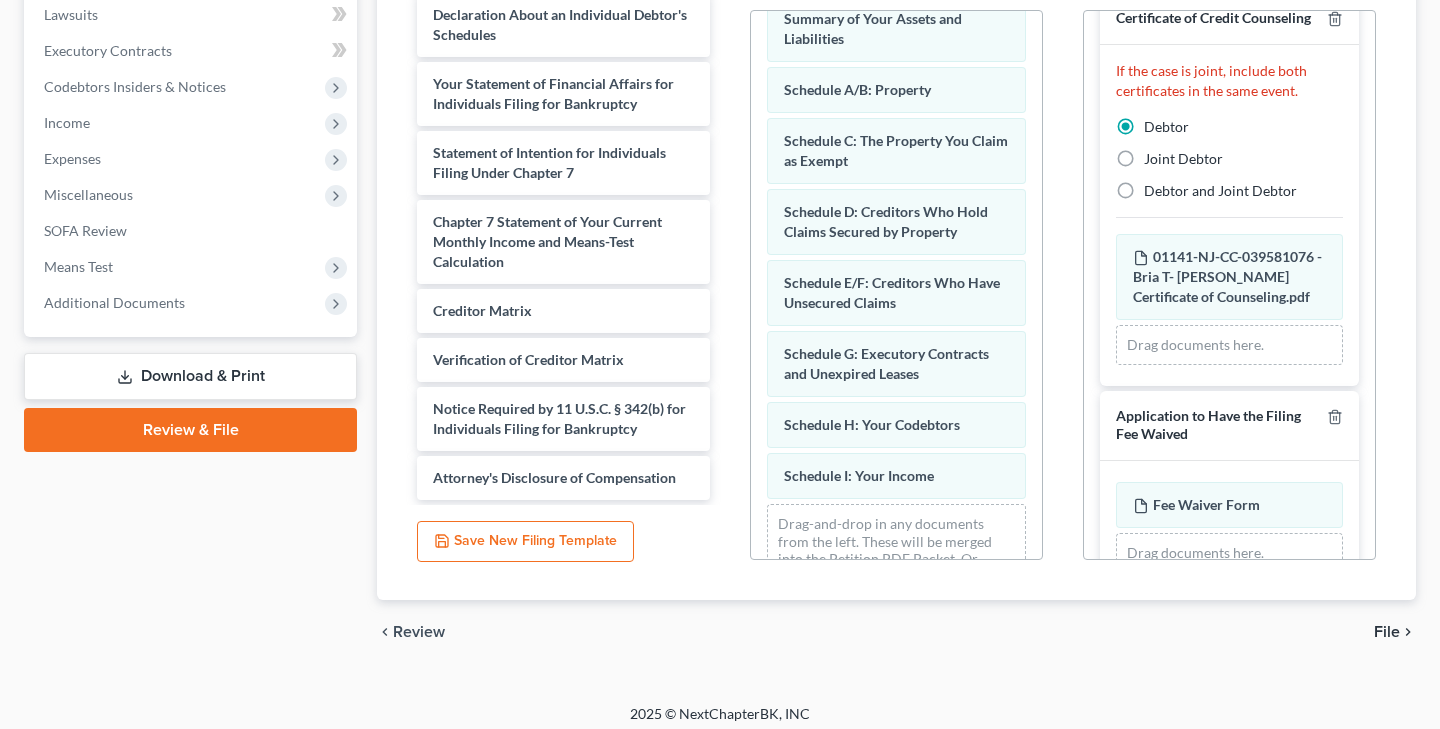 click on "Drag-and-drop in any documents from the left. These will be merged into the Petition PDF Packet. Or choose a default set from the dropdown above." at bounding box center (896, 559) 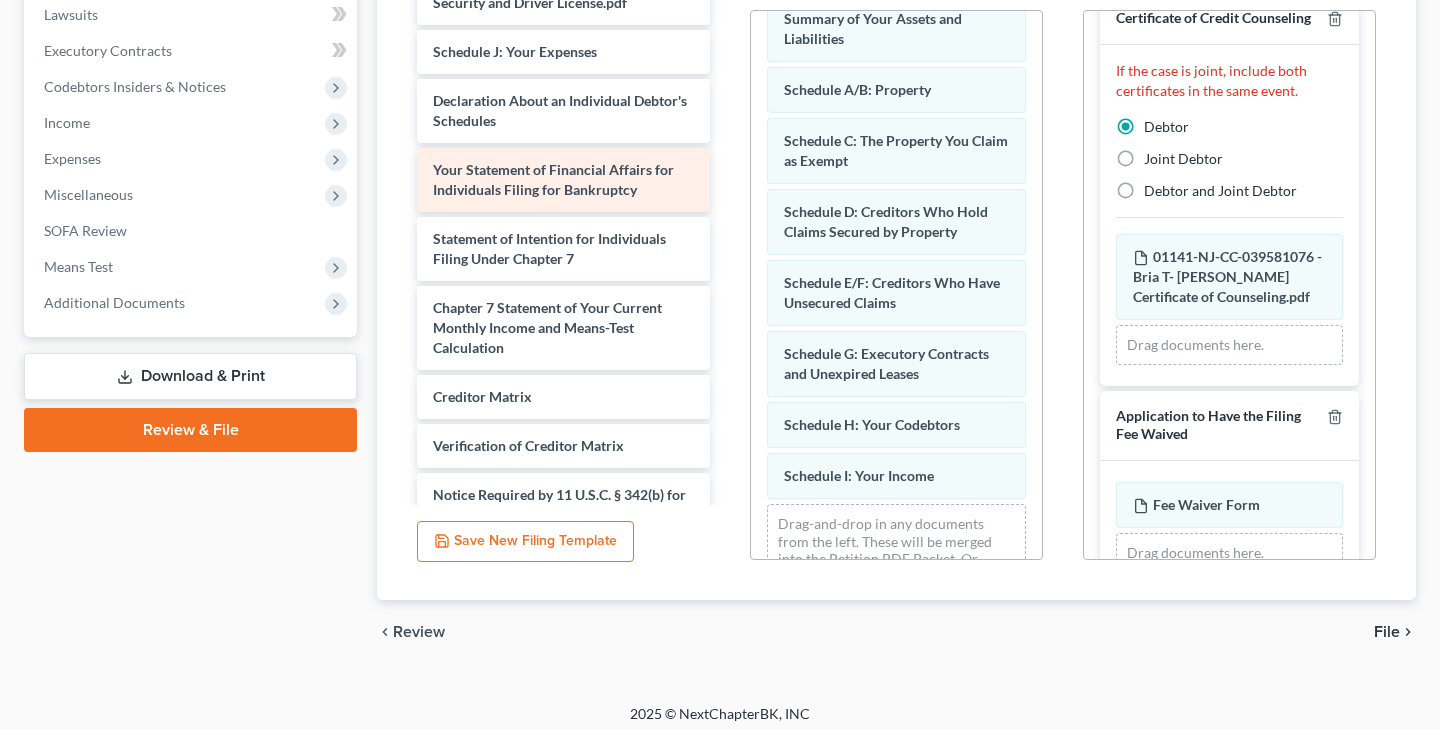 scroll, scrollTop: 10, scrollLeft: 0, axis: vertical 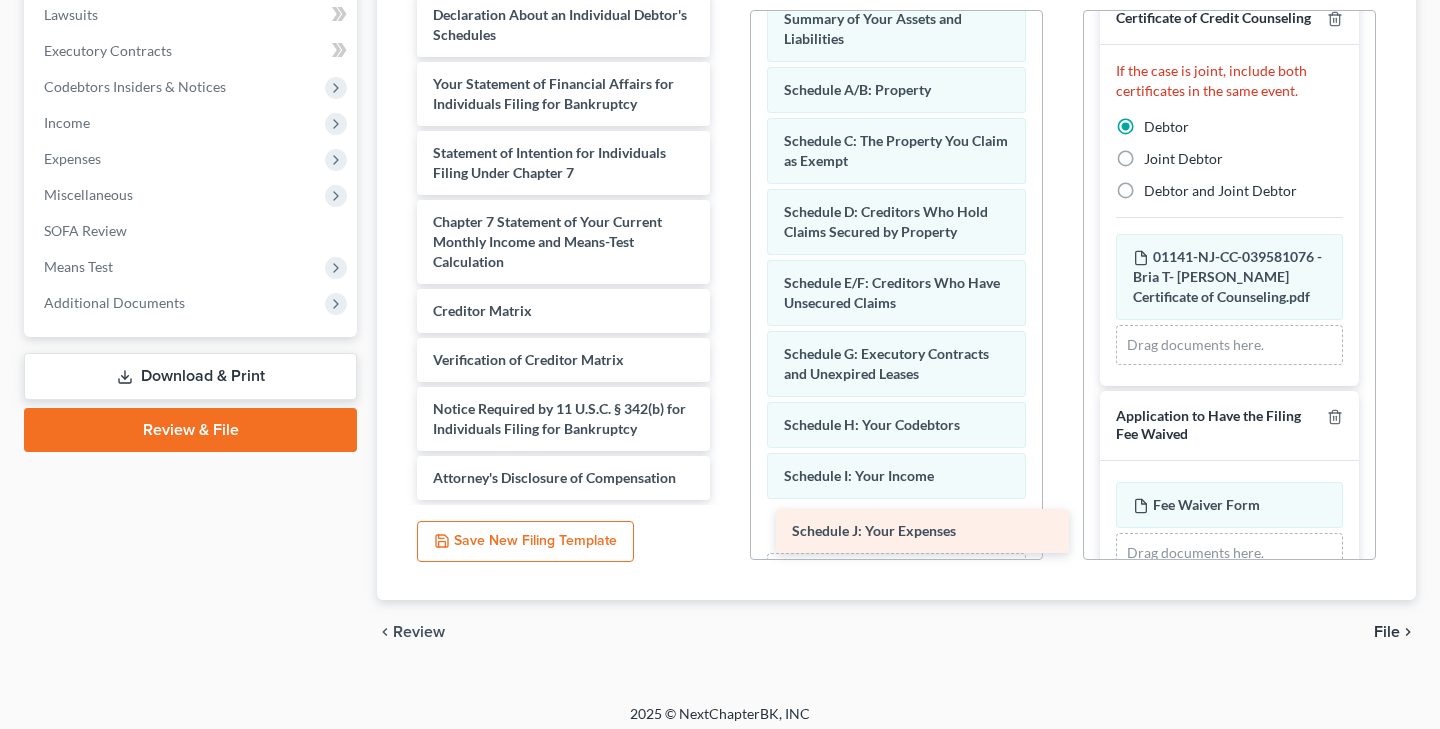 drag, startPoint x: 525, startPoint y: 81, endPoint x: 884, endPoint y: 523, distance: 569.4252 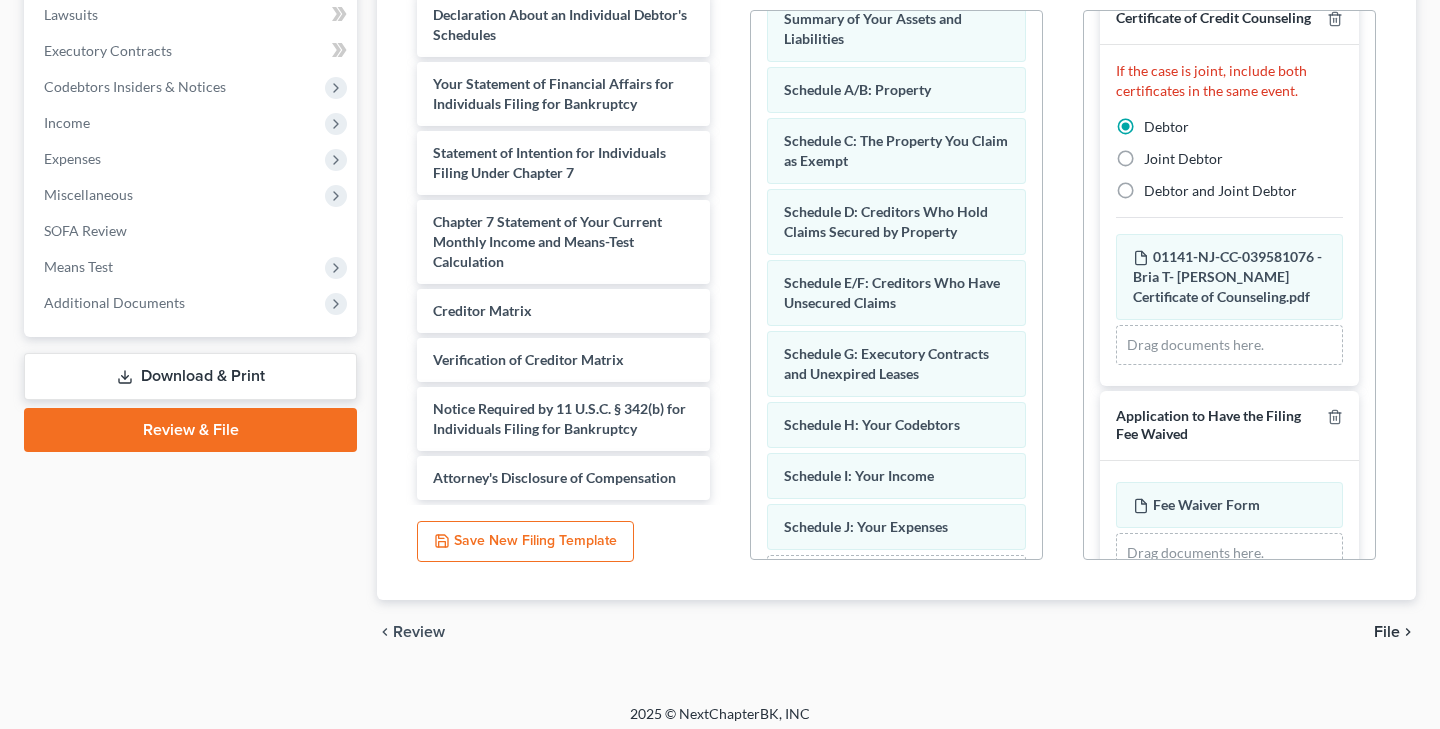 click on "Forms and Events to File Select which forms you want to file merged with the petition and which forms you want to file as separate events. You can rearrange the order of the documents by dragging and moving the forms list below. You can save and edit filing templates from your  settings  or you can arrange the forms and click below to save that filing template for future cases. This case has already been filed with the court. You can file supplemental or amended documents by selecting the appropriate court event and then dragging and dropping which form you would like to file for that event. If you select a form generated by NextChapter and select “Amended” that PDF will show as Amended. Additional information is needed for one or more of the event codes you've selected. Please attach documents and answer all questions in the Additional PDF Packets column before proceeding. Available Forms & Documents
Official Form 121 - Social Security-pdf Bria T- [PERSON_NAME] Social Security and Driver License.pdf" at bounding box center [896, 179] 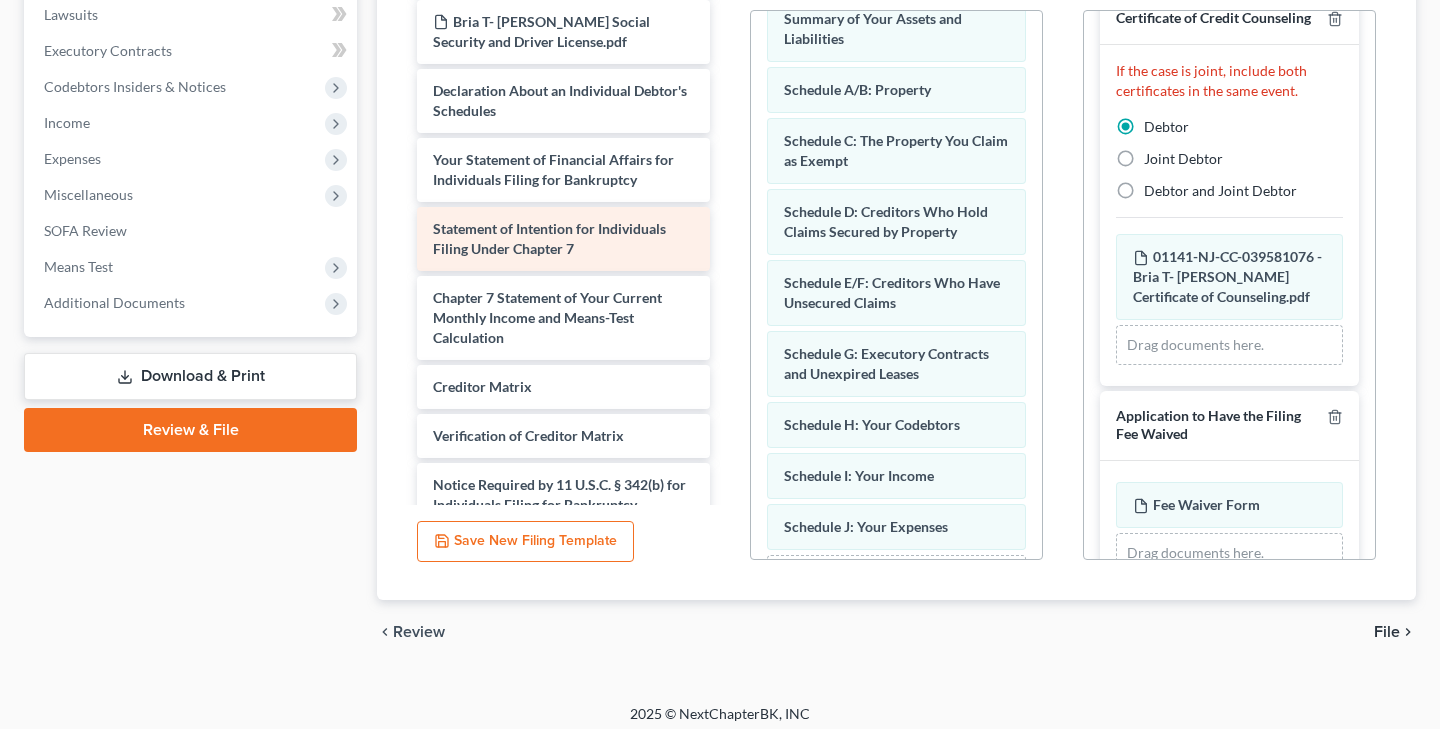 scroll, scrollTop: 8, scrollLeft: 0, axis: vertical 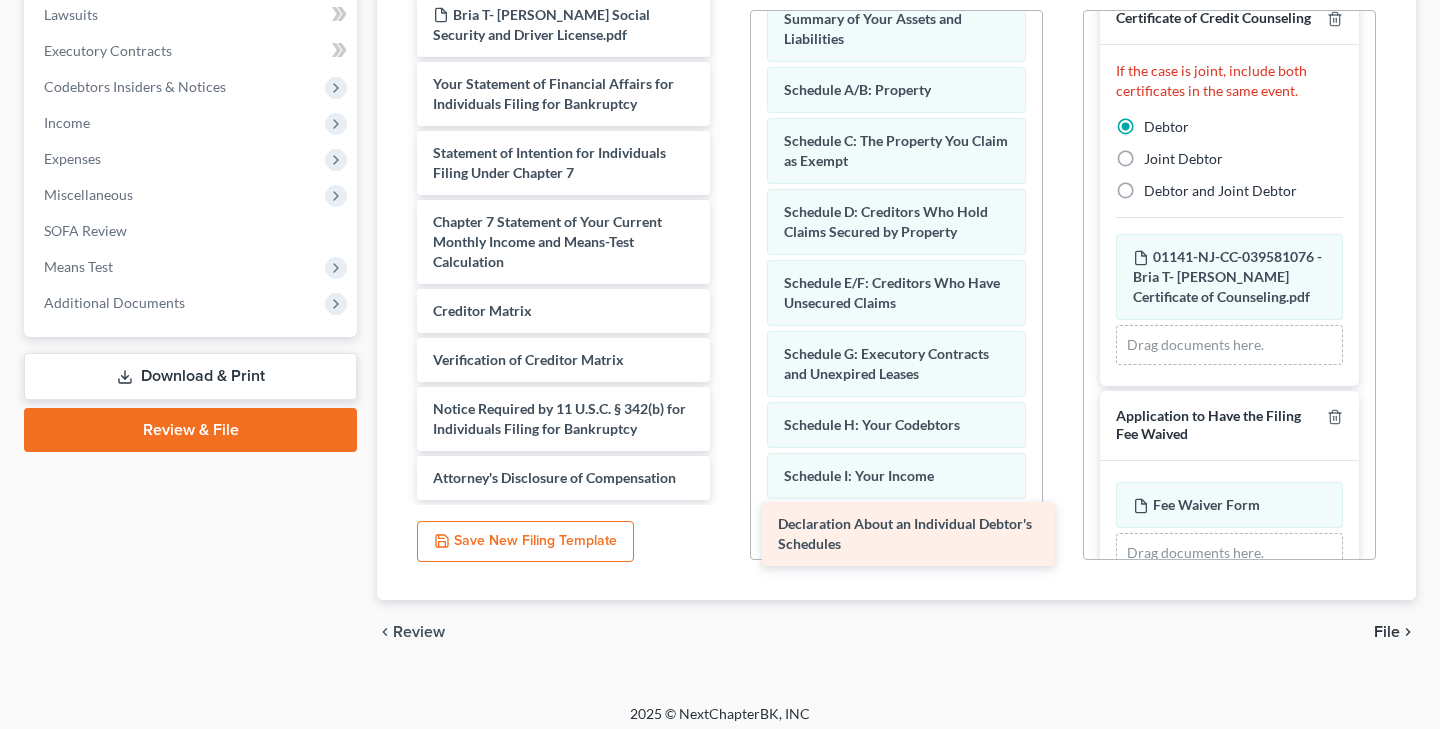 drag, startPoint x: 531, startPoint y: 88, endPoint x: 876, endPoint y: 521, distance: 553.6371 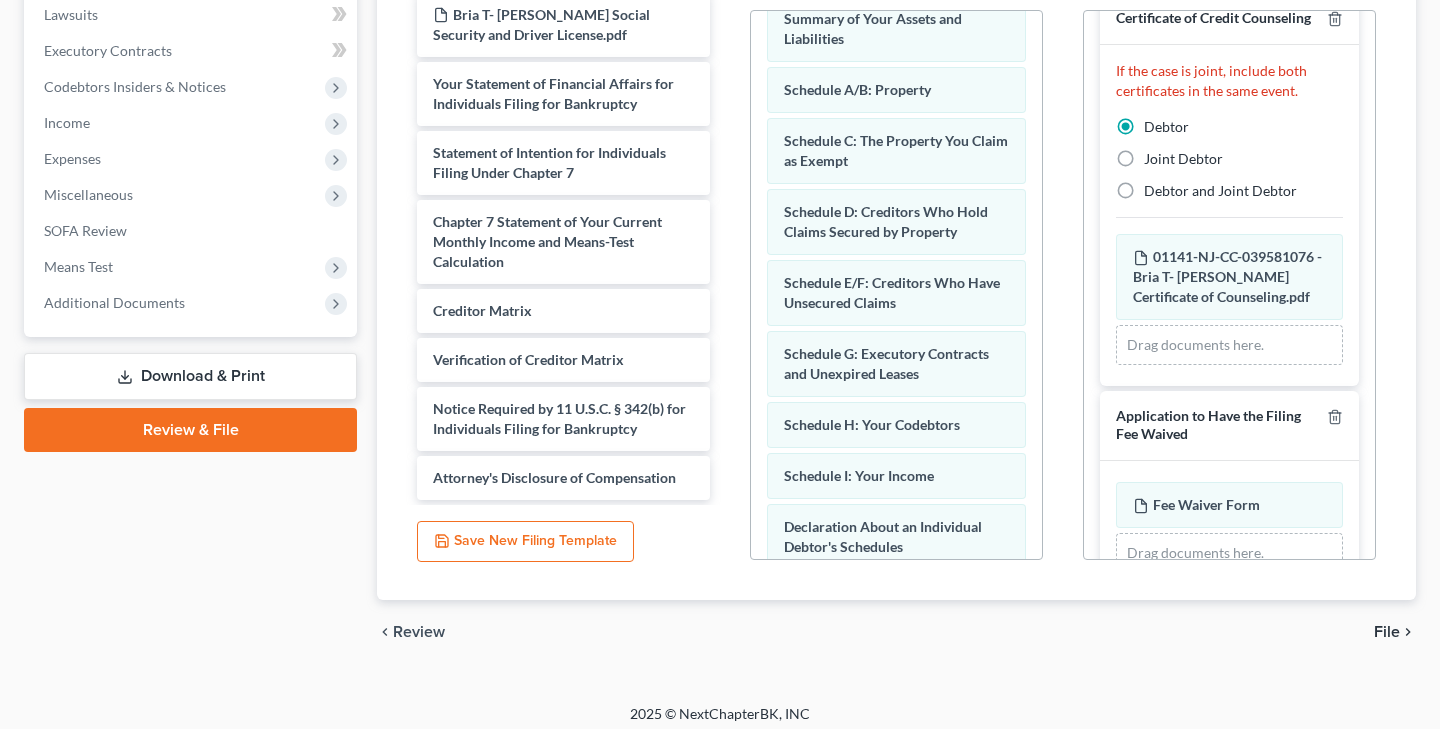click on "Petition PDF Packet     Choose Default Petition PDF Packet Complete Bankruptcy Petition (all forms and schedules) Emergency Filing (Voluntary Petition and Creditor List Only) Voluntary Petition for Individuals Filing for Bankruptcy Summary of Your Assets and Liabilities Schedule A/B: Property Schedule C: The Property You Claim as Exempt Schedule D: Creditors Who Hold Claims Secured by Property Schedule E/F: Creditors Who Have Unsecured Claims Schedule G: Executory Contracts and Unexpired Leases Schedule H: Your Codebtors Schedule I: Your Income Declaration About an Individual Debtor's Schedules Schedule J: Your Expenses Drag-and-drop in any documents from the left. These will be merged into the Petition PDF Packet. Or choose a default set from the dropdown above." at bounding box center (896, 238) 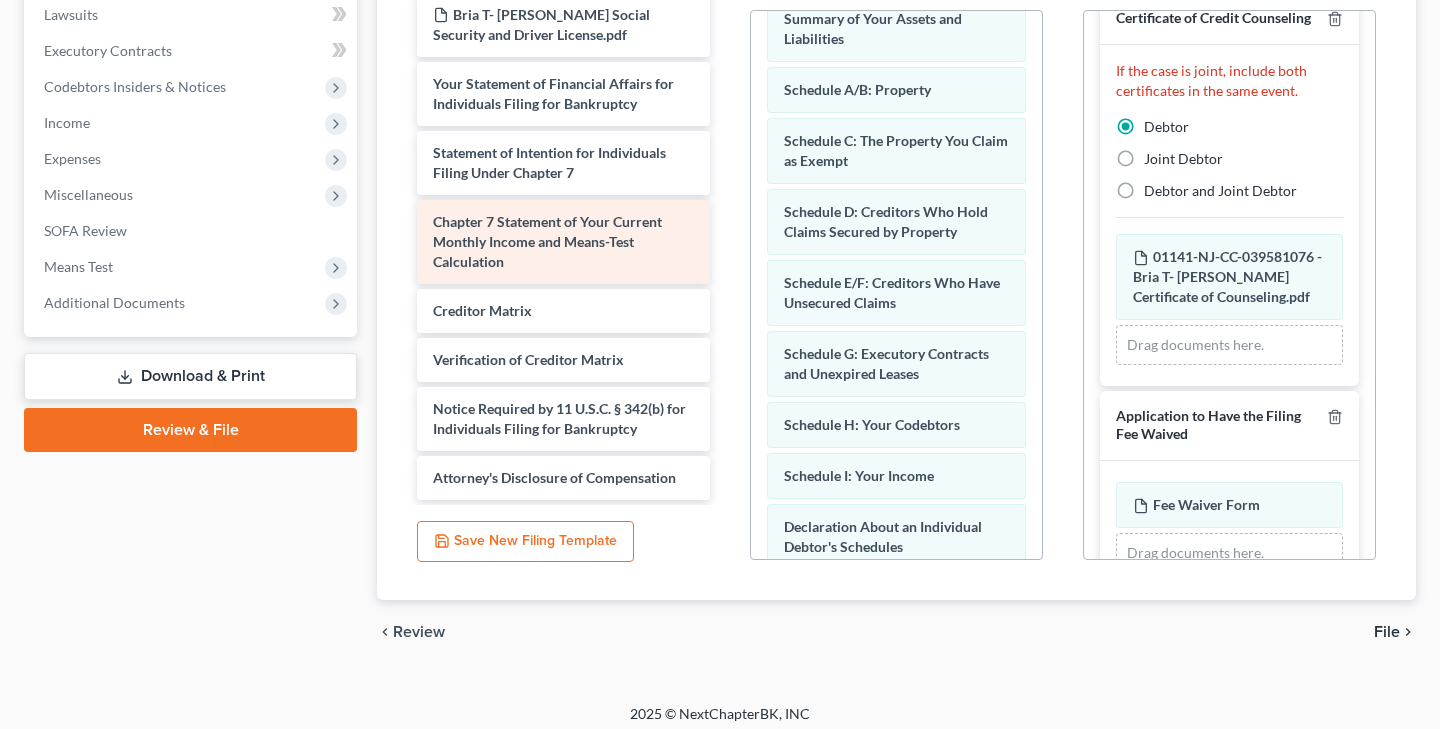 scroll, scrollTop: 16, scrollLeft: 0, axis: vertical 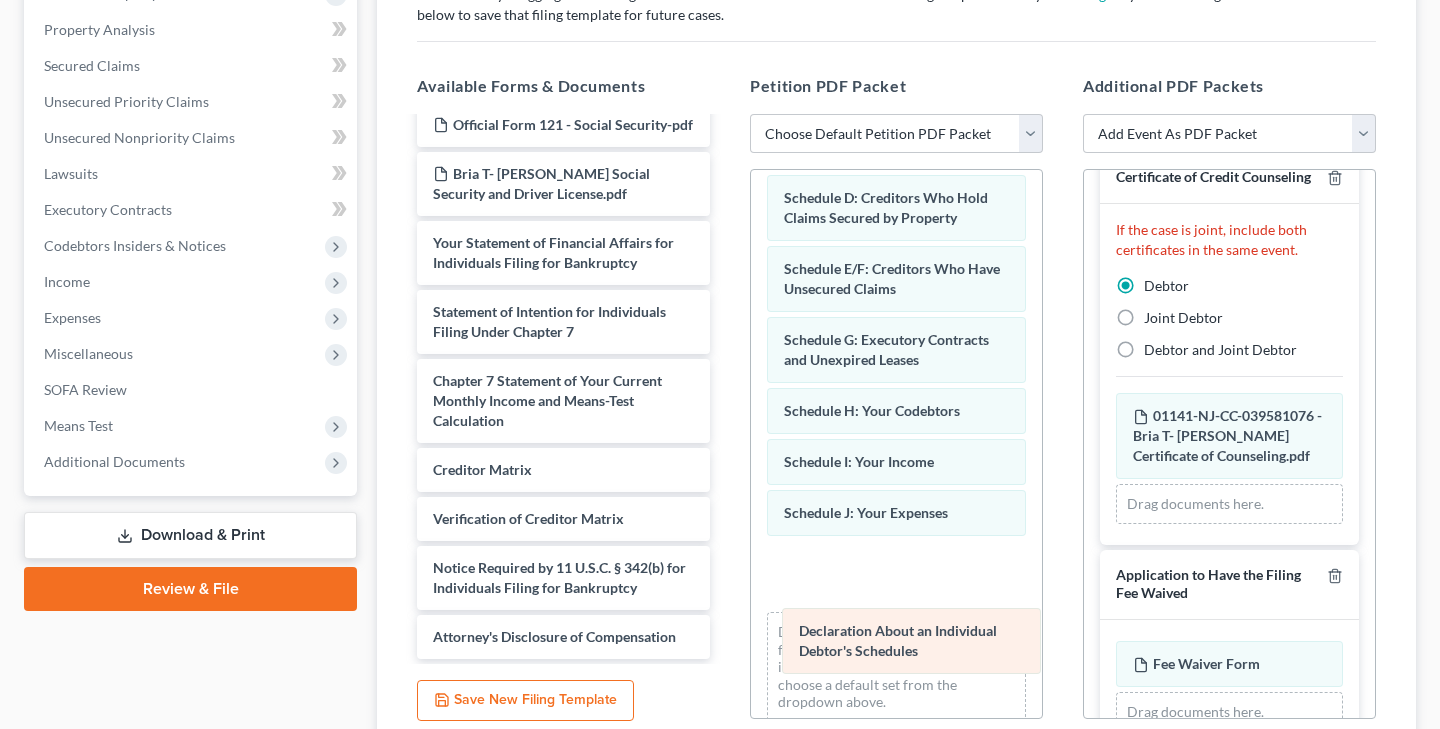 drag, startPoint x: 867, startPoint y: 525, endPoint x: 882, endPoint y: 643, distance: 118.94957 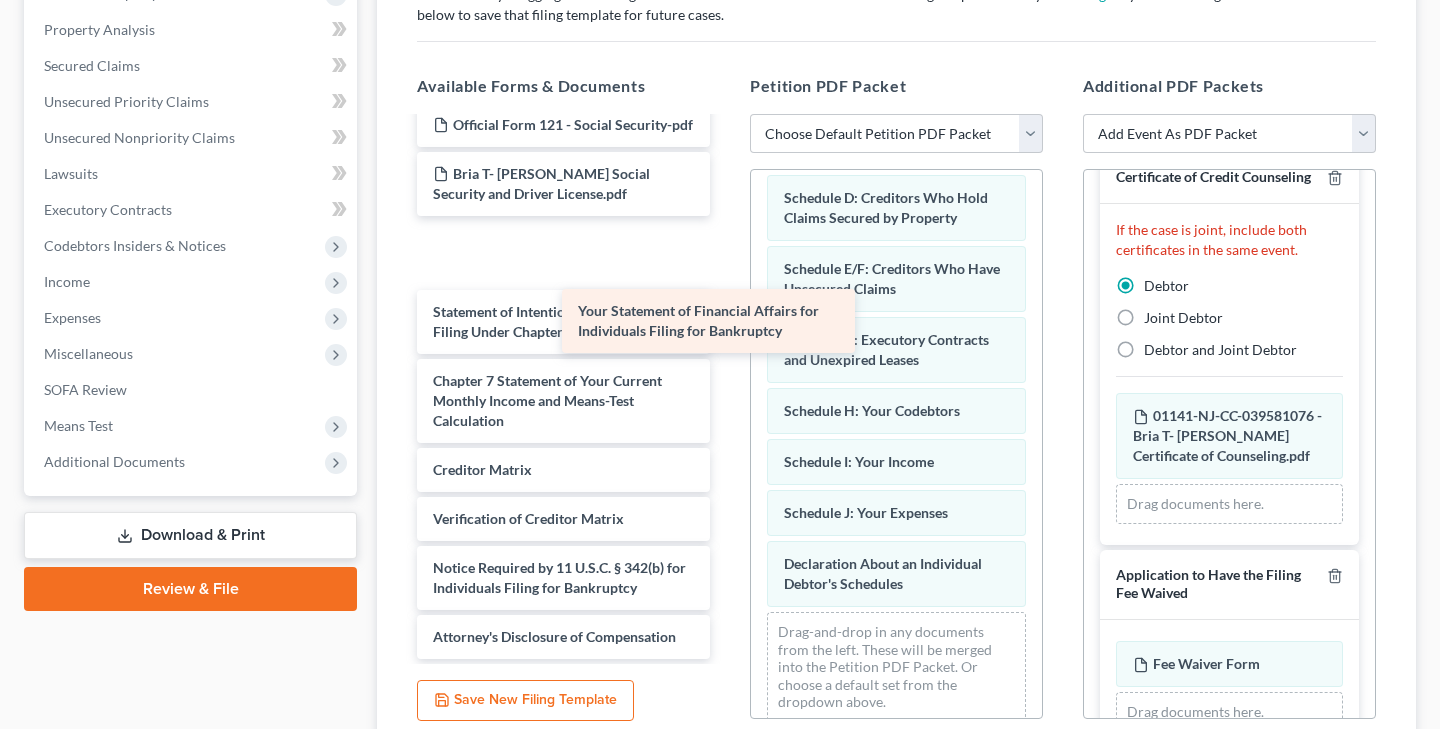 scroll, scrollTop: 0, scrollLeft: 0, axis: both 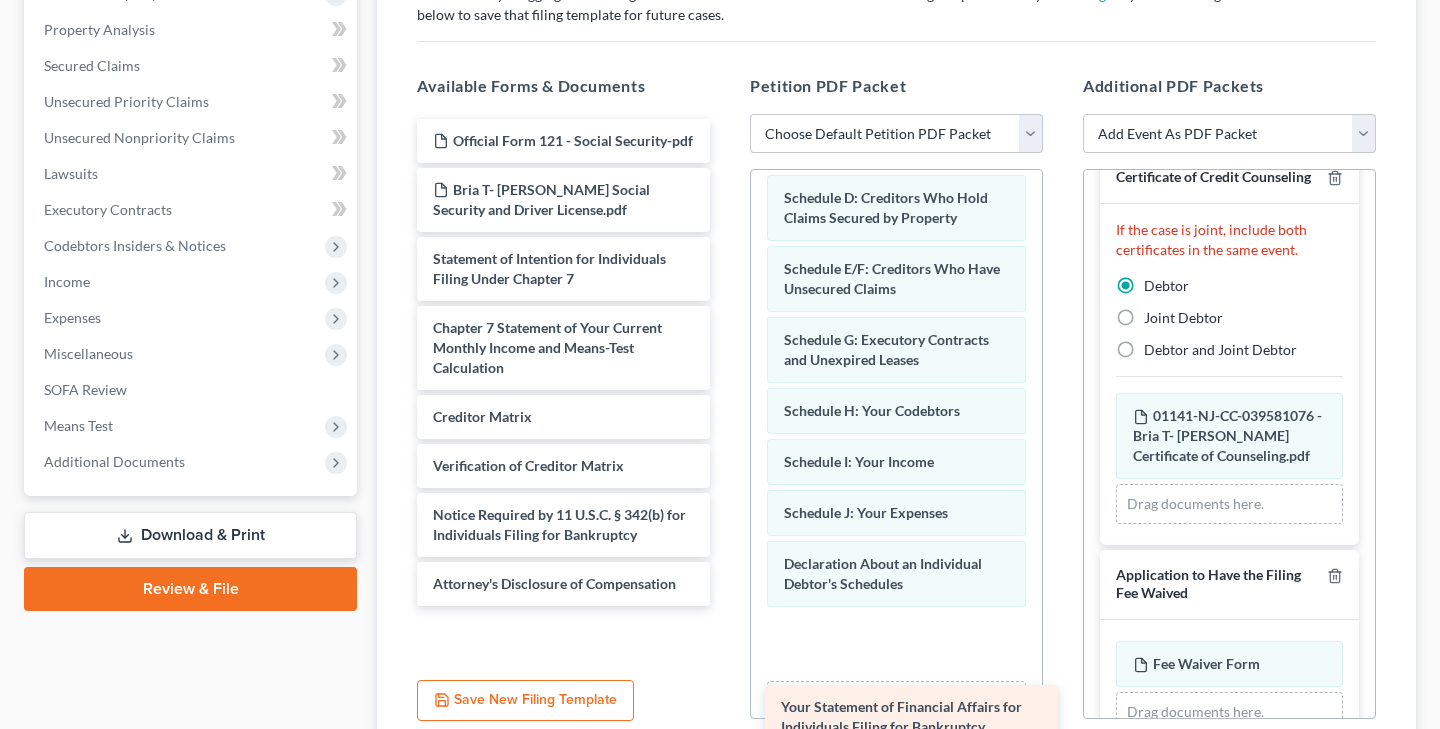 drag, startPoint x: 523, startPoint y: 242, endPoint x: 871, endPoint y: 705, distance: 579.2003 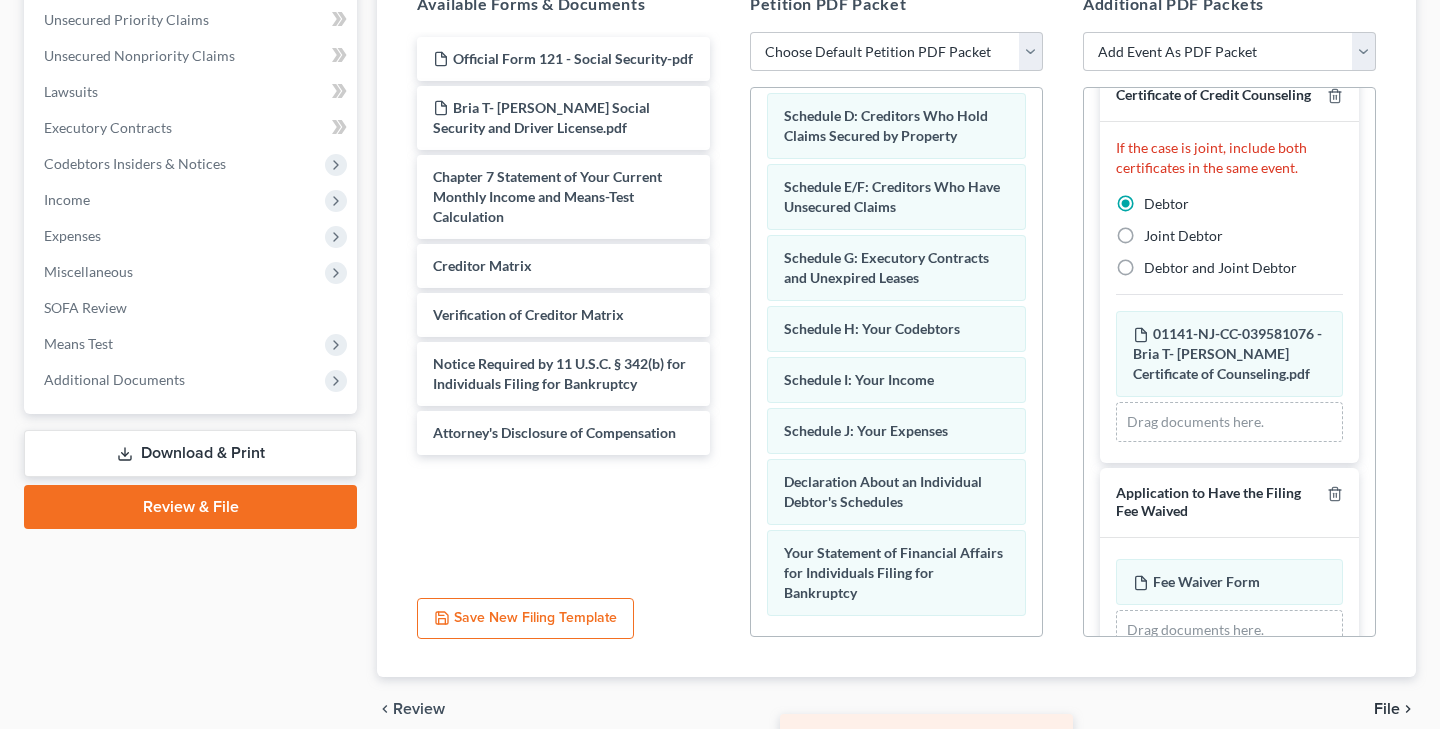 scroll, scrollTop: 512, scrollLeft: 0, axis: vertical 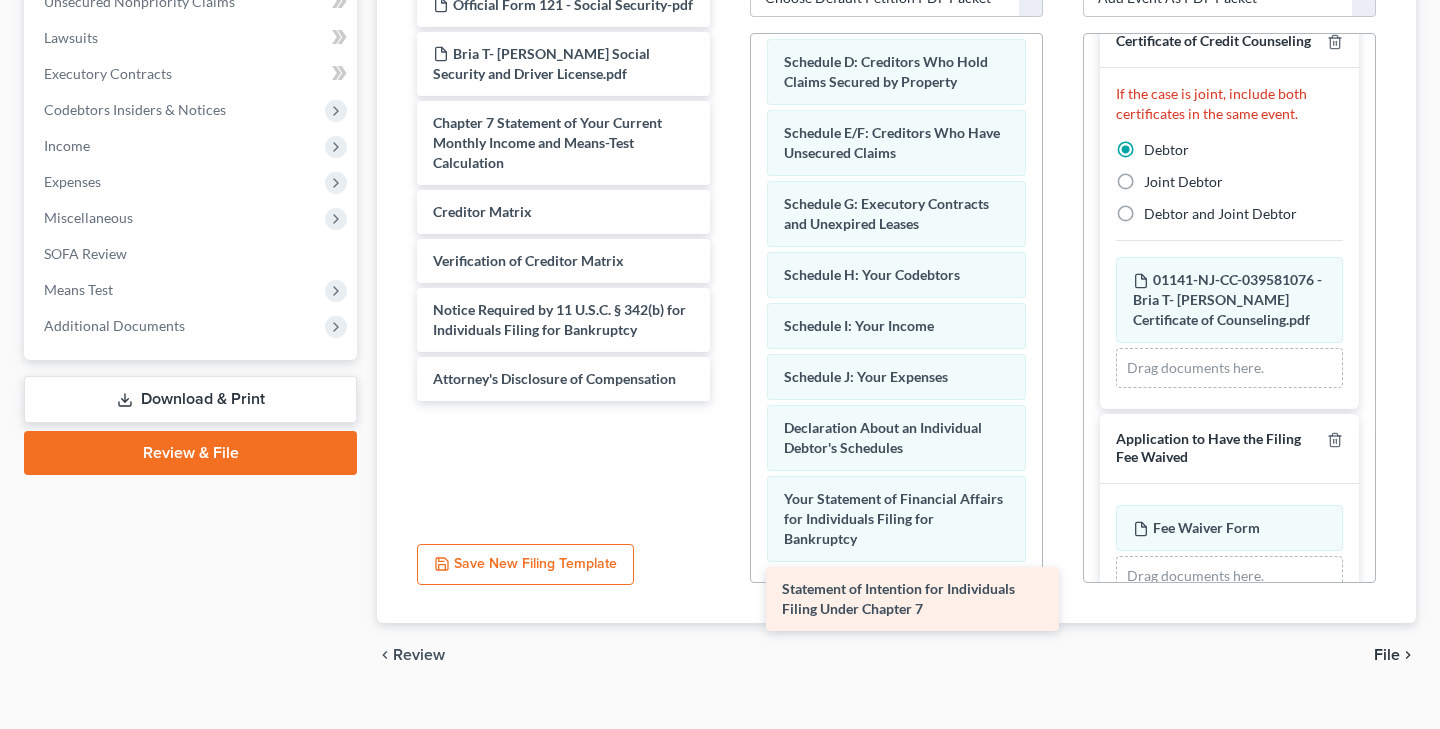 drag, startPoint x: 516, startPoint y: 268, endPoint x: 865, endPoint y: 599, distance: 481.00104 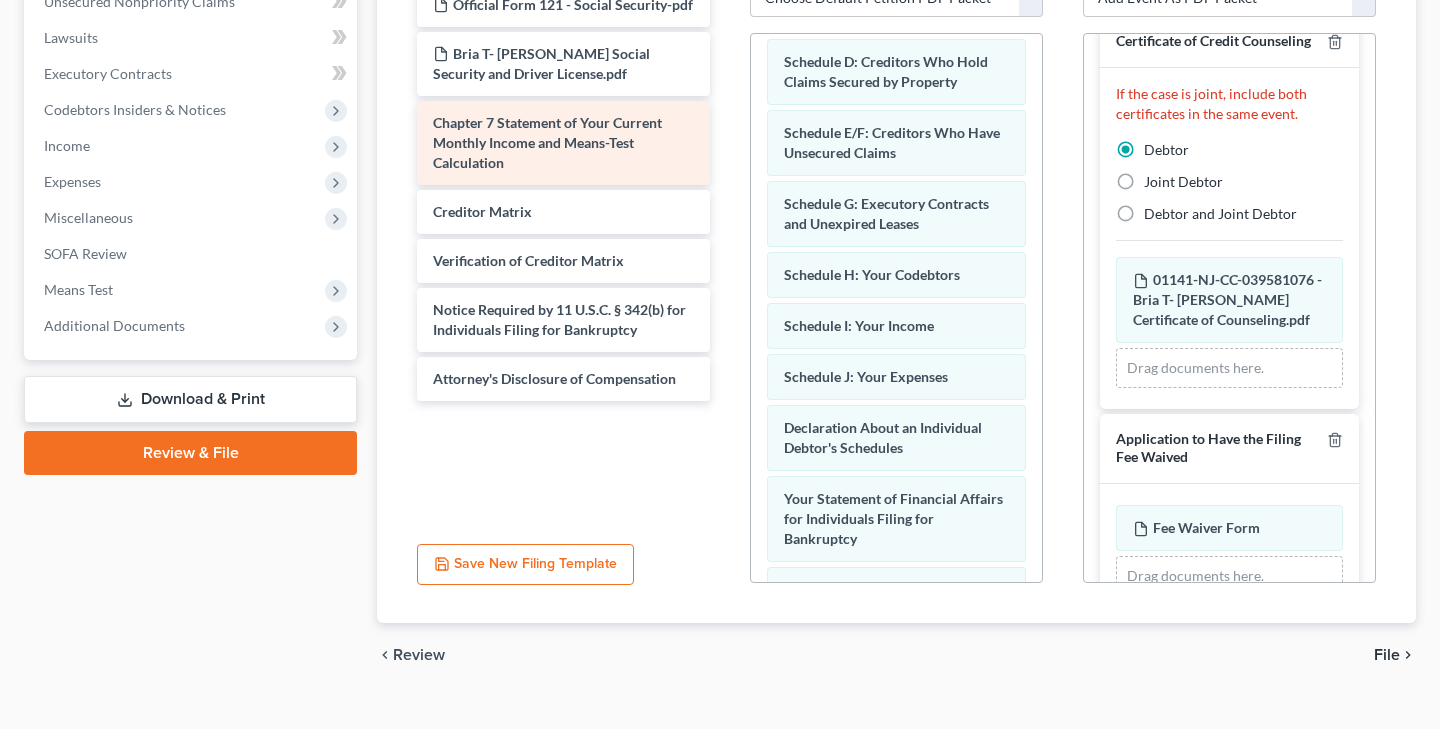 click on "Chapter 7 Statement of Your Current Monthly Income and Means-Test Calculation" at bounding box center (563, 143) 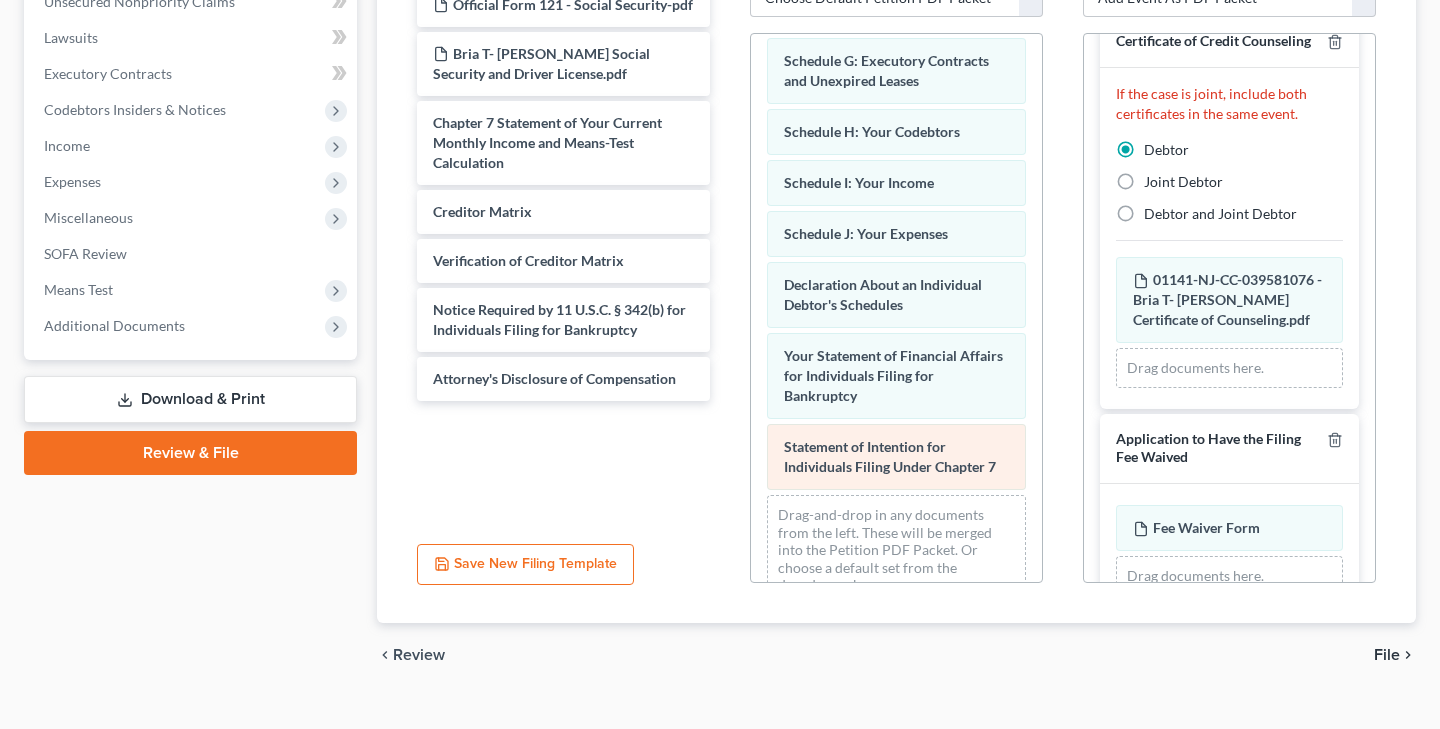 scroll, scrollTop: 417, scrollLeft: 0, axis: vertical 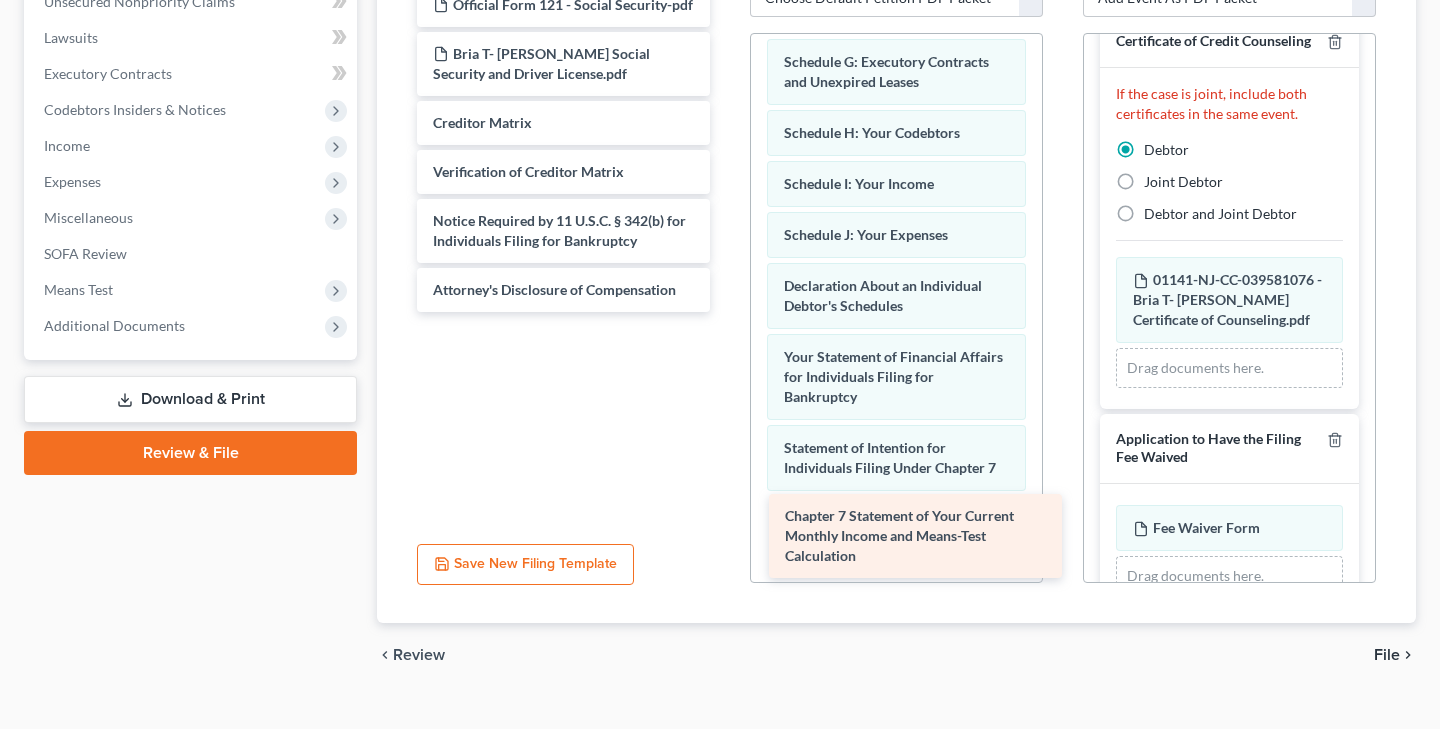 drag, startPoint x: 520, startPoint y: 149, endPoint x: 867, endPoint y: 529, distance: 514.59595 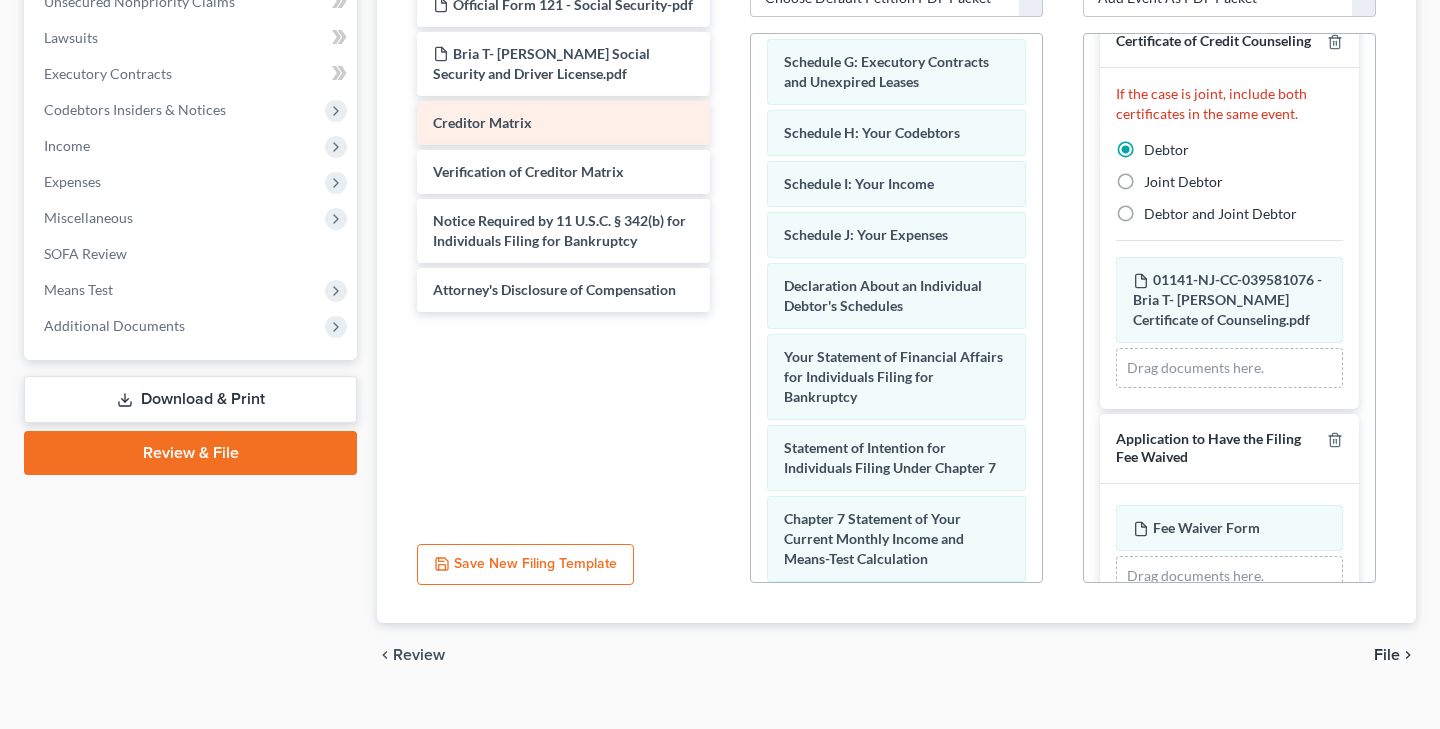 click on "Creditor Matrix" at bounding box center (563, 123) 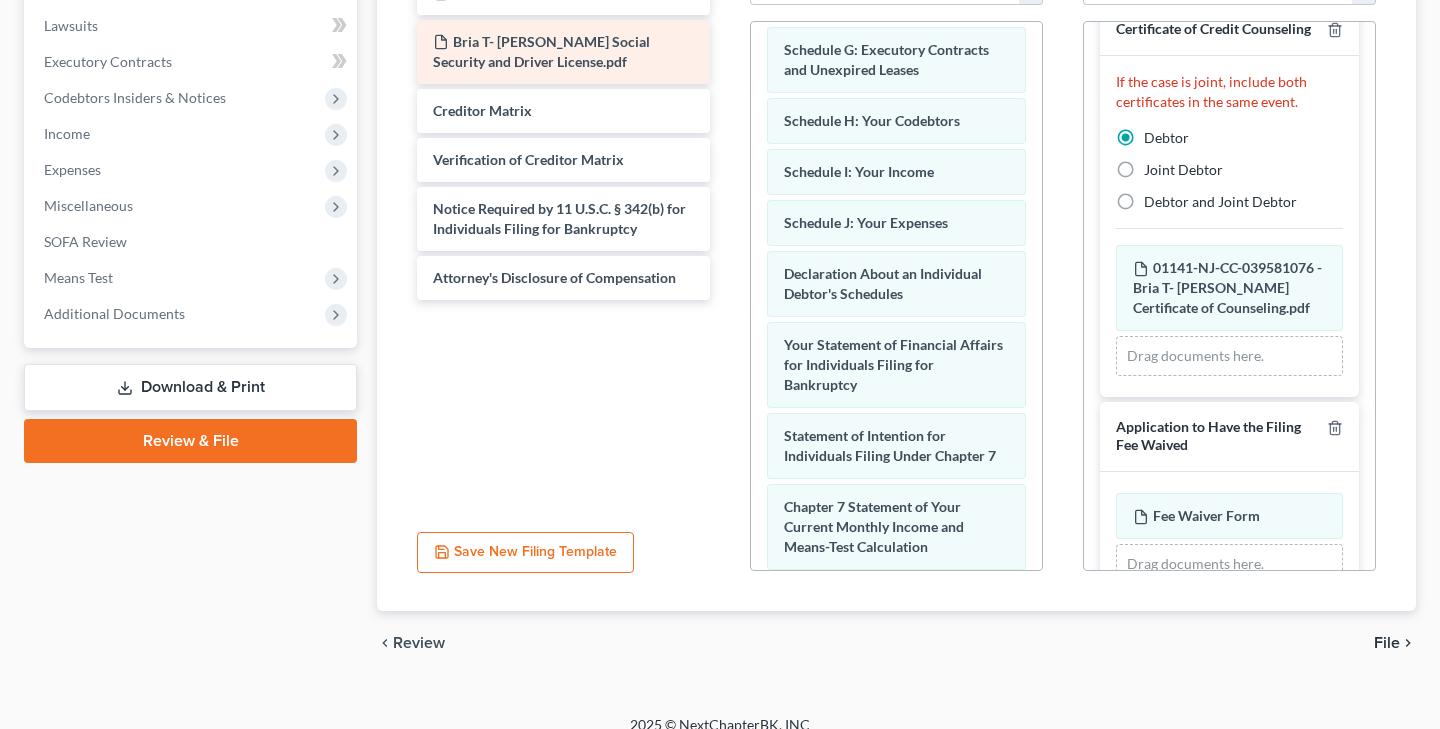 scroll, scrollTop: 527, scrollLeft: 0, axis: vertical 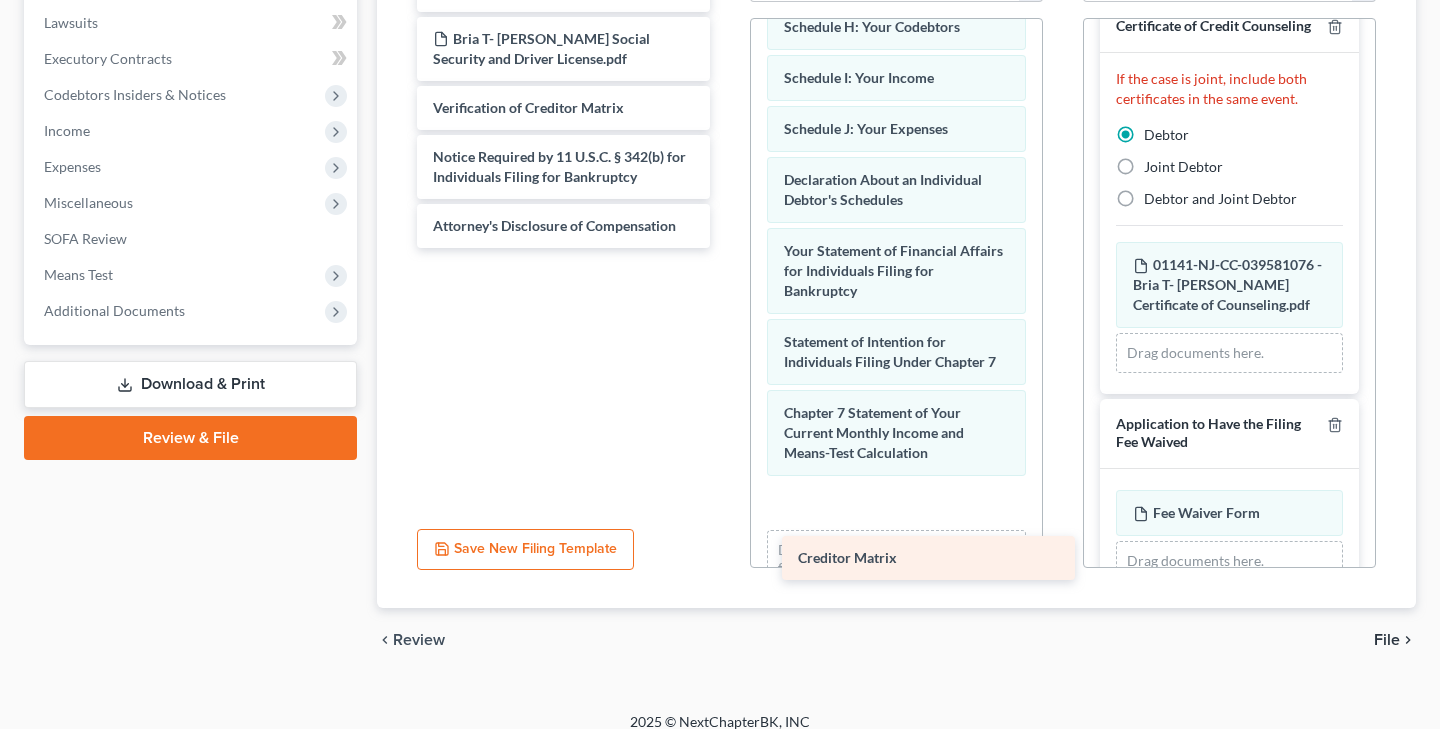 drag, startPoint x: 542, startPoint y: 102, endPoint x: 907, endPoint y: 553, distance: 580.1948 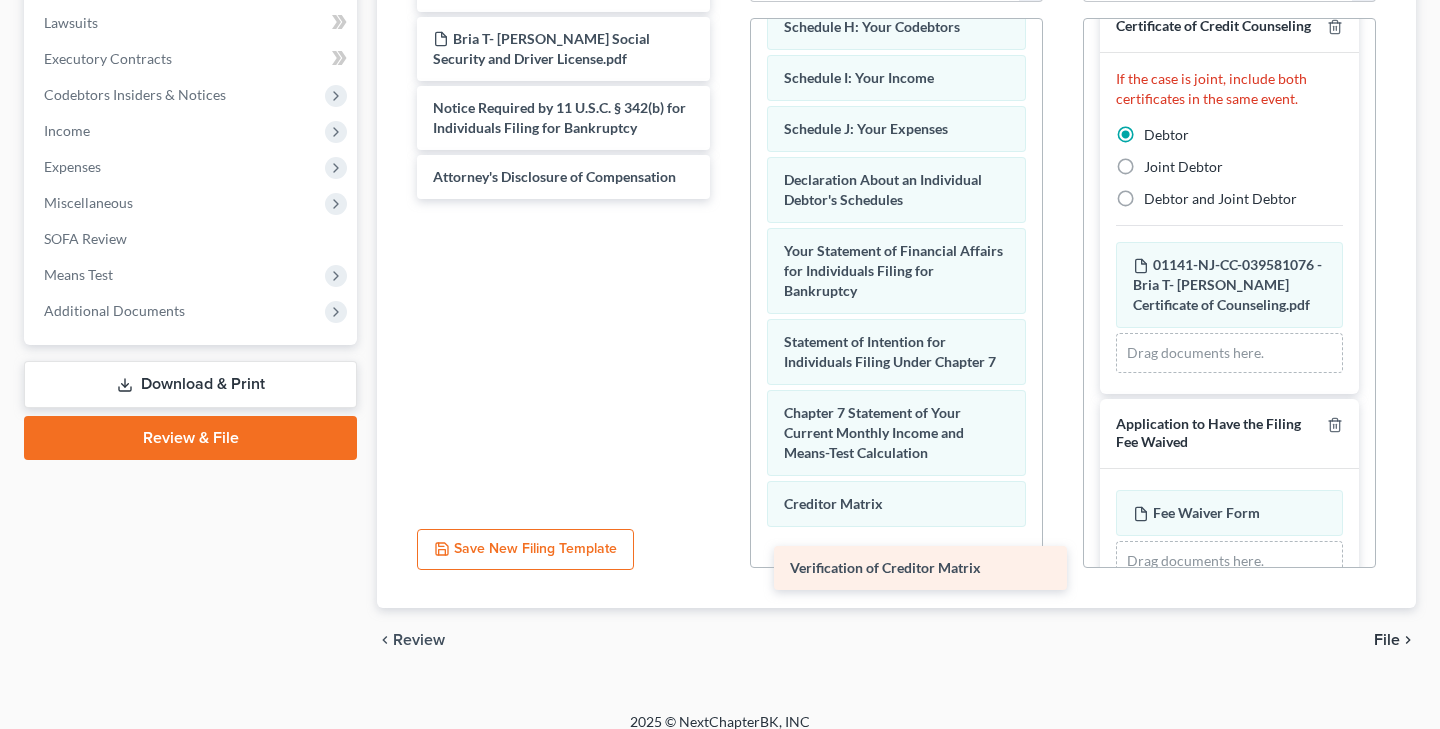 drag, startPoint x: 516, startPoint y: 103, endPoint x: 873, endPoint y: 564, distance: 583.06946 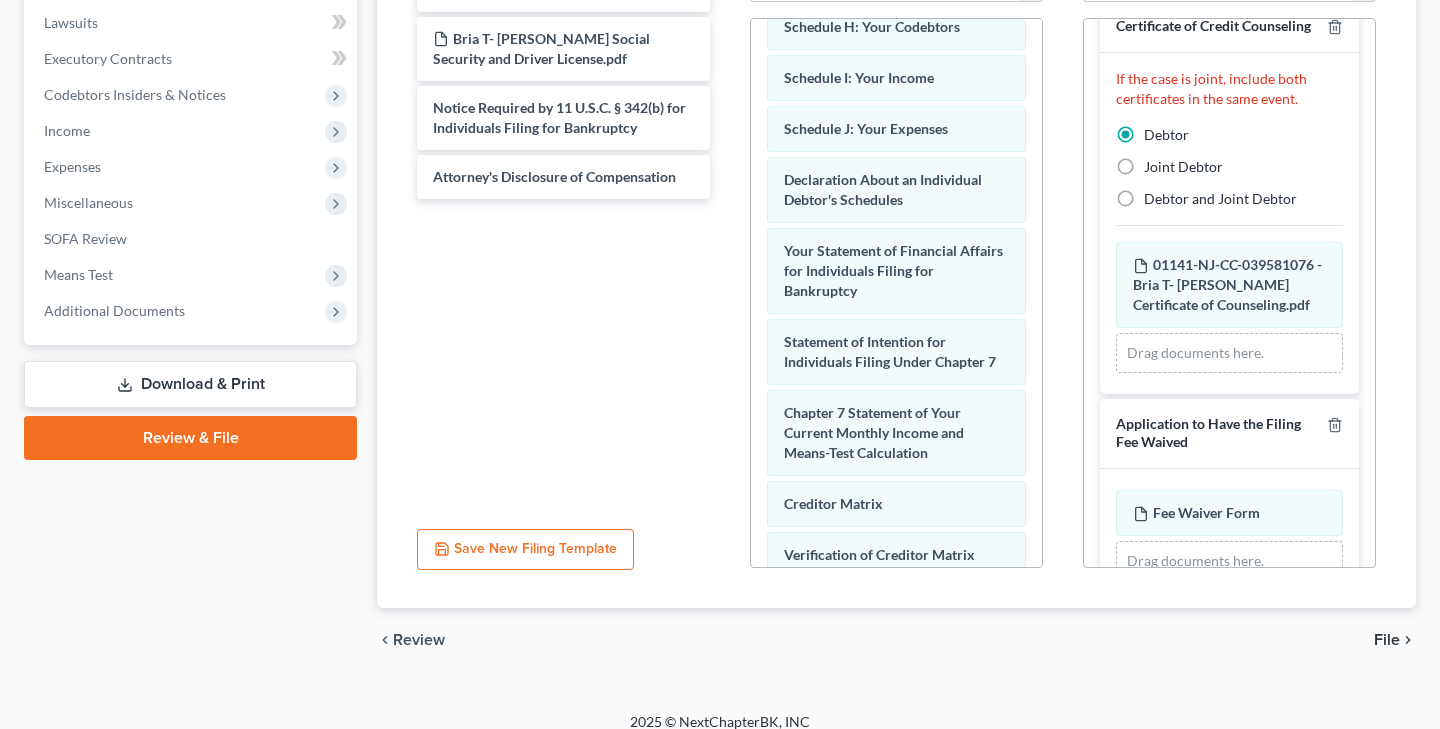 click on "Available Forms & Documents
Official Form 121 - Social Security-pdf Bria T- [PERSON_NAME] Social Security and Driver License.pdf Notice Required by 11 U.S.C. § 342(b) for Individuals Filing for Bankruptcy Attorney's Disclosure of Compensation
Save New Filing Template" at bounding box center [563, 246] 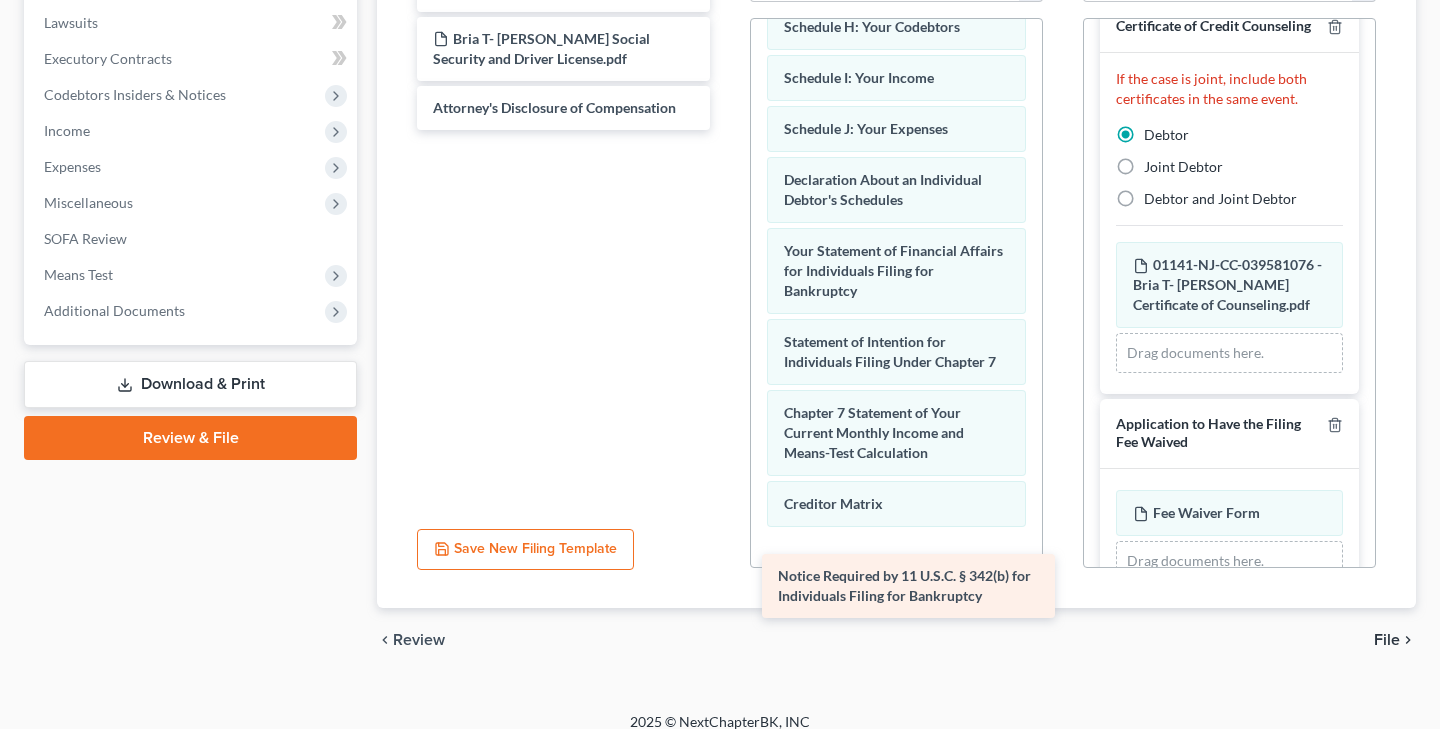 drag, startPoint x: 531, startPoint y: 119, endPoint x: 876, endPoint y: 588, distance: 582.22504 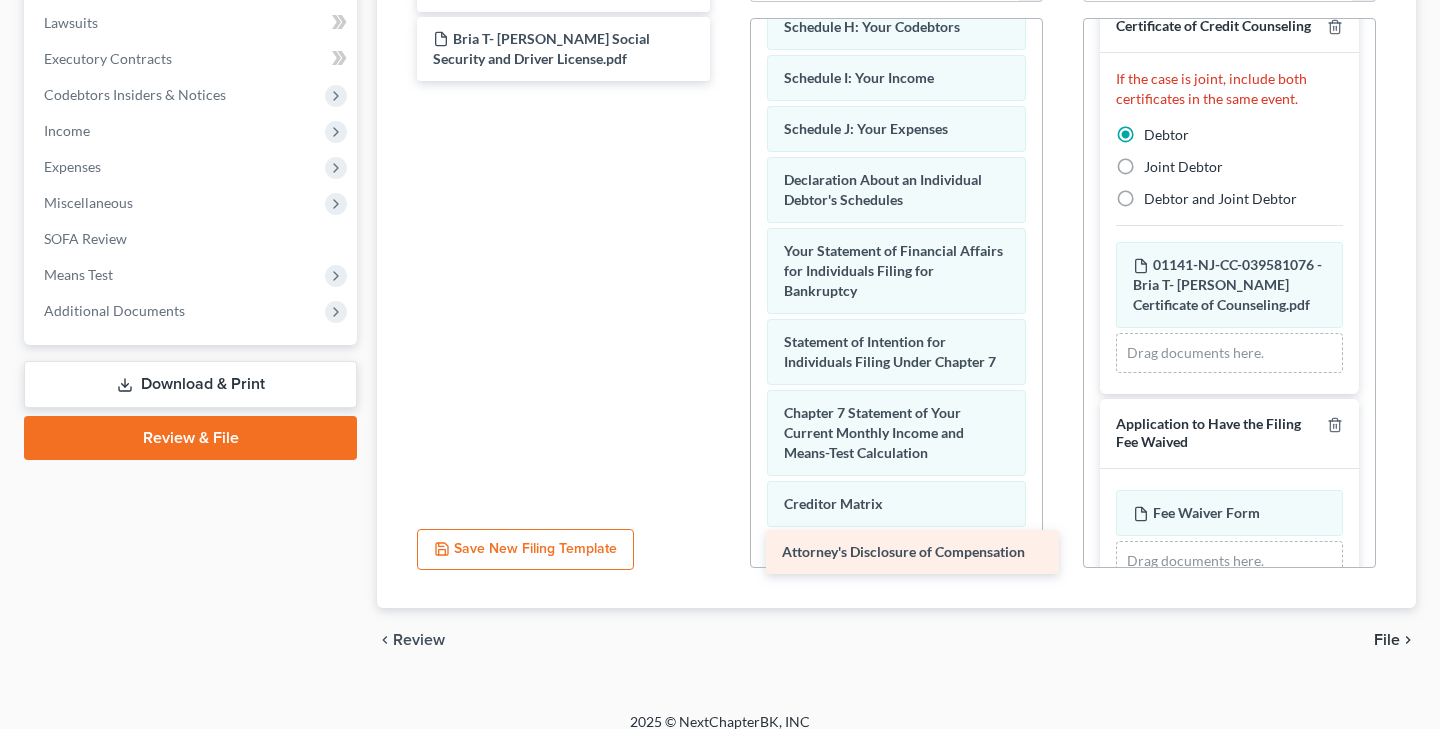 drag, startPoint x: 522, startPoint y: 111, endPoint x: 871, endPoint y: 556, distance: 565.5316 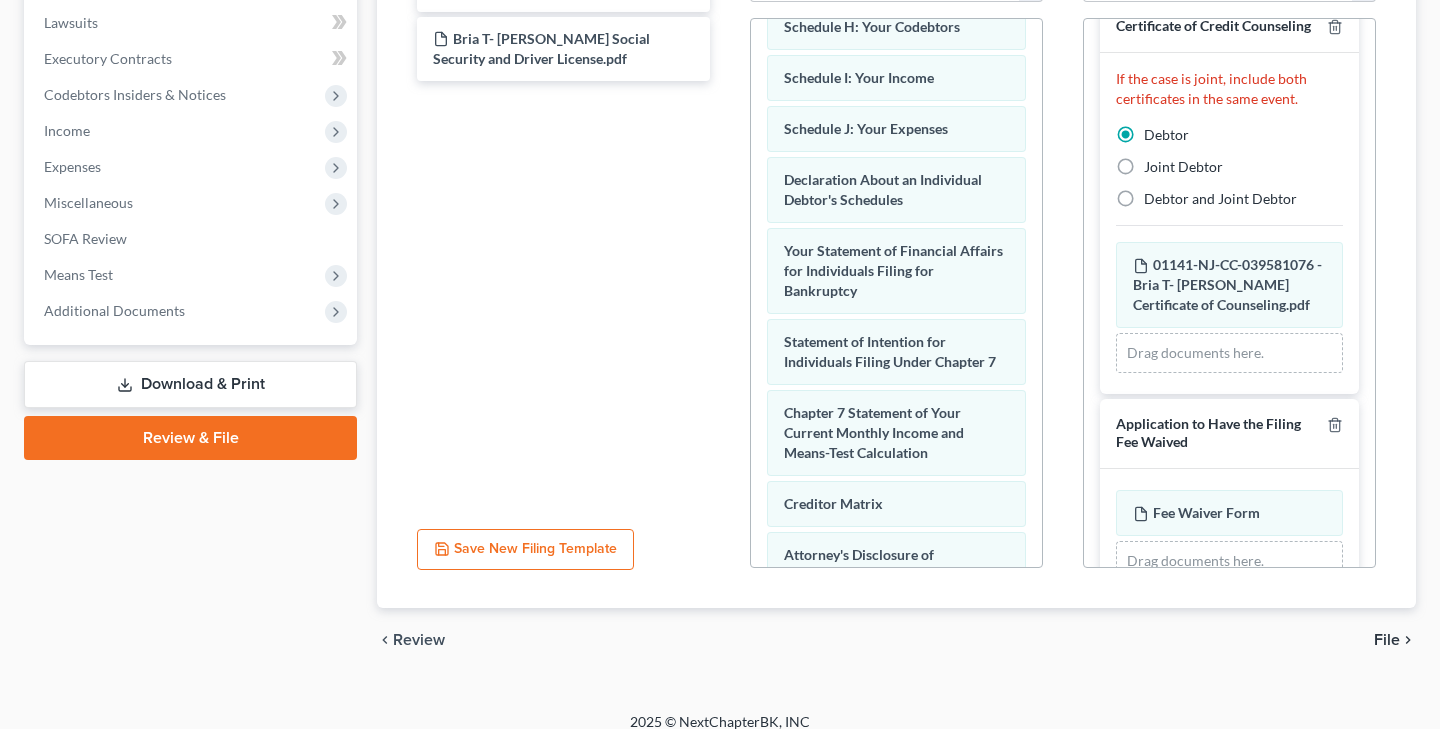 click on "Official Form 121 - Social Security-pdf Bria T- [PERSON_NAME] Social Security and Driver License.pdf" at bounding box center (563, 238) 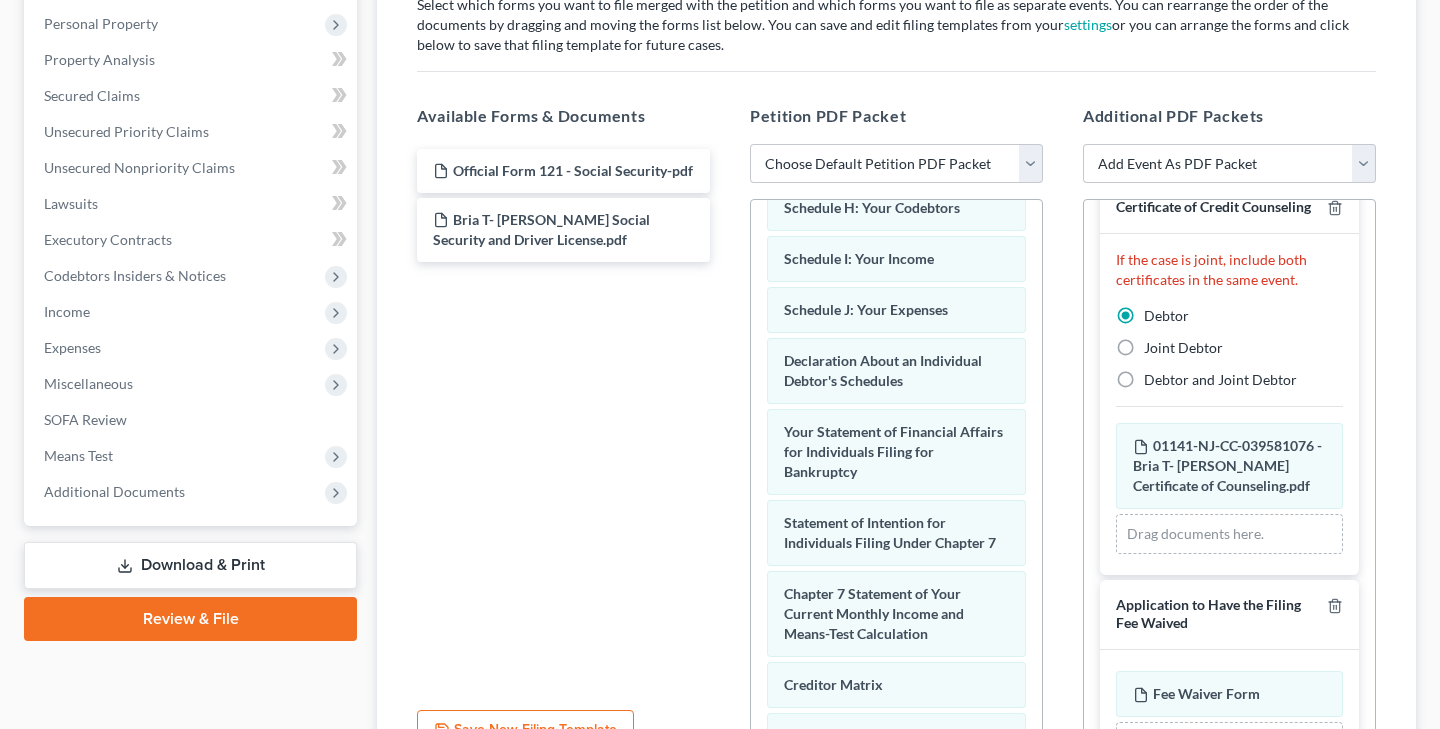 scroll, scrollTop: 340, scrollLeft: 0, axis: vertical 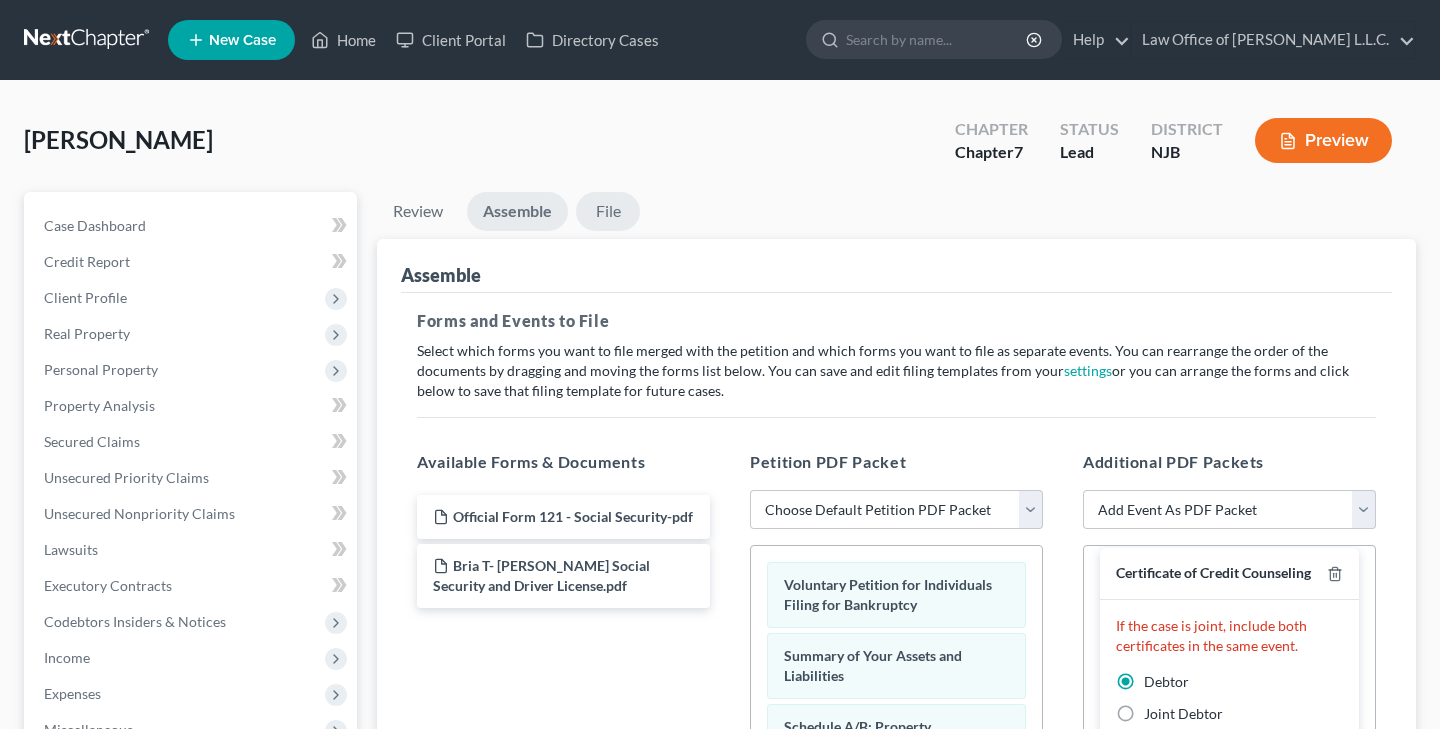 click on "File" at bounding box center [608, 211] 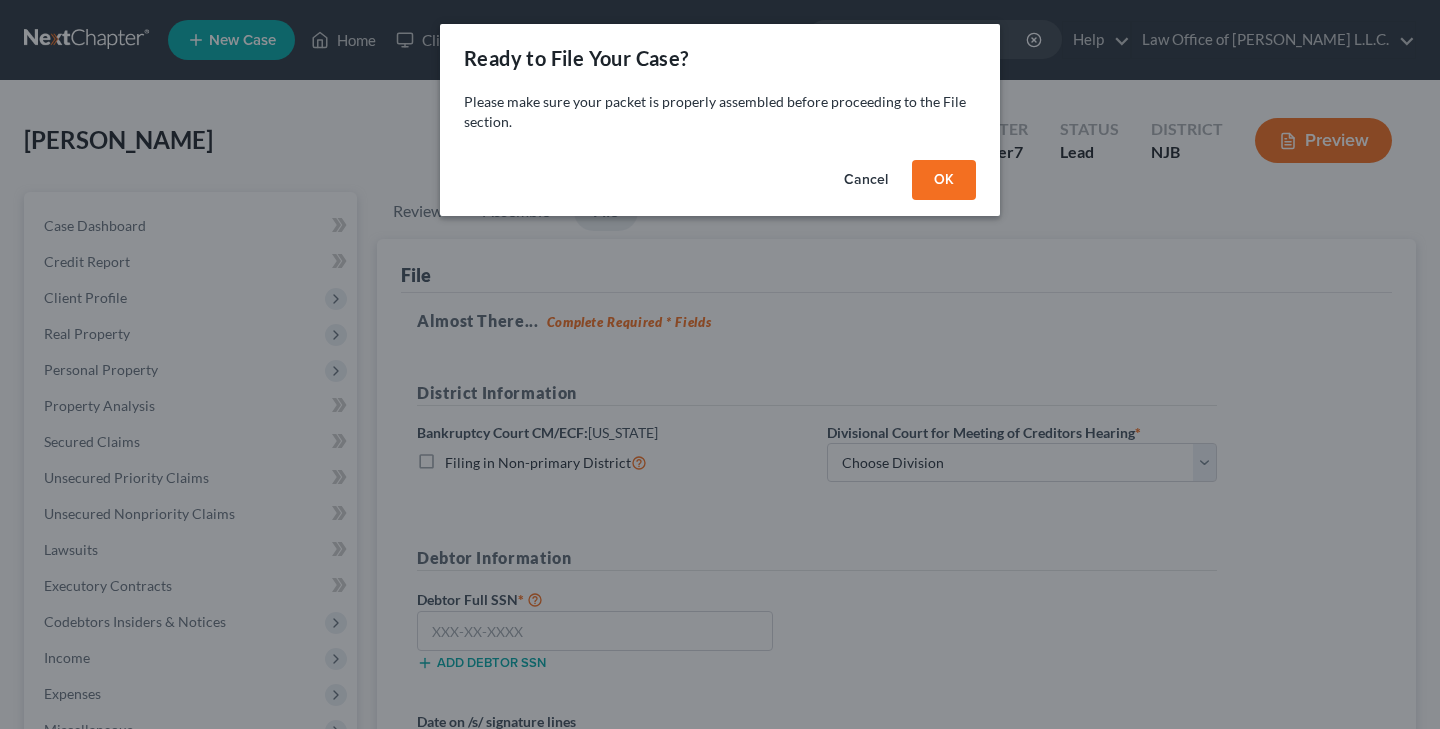 click on "OK" at bounding box center (944, 180) 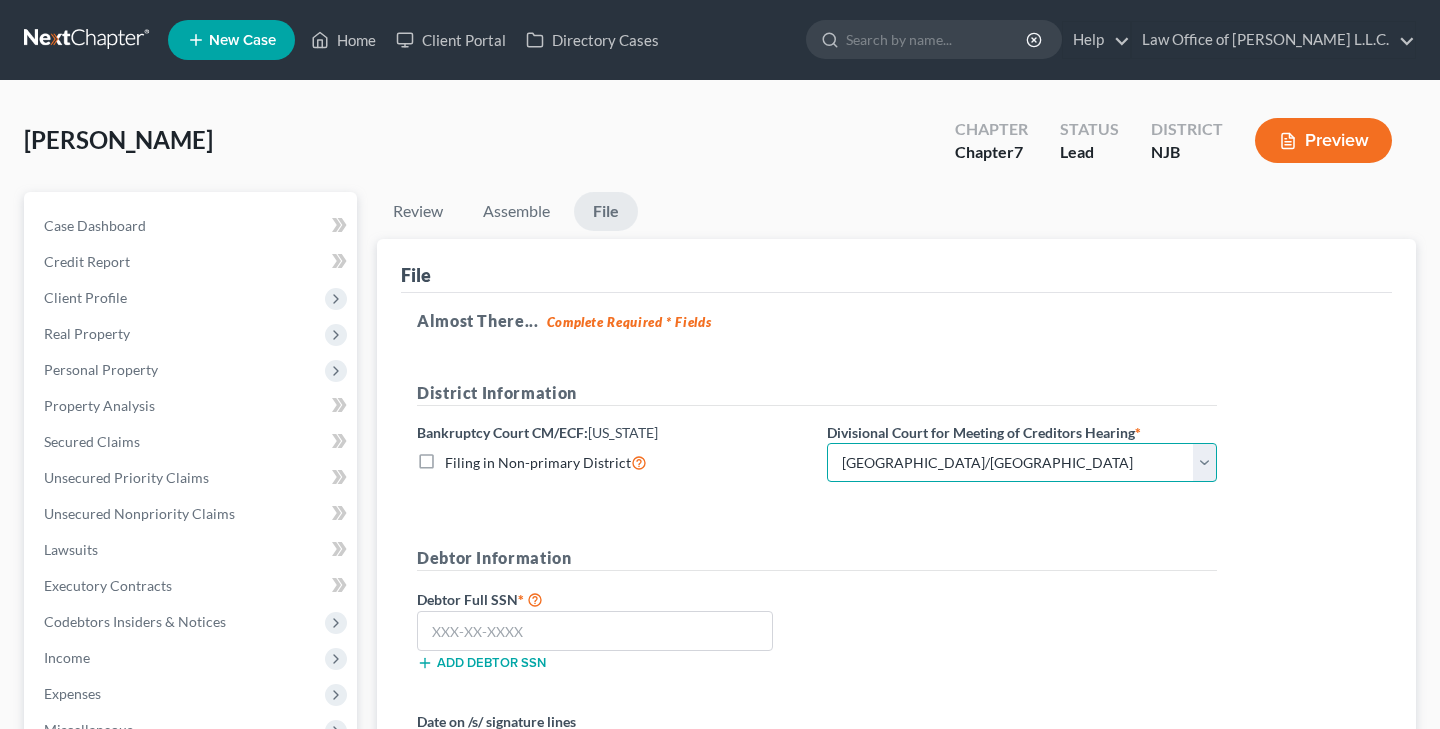 select on "1" 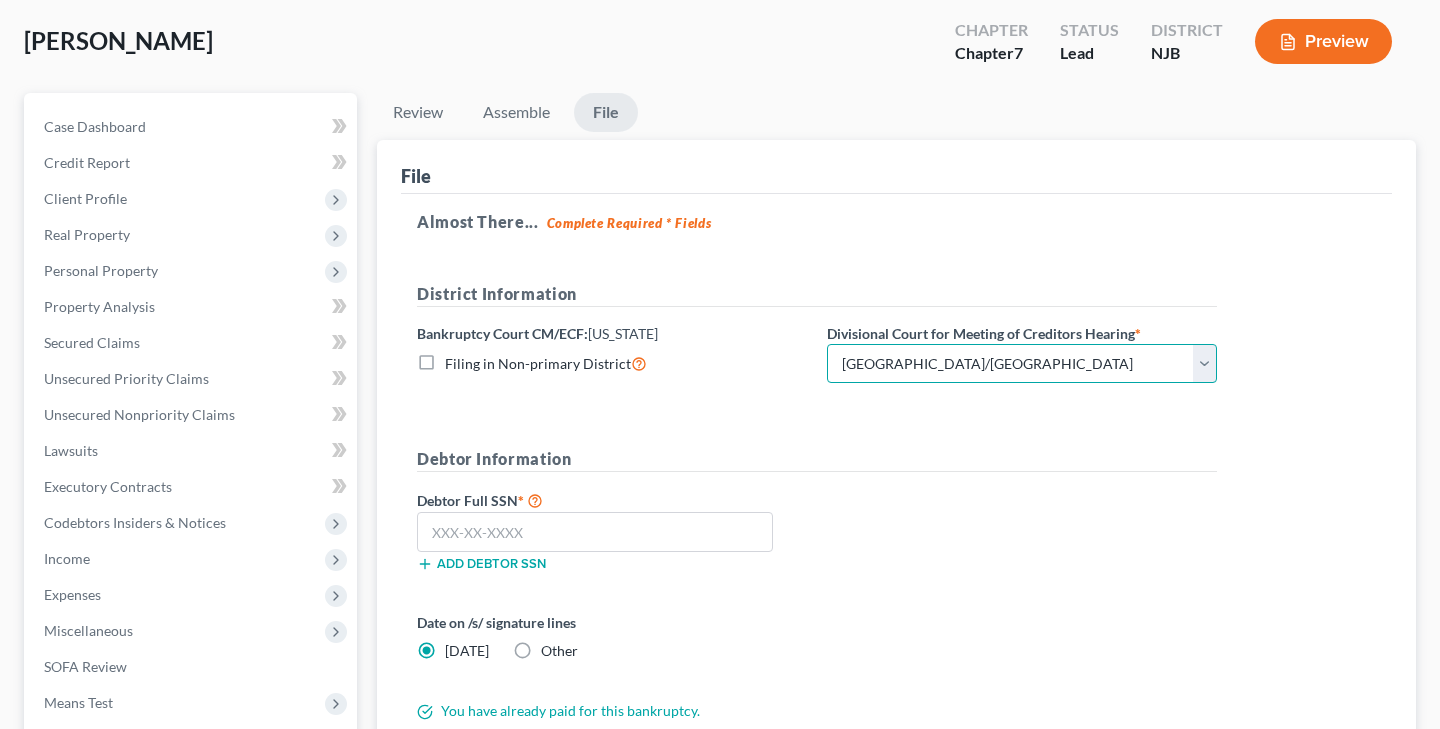 scroll, scrollTop: 284, scrollLeft: 0, axis: vertical 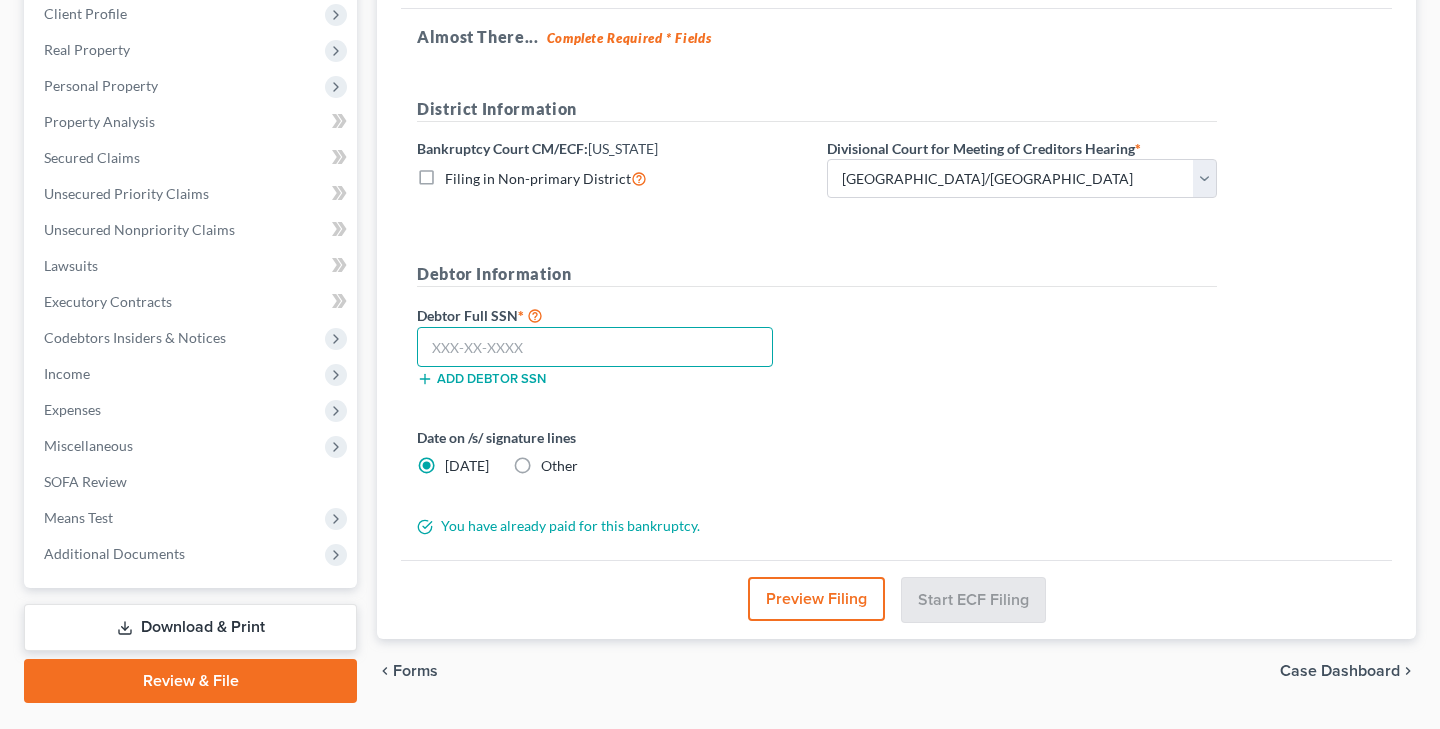 click at bounding box center [595, 347] 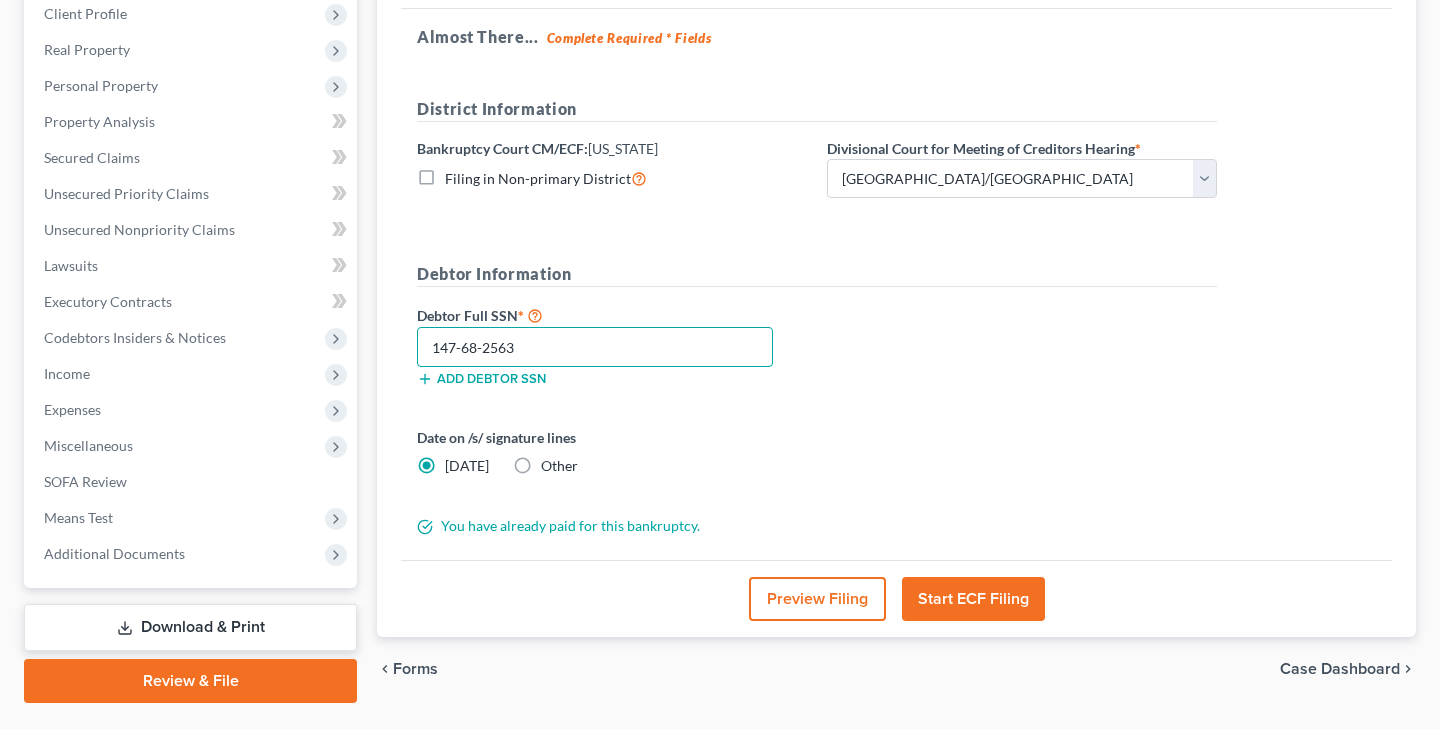 type on "147-68-2563" 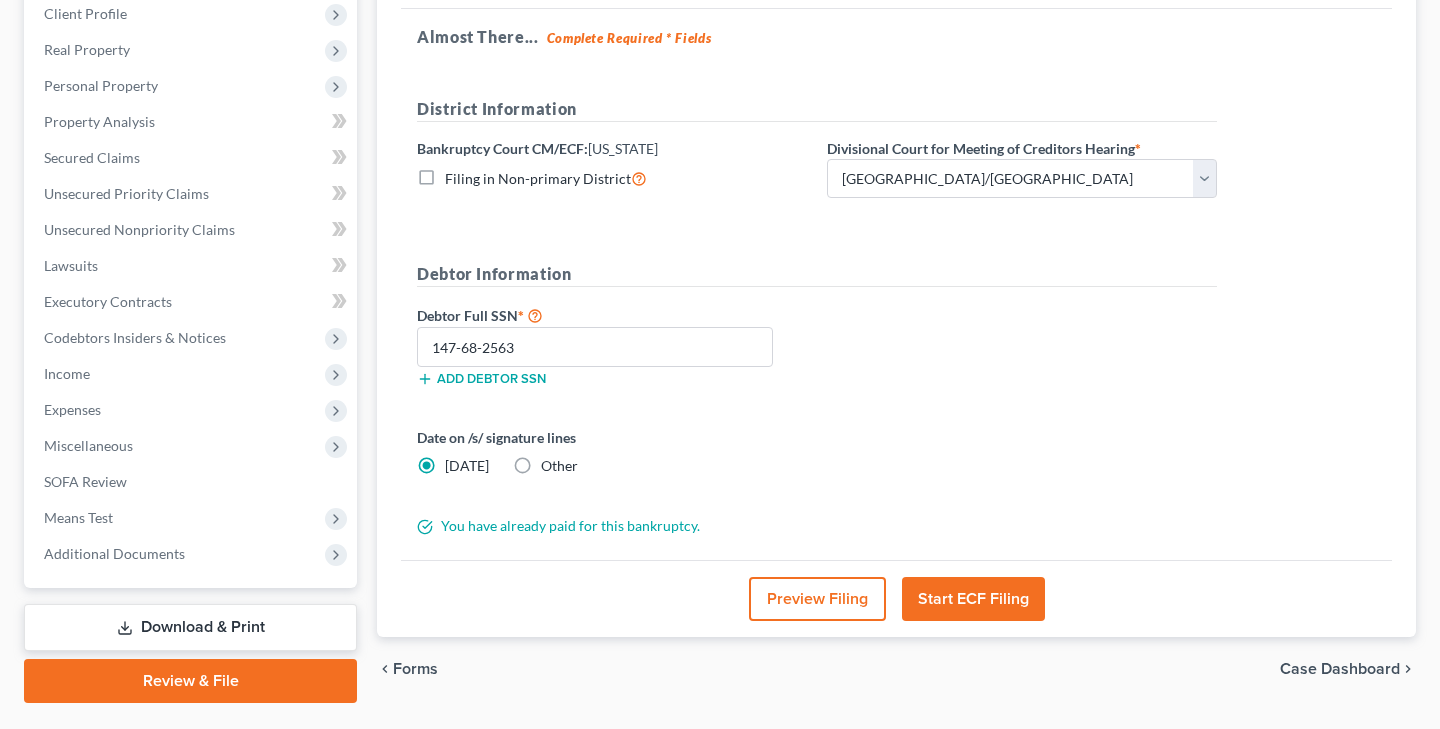 click on "Start ECF Filing" at bounding box center (973, 599) 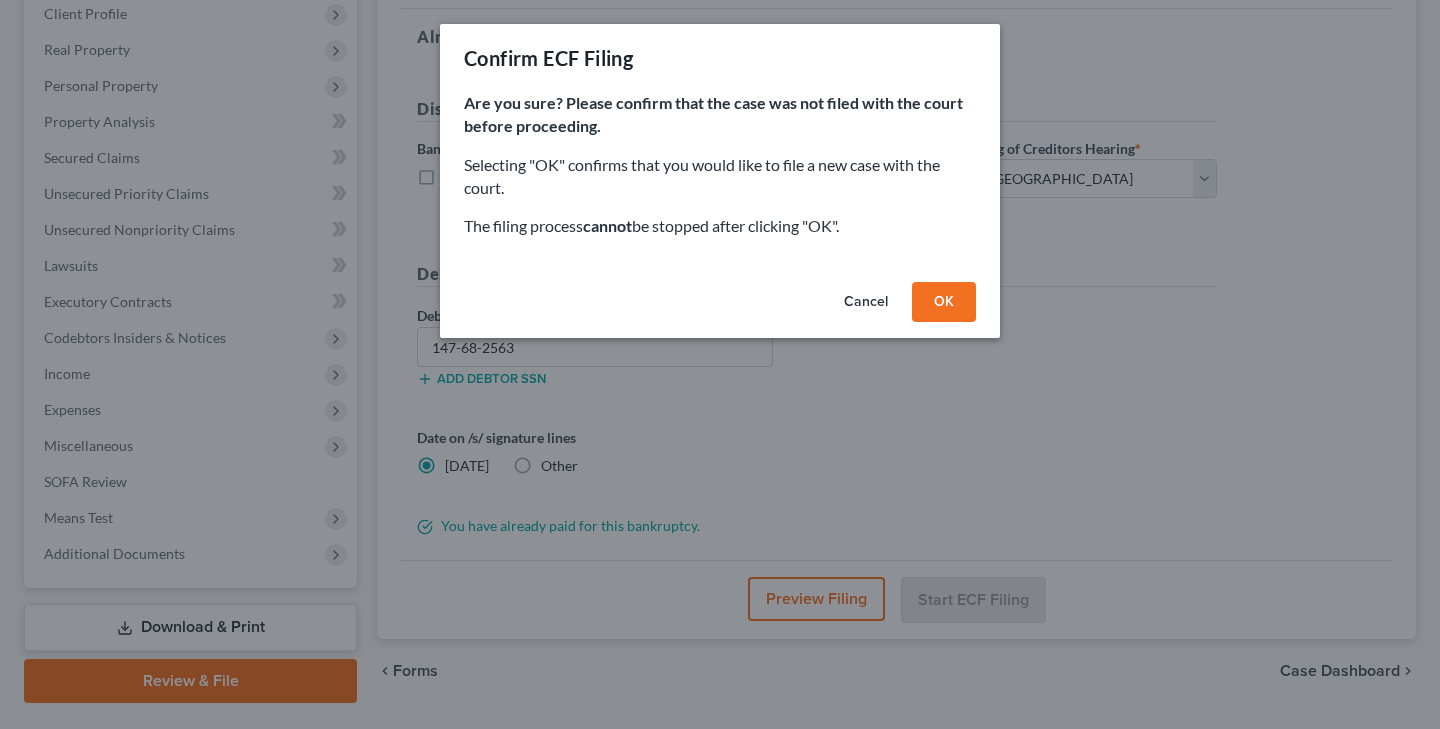 click on "OK" at bounding box center [944, 302] 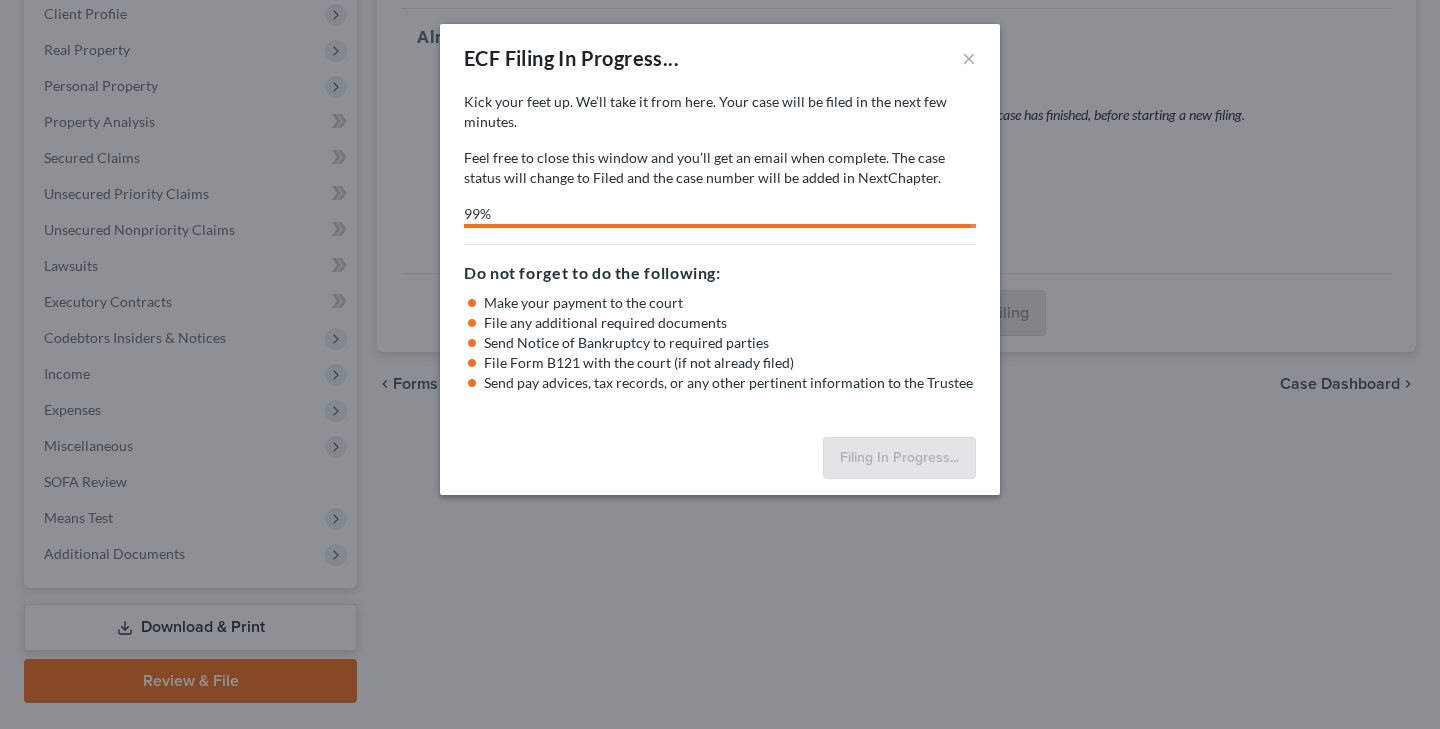 select on "1" 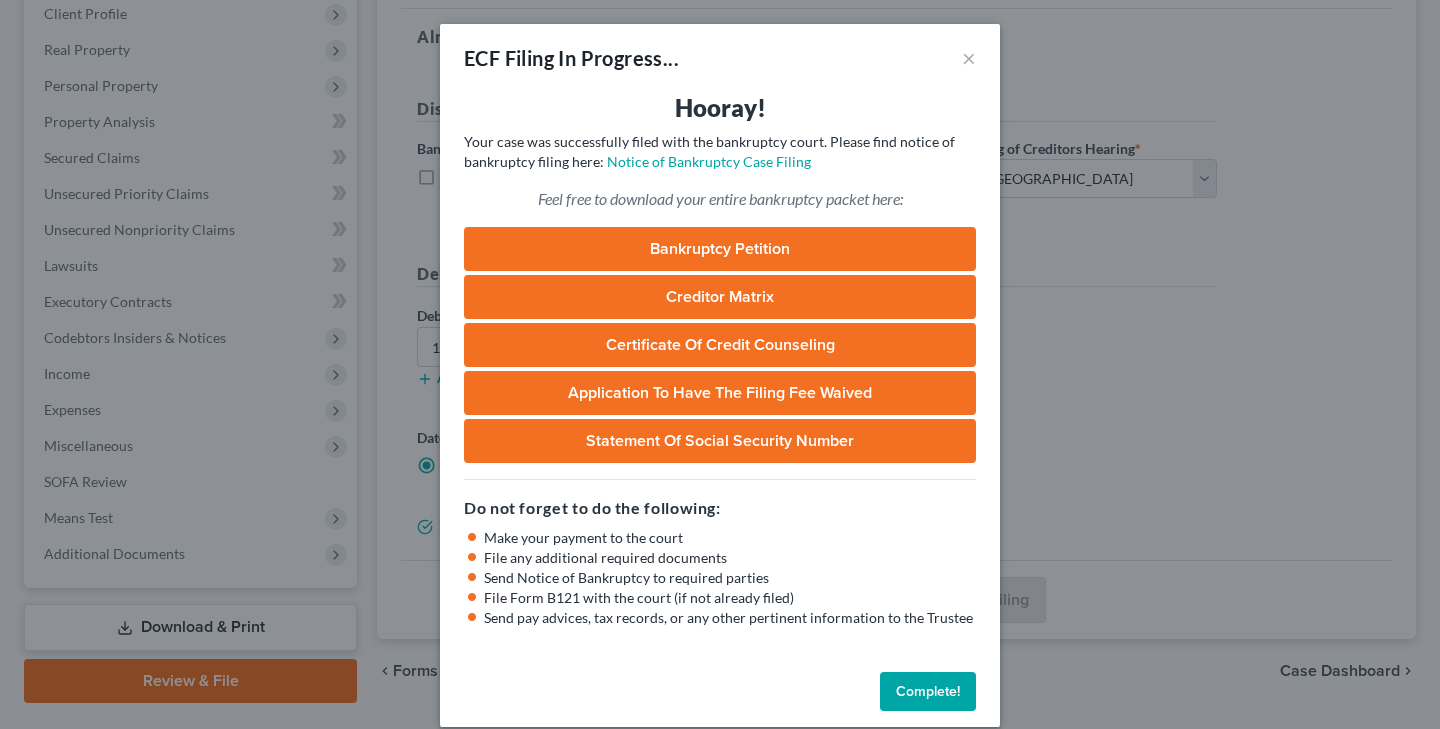 click on "Creditor Matrix" at bounding box center (720, 297) 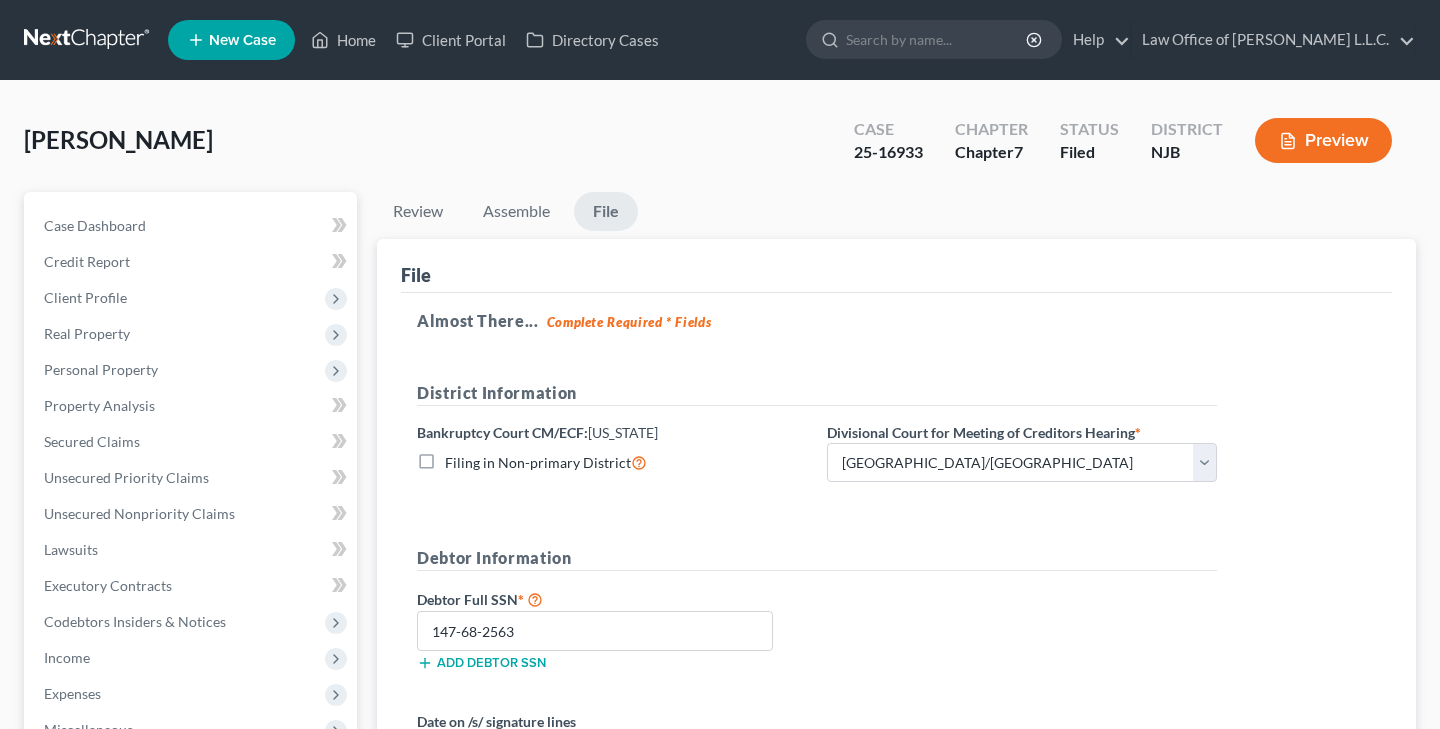 scroll, scrollTop: 0, scrollLeft: 0, axis: both 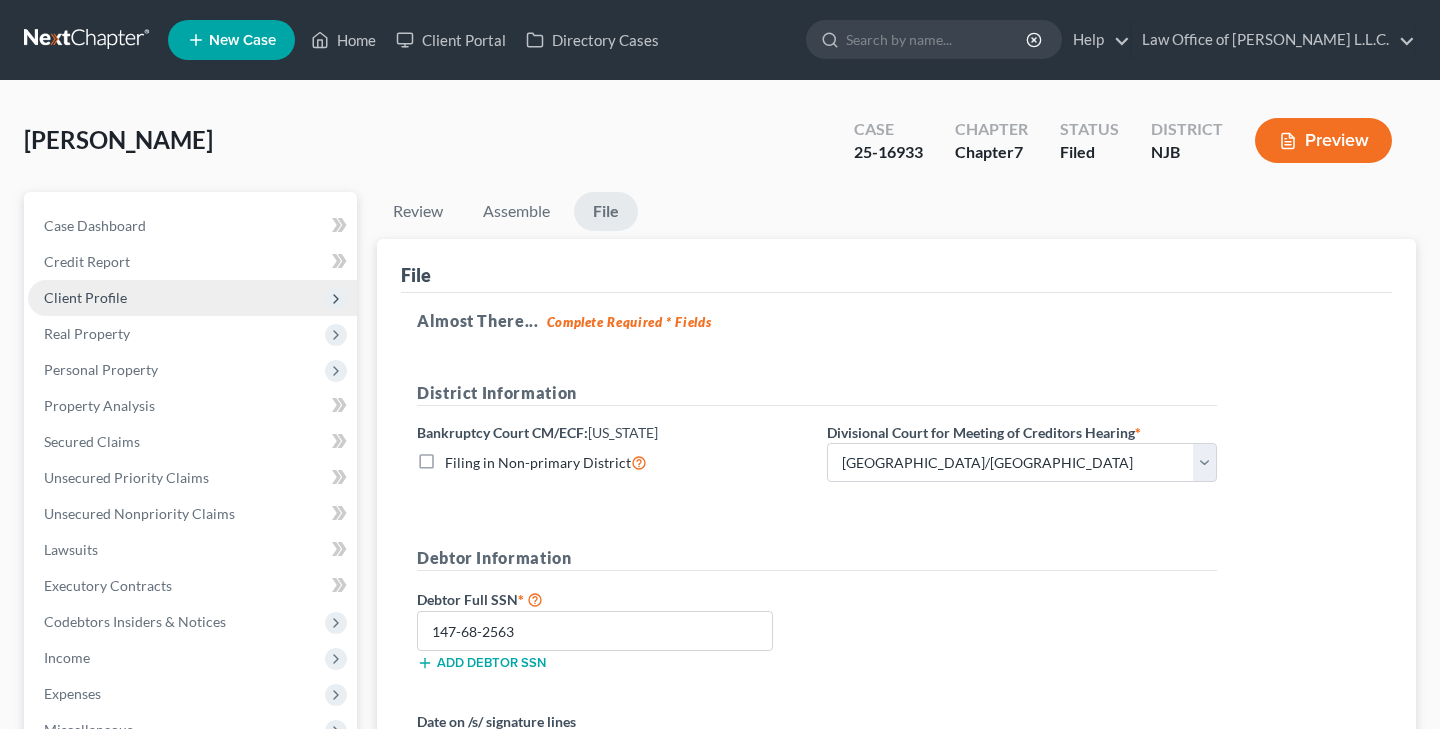 click on "Client Profile" at bounding box center [192, 298] 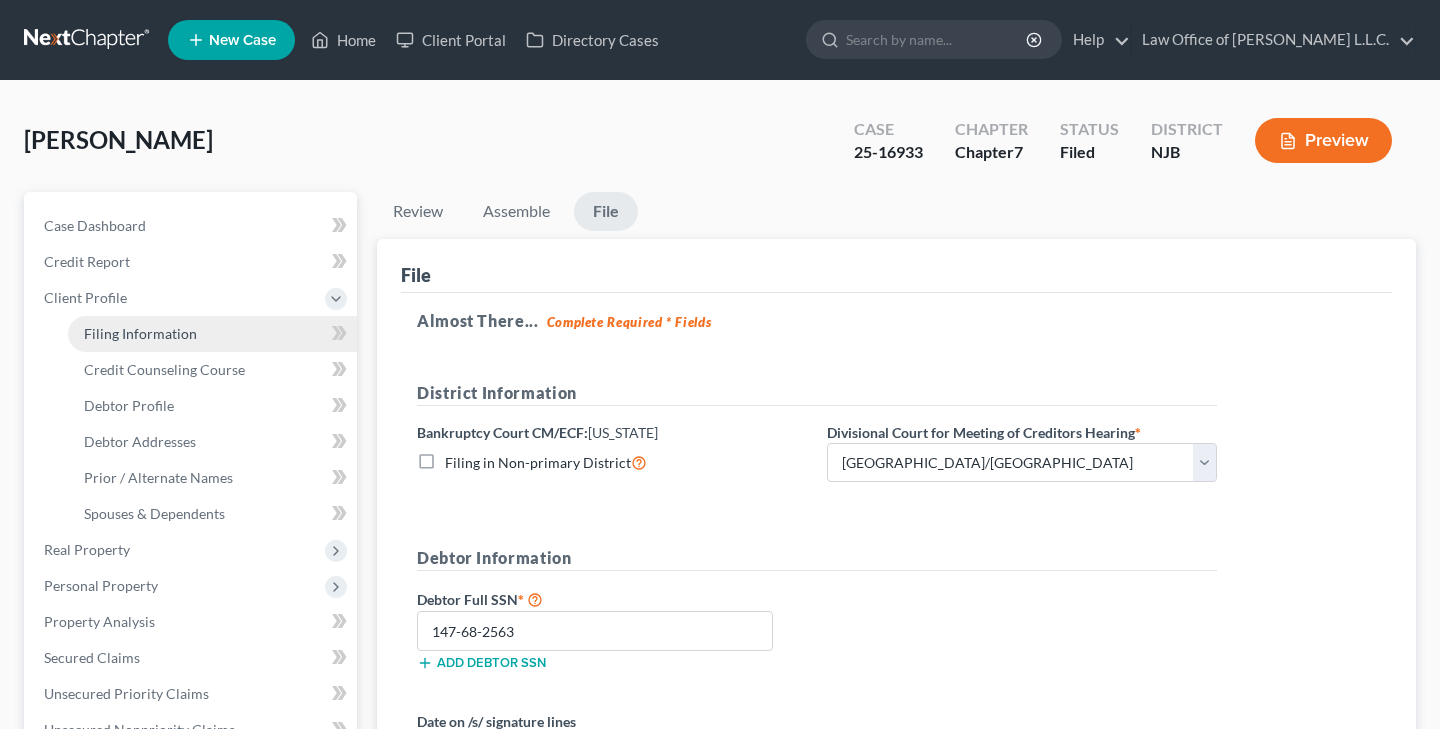 click on "Filing Information" at bounding box center [212, 334] 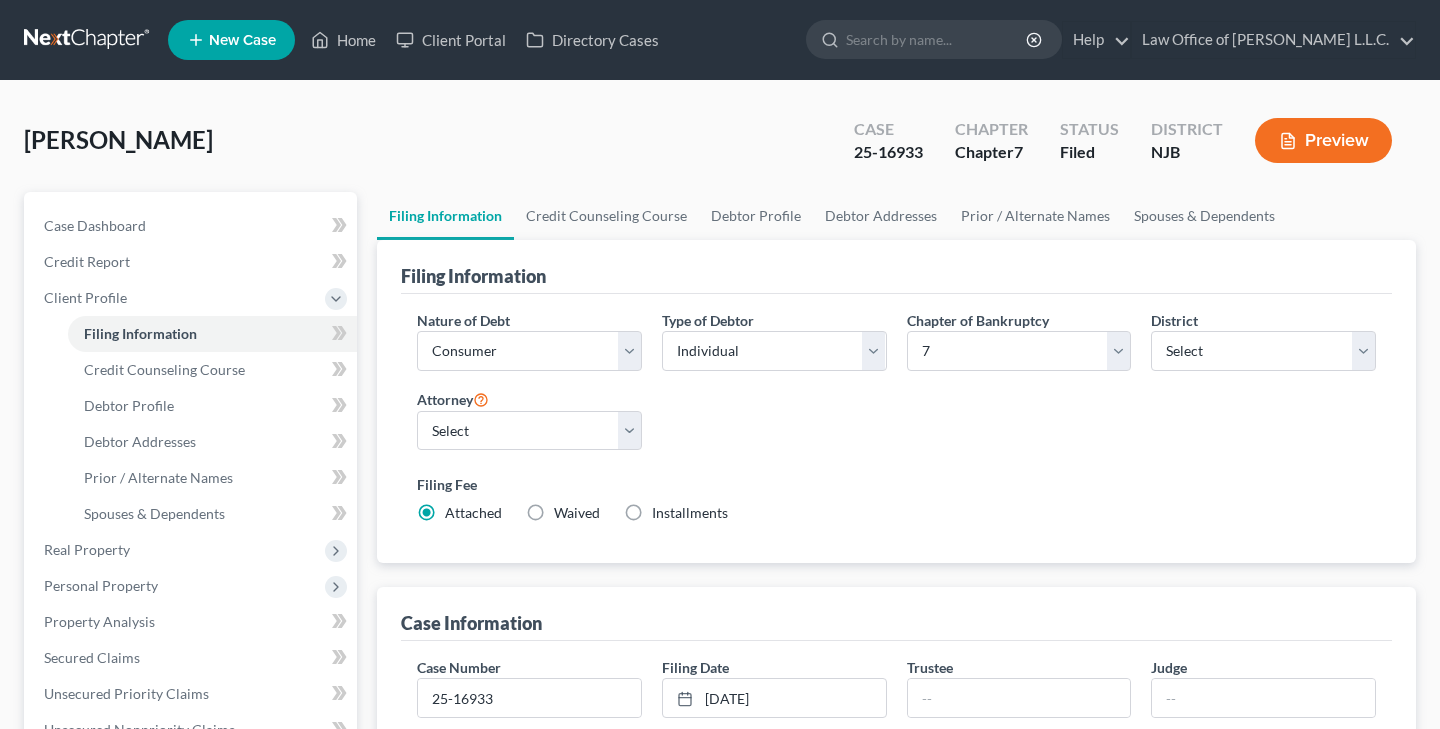 scroll, scrollTop: 0, scrollLeft: 0, axis: both 